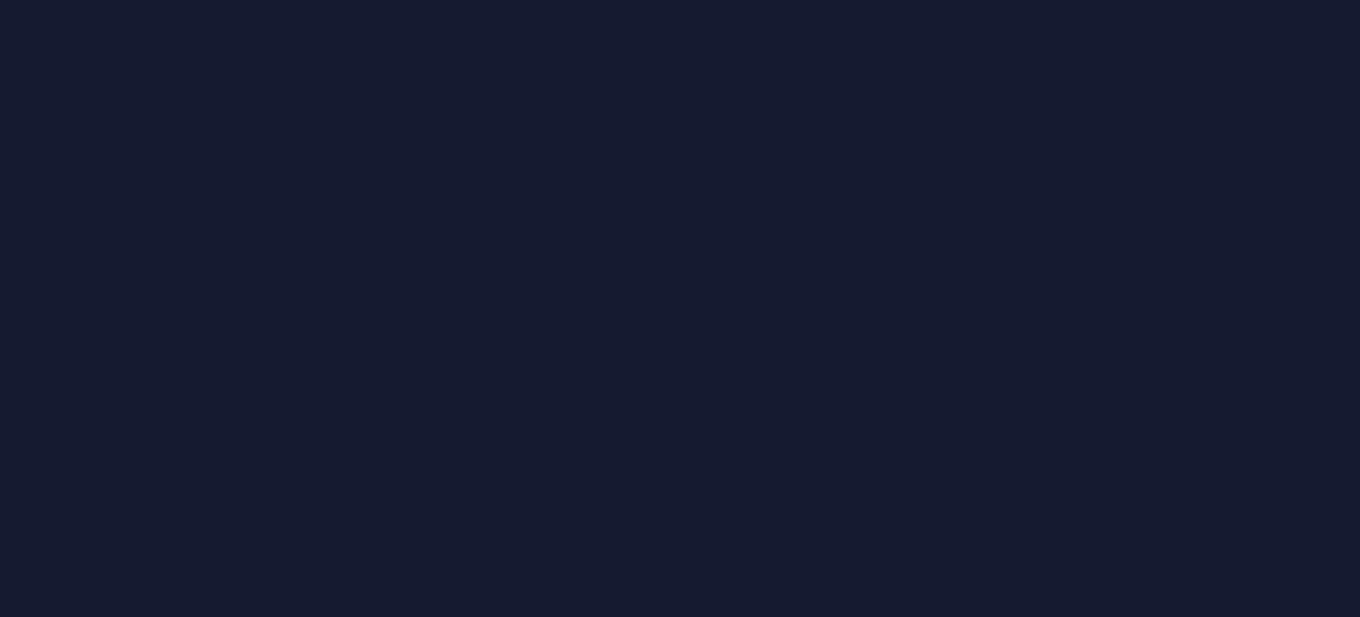 scroll, scrollTop: 0, scrollLeft: 0, axis: both 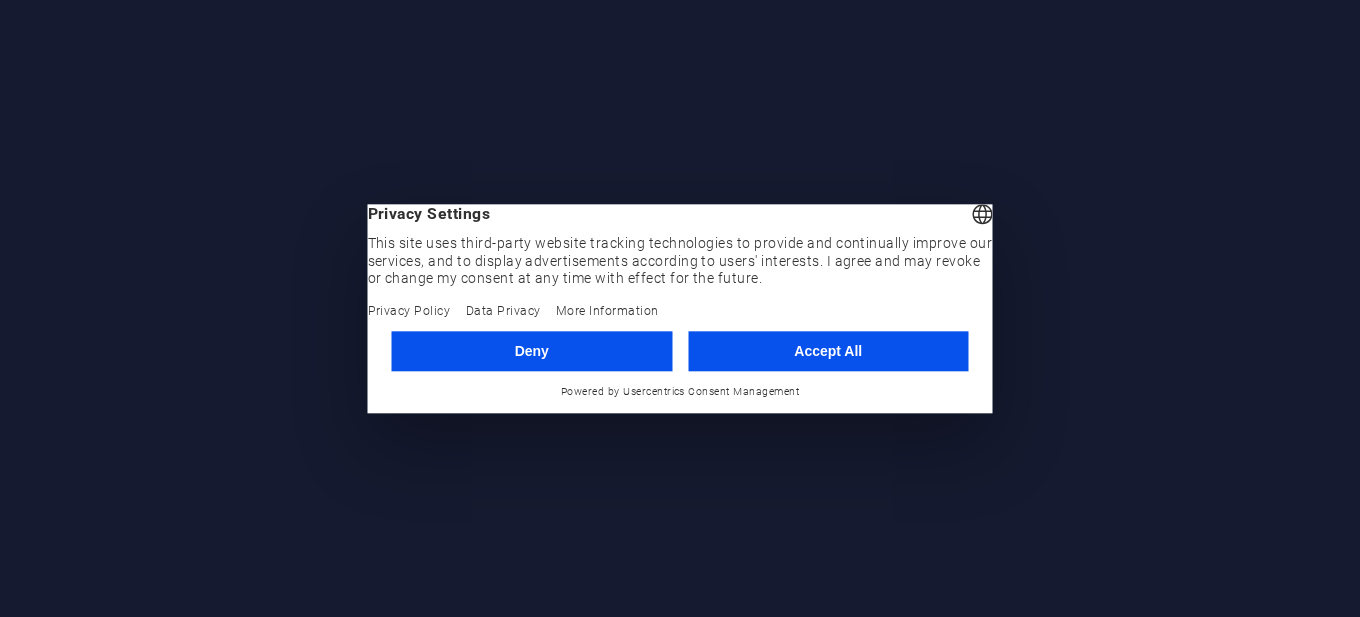click on "Accept All" at bounding box center [828, 351] 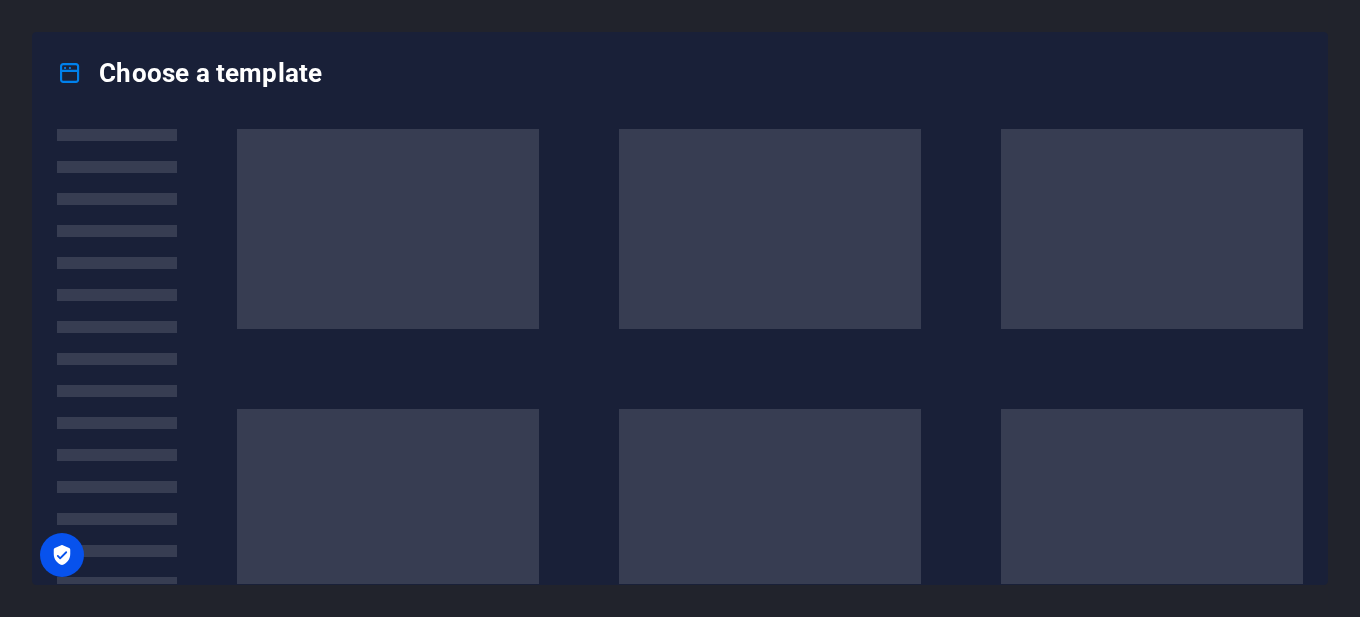 scroll, scrollTop: 0, scrollLeft: 0, axis: both 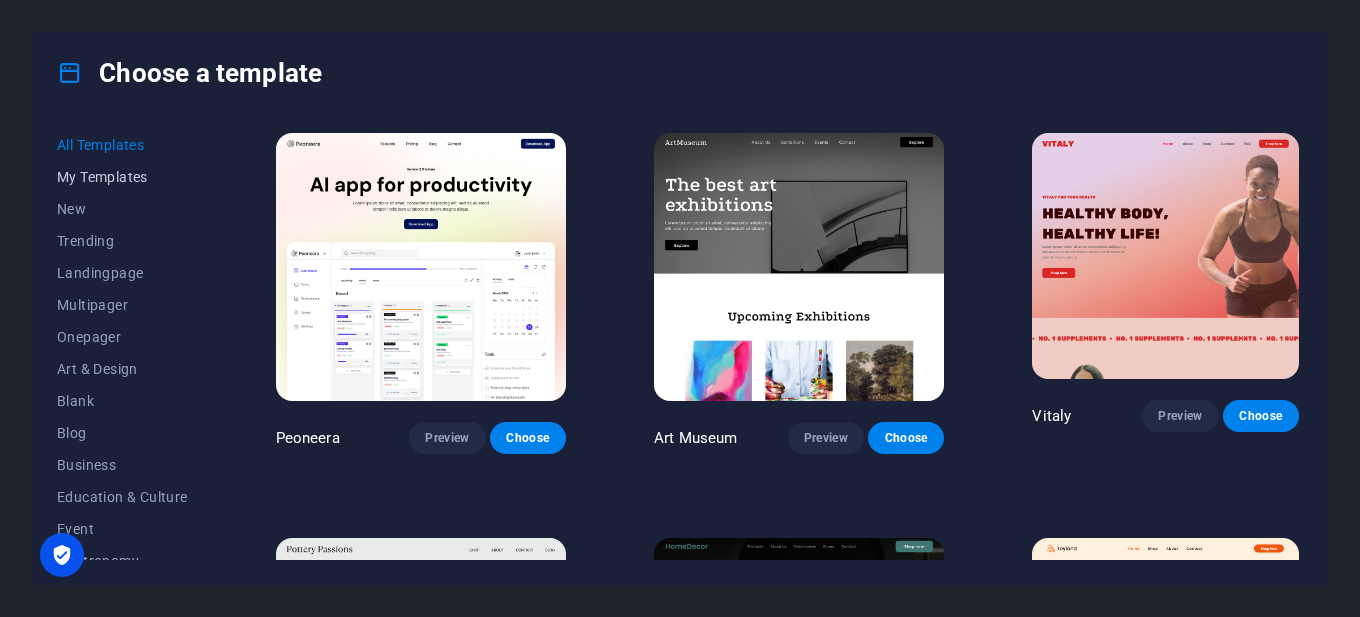 click on "My Templates" at bounding box center [122, 177] 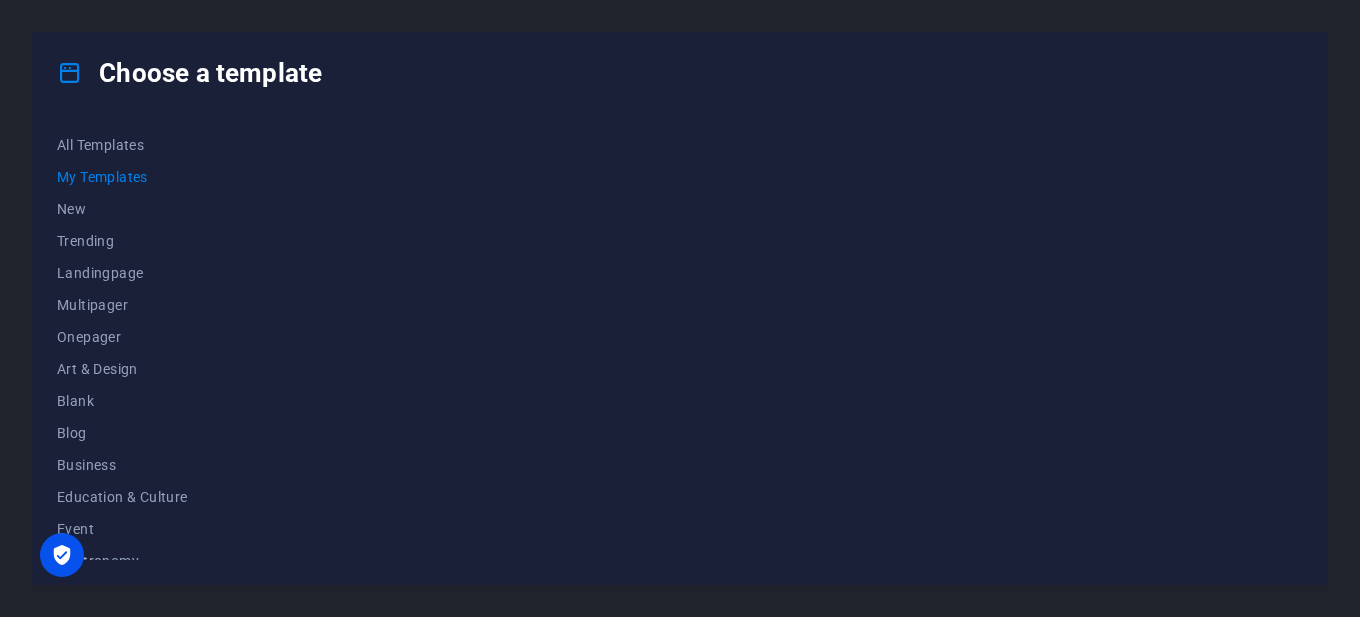 click on "My Templates" at bounding box center (122, 177) 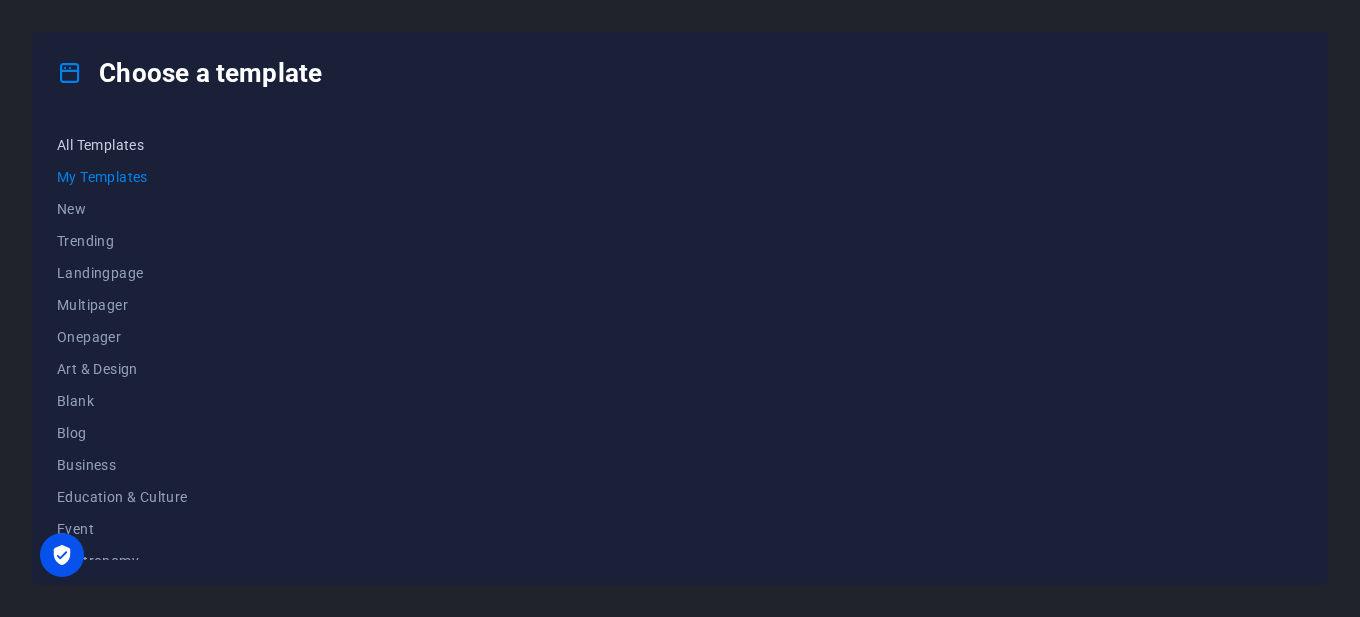 click on "All Templates" at bounding box center [122, 145] 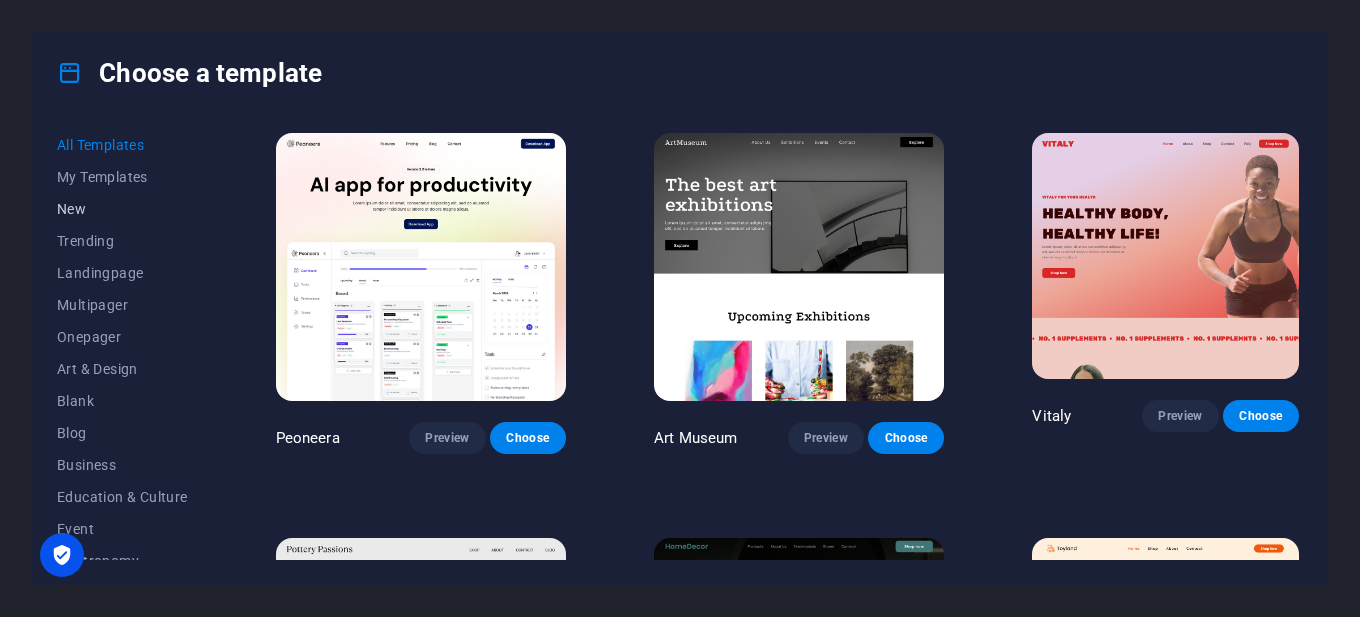click on "New" at bounding box center (122, 209) 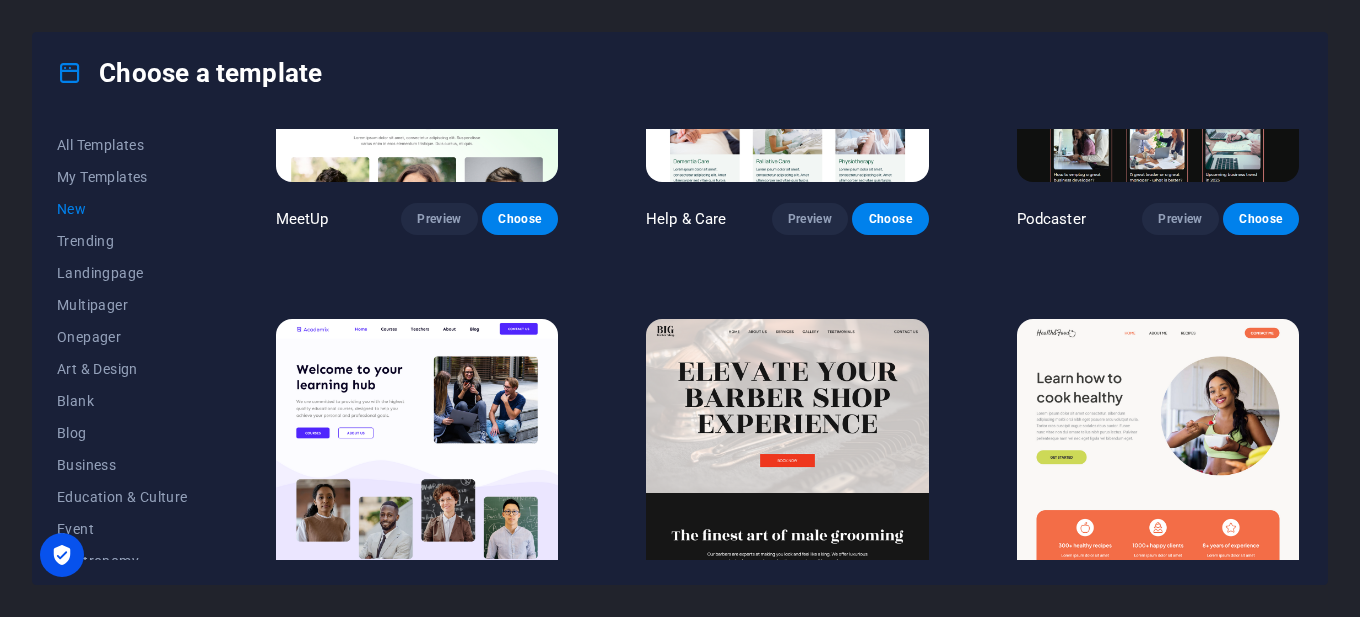 scroll, scrollTop: 2000, scrollLeft: 0, axis: vertical 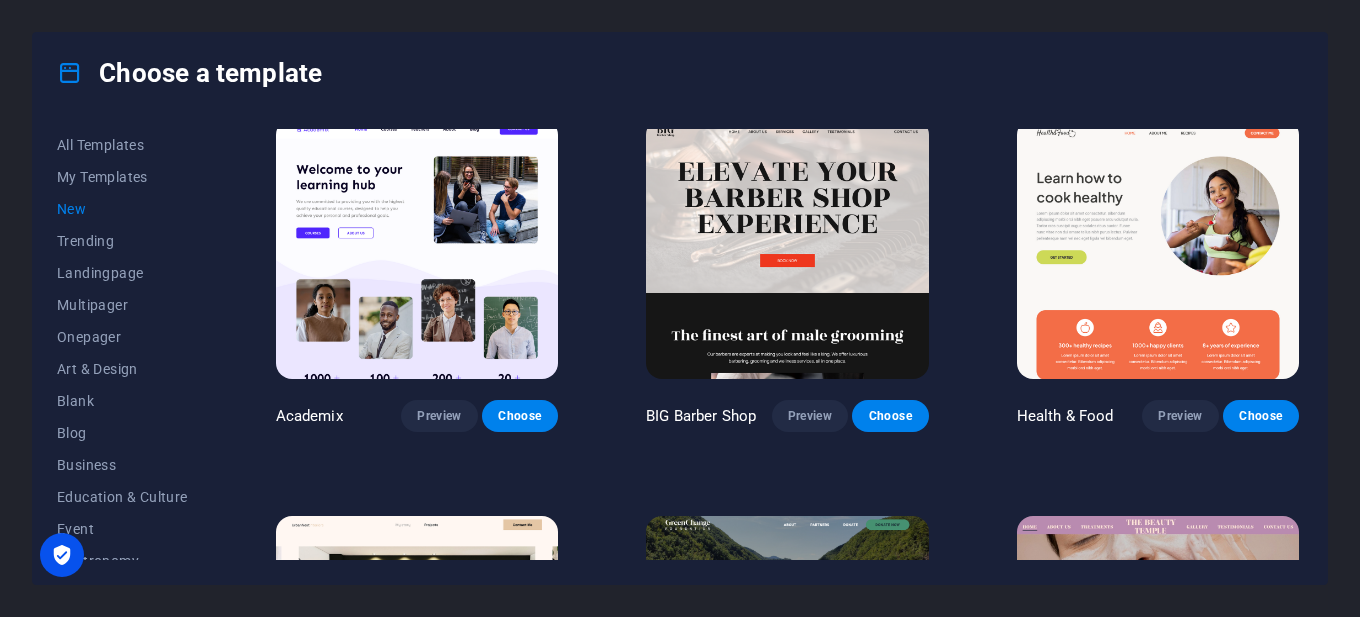 click on "New" at bounding box center (122, 209) 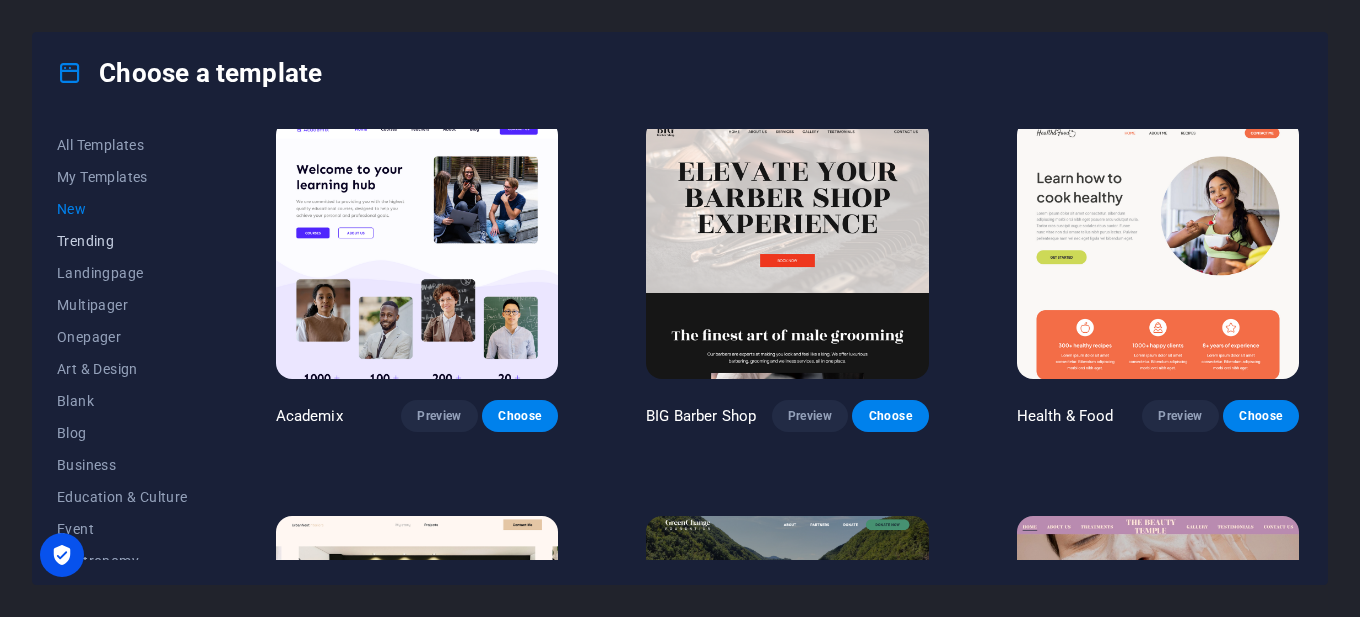 click on "Trending" at bounding box center [122, 241] 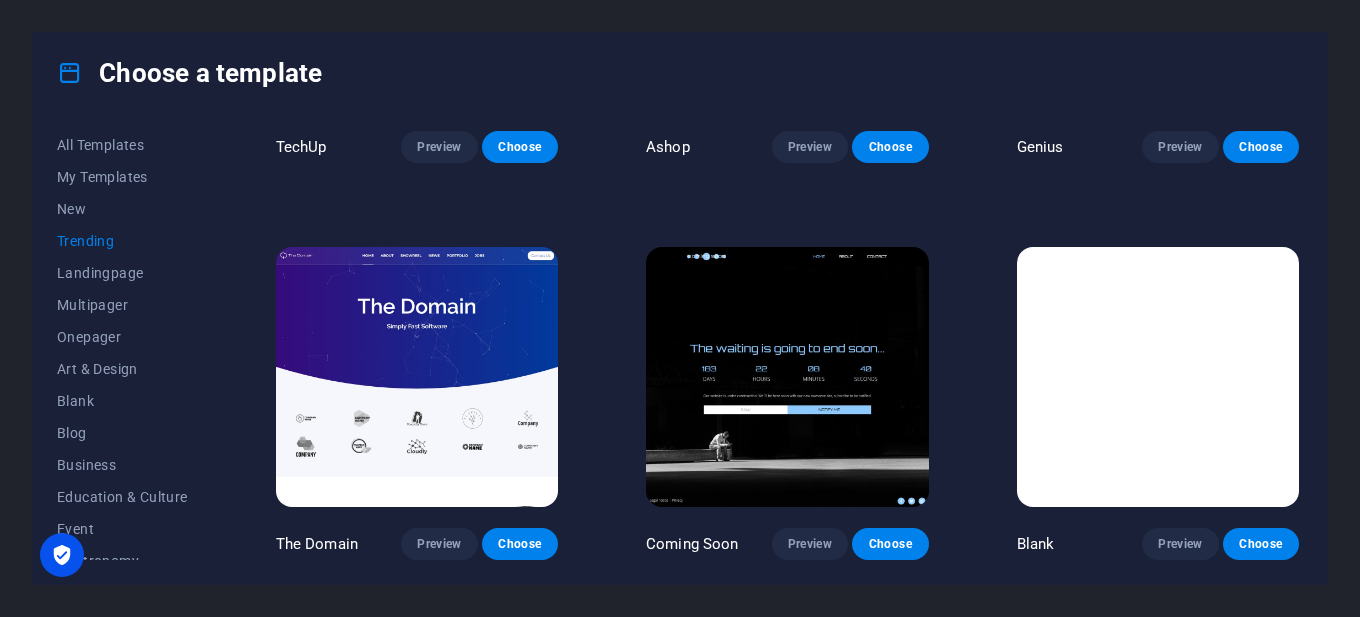 scroll, scrollTop: 816, scrollLeft: 0, axis: vertical 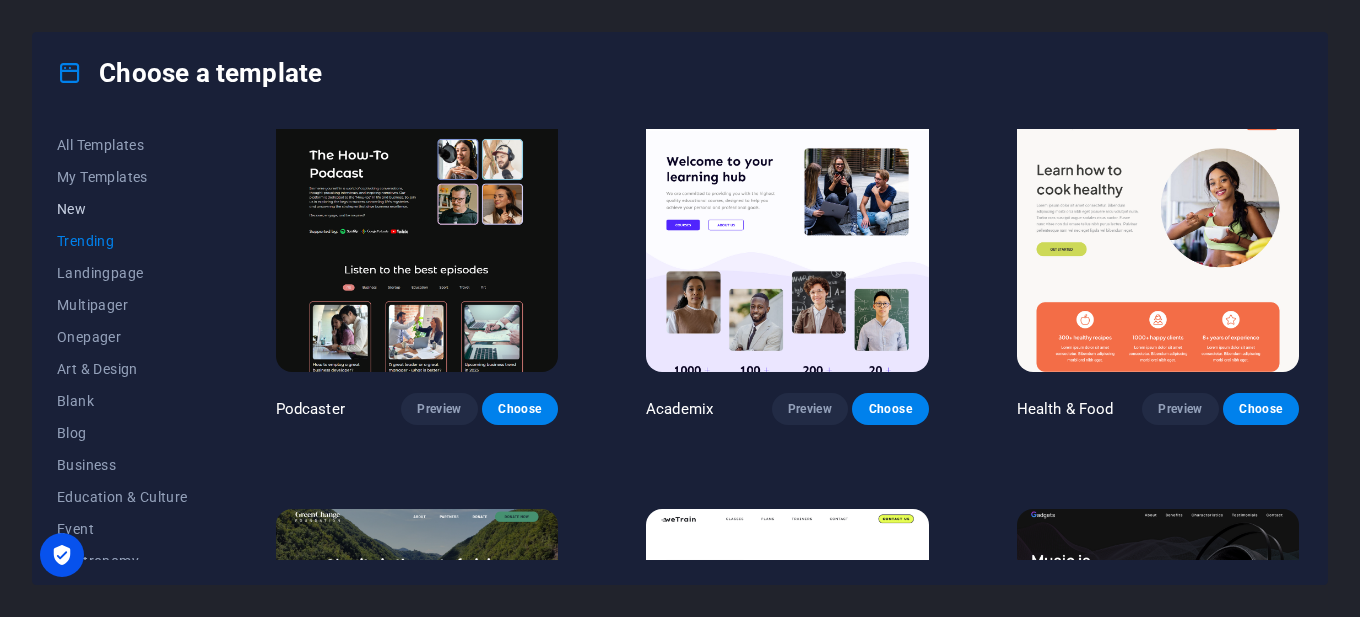 click on "New" at bounding box center (122, 209) 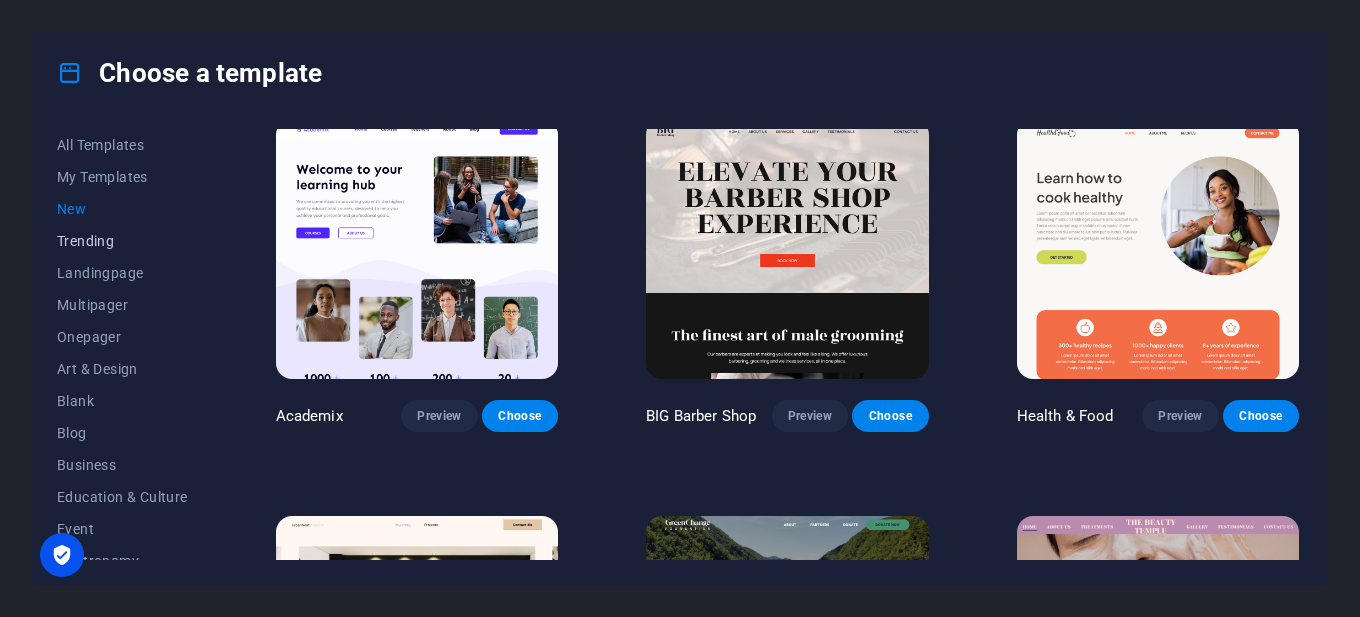 click on "Trending" at bounding box center [122, 241] 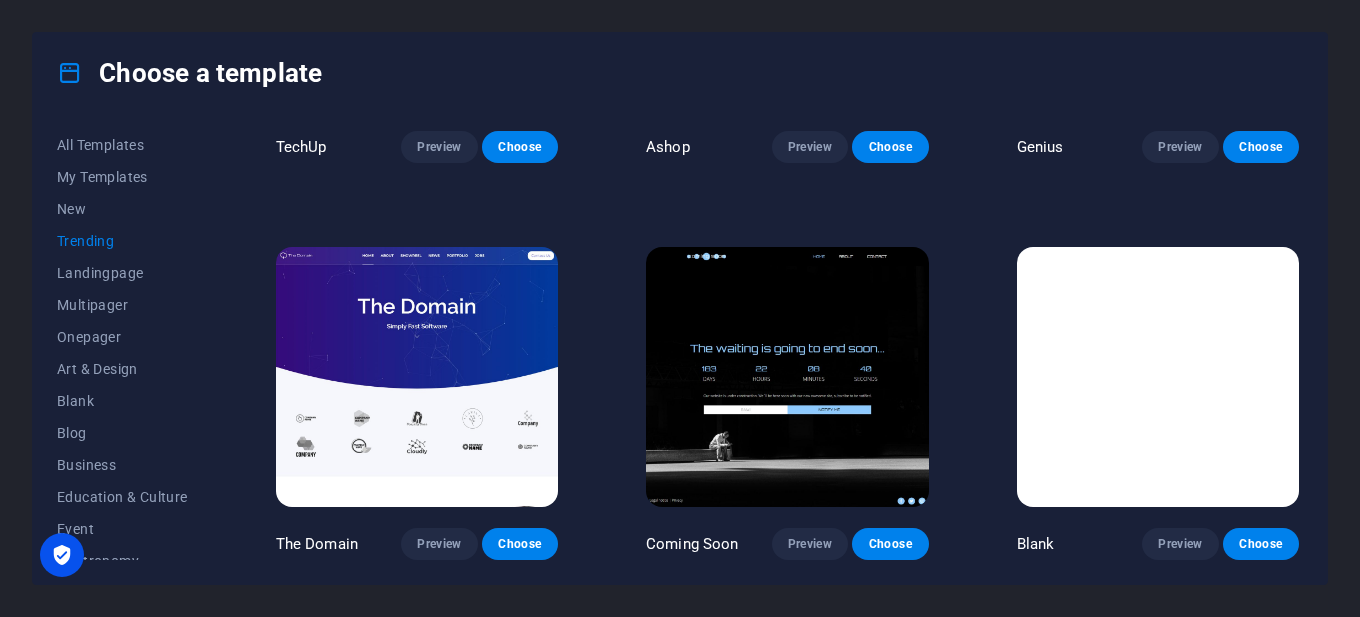 scroll, scrollTop: 816, scrollLeft: 0, axis: vertical 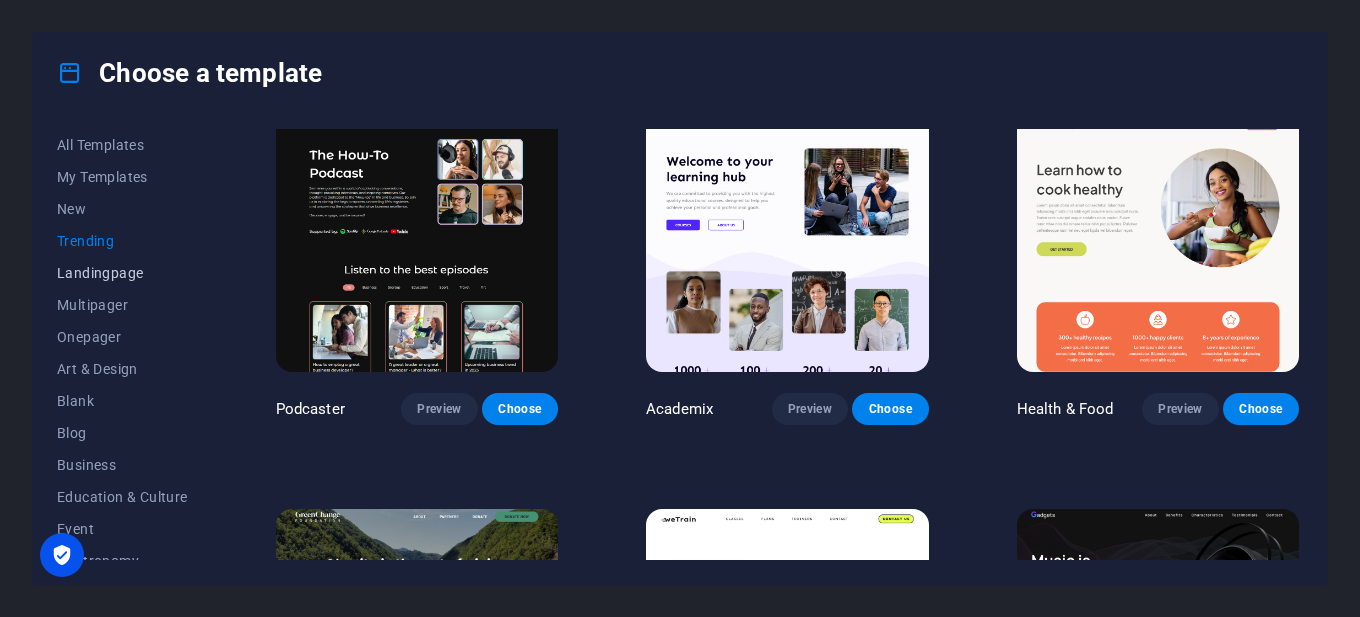 click on "Landingpage" at bounding box center [122, 273] 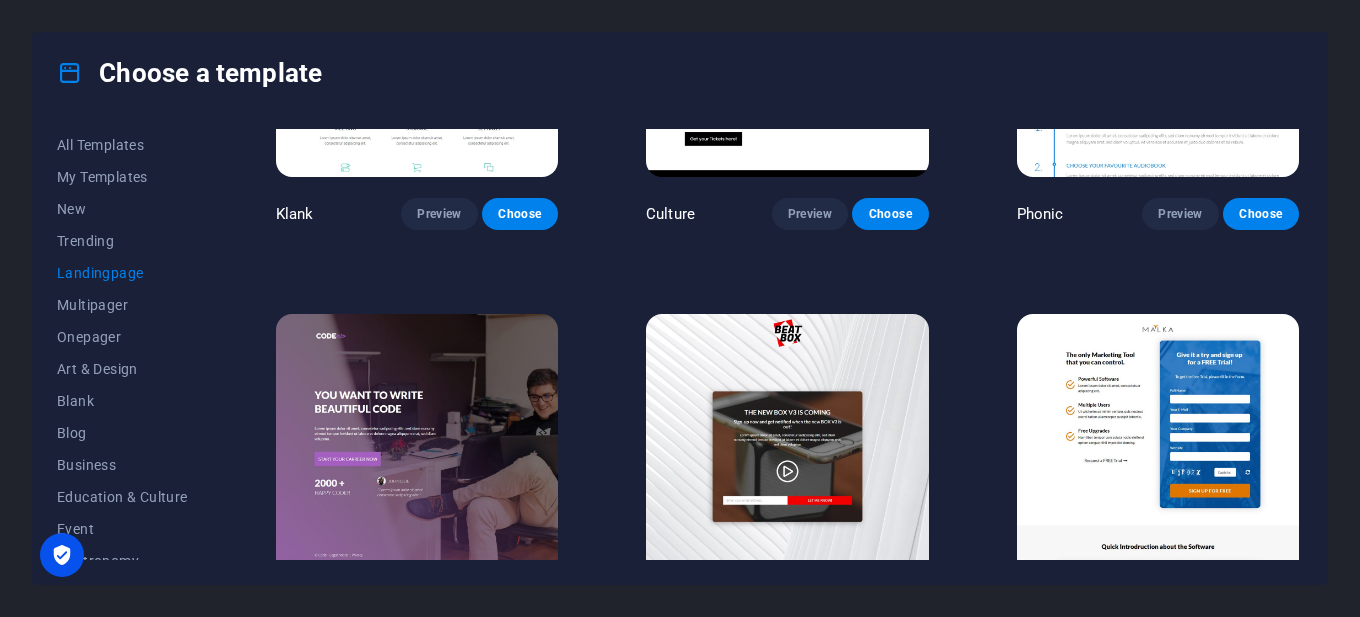 scroll, scrollTop: 0, scrollLeft: 0, axis: both 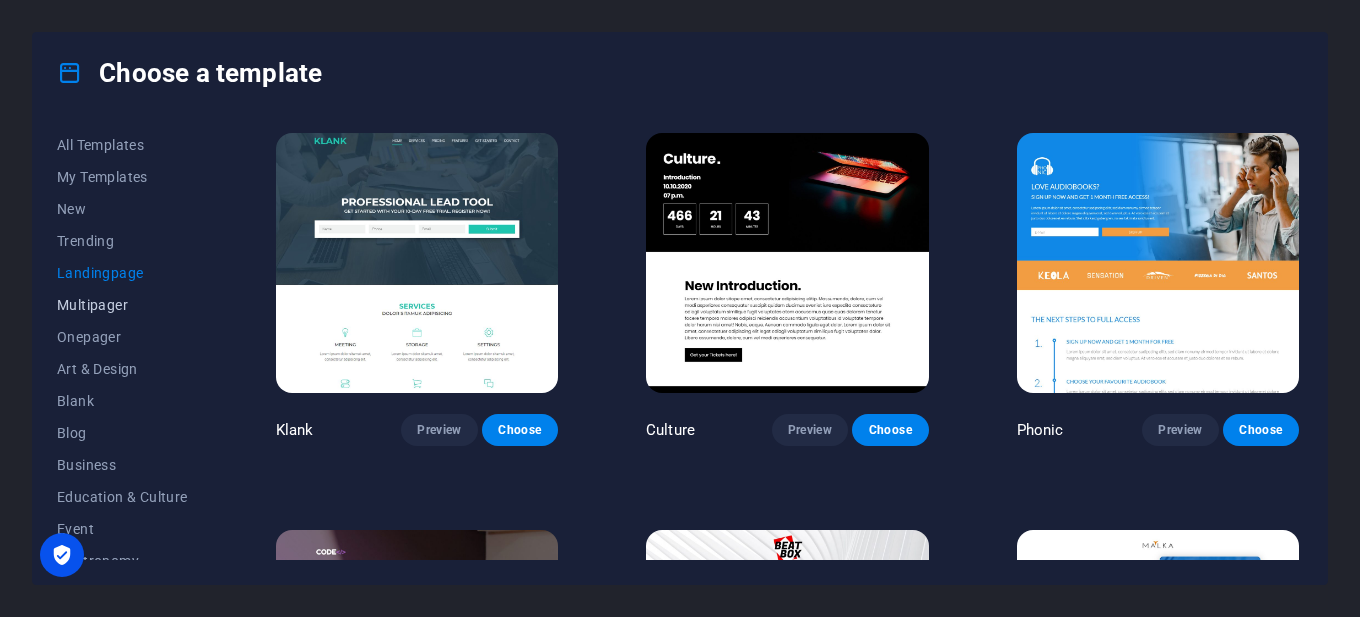 click on "Multipager" at bounding box center [122, 305] 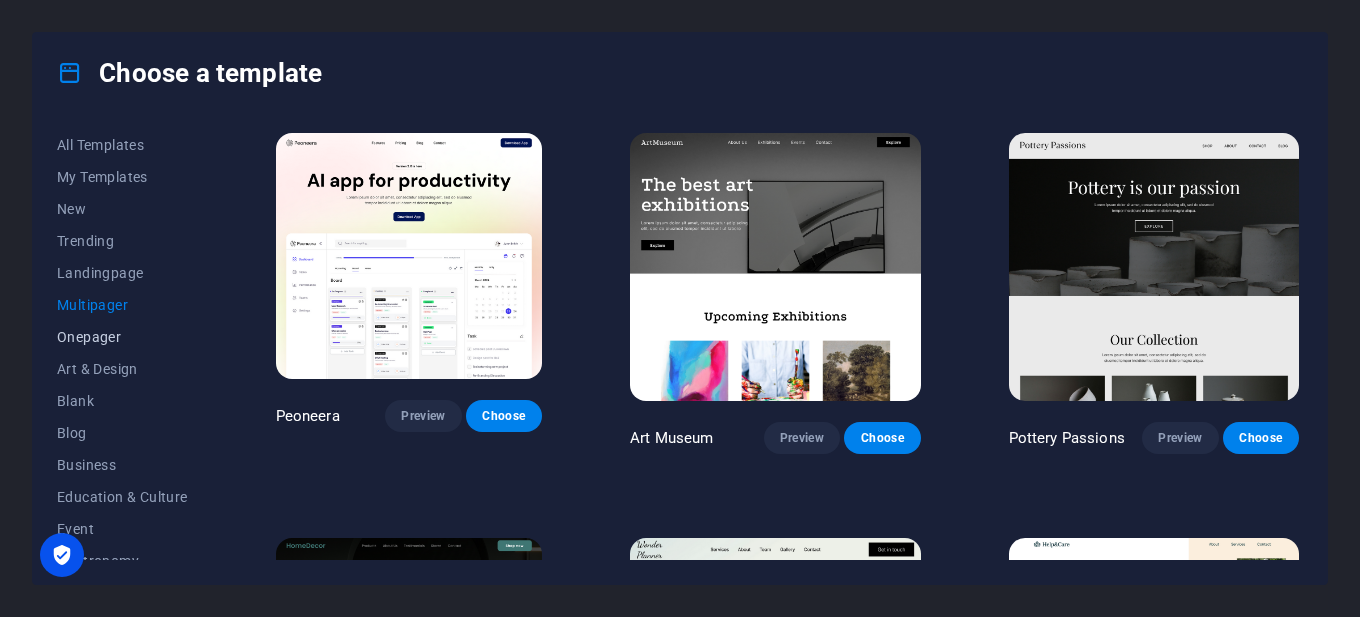 click on "Onepager" at bounding box center [122, 337] 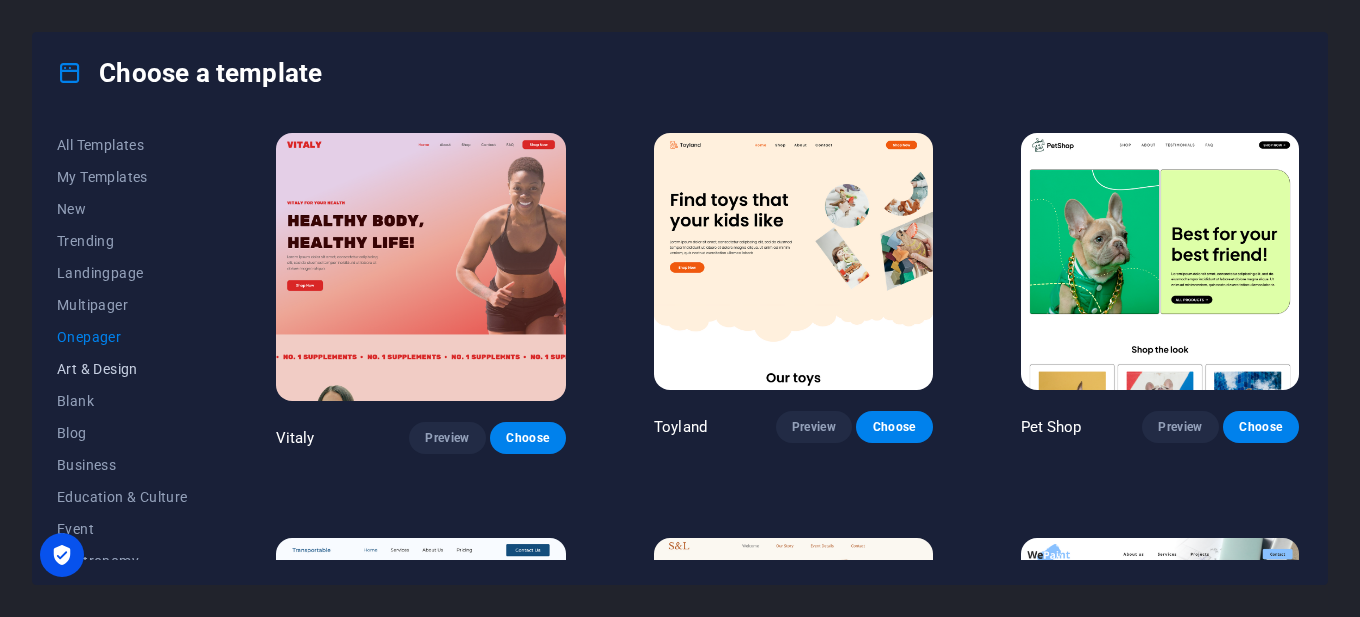 click on "Art & Design" at bounding box center [122, 369] 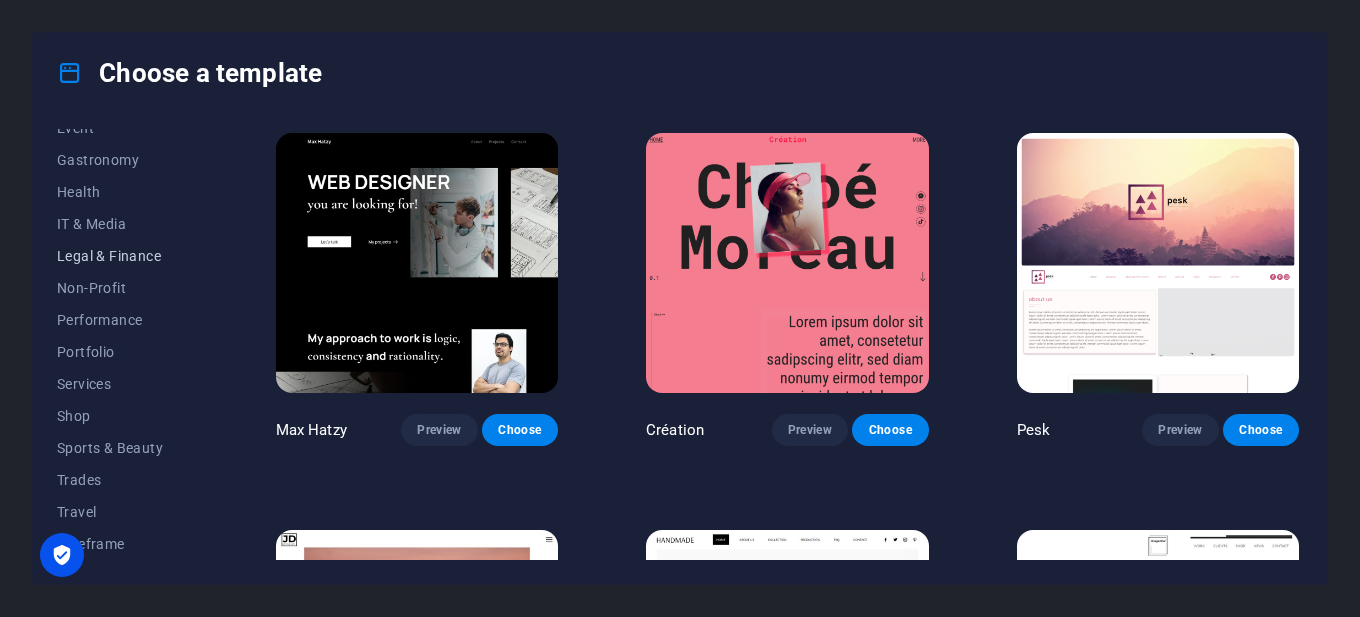 scroll, scrollTop: 0, scrollLeft: 0, axis: both 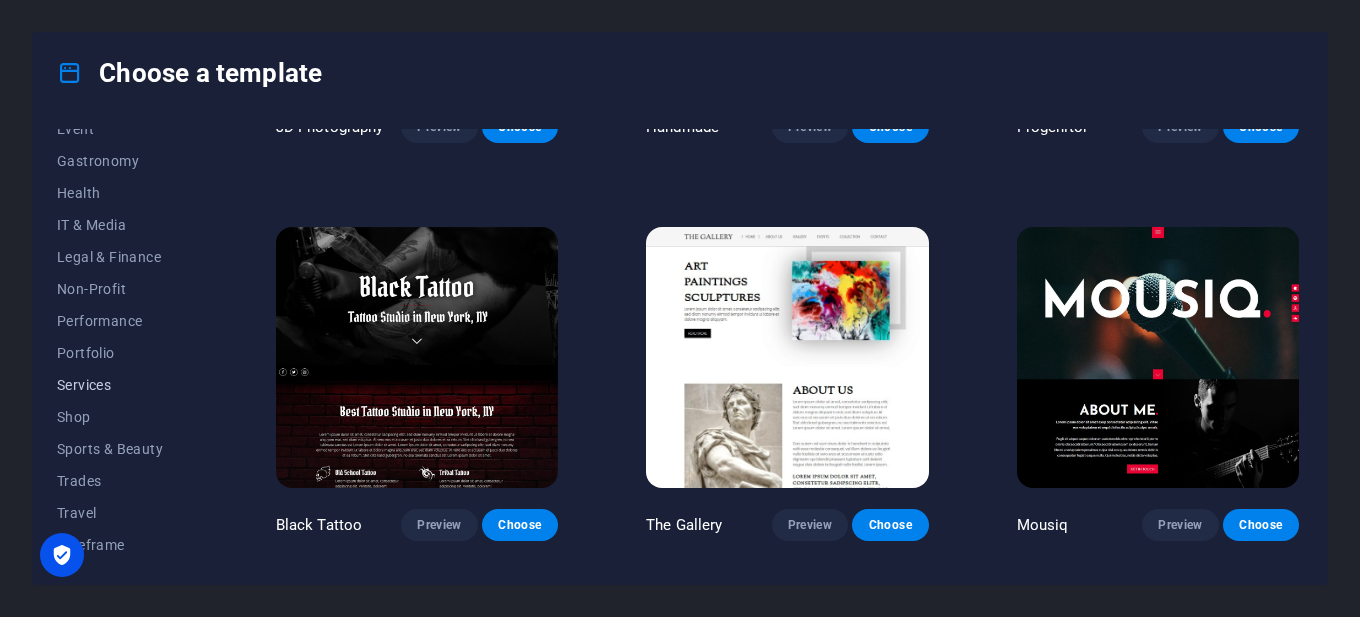 click on "Services" at bounding box center [122, 385] 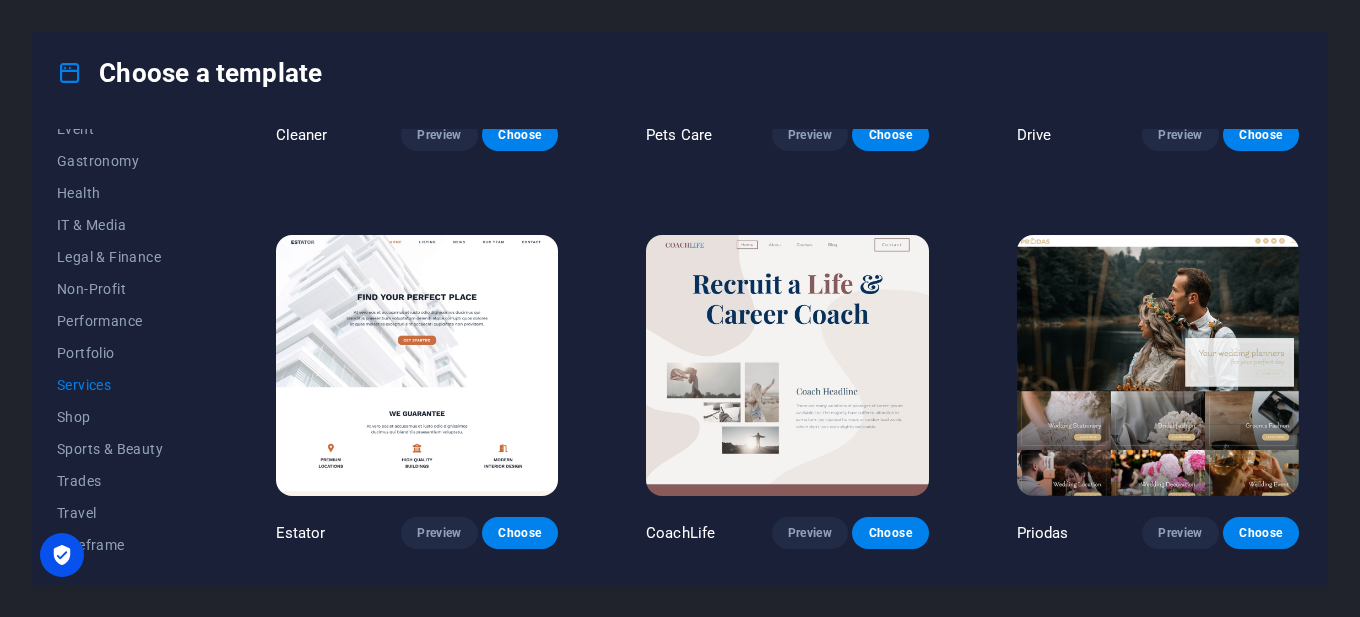 scroll, scrollTop: 401, scrollLeft: 0, axis: vertical 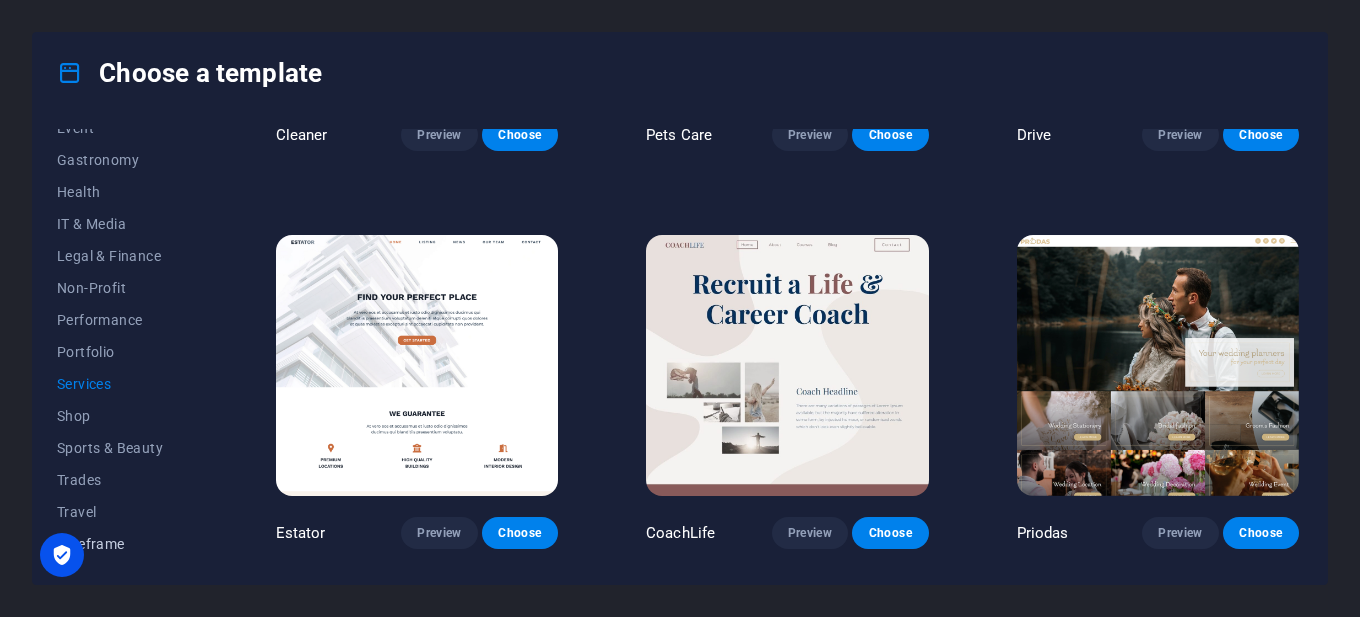 click on "Wireframe" at bounding box center [122, 544] 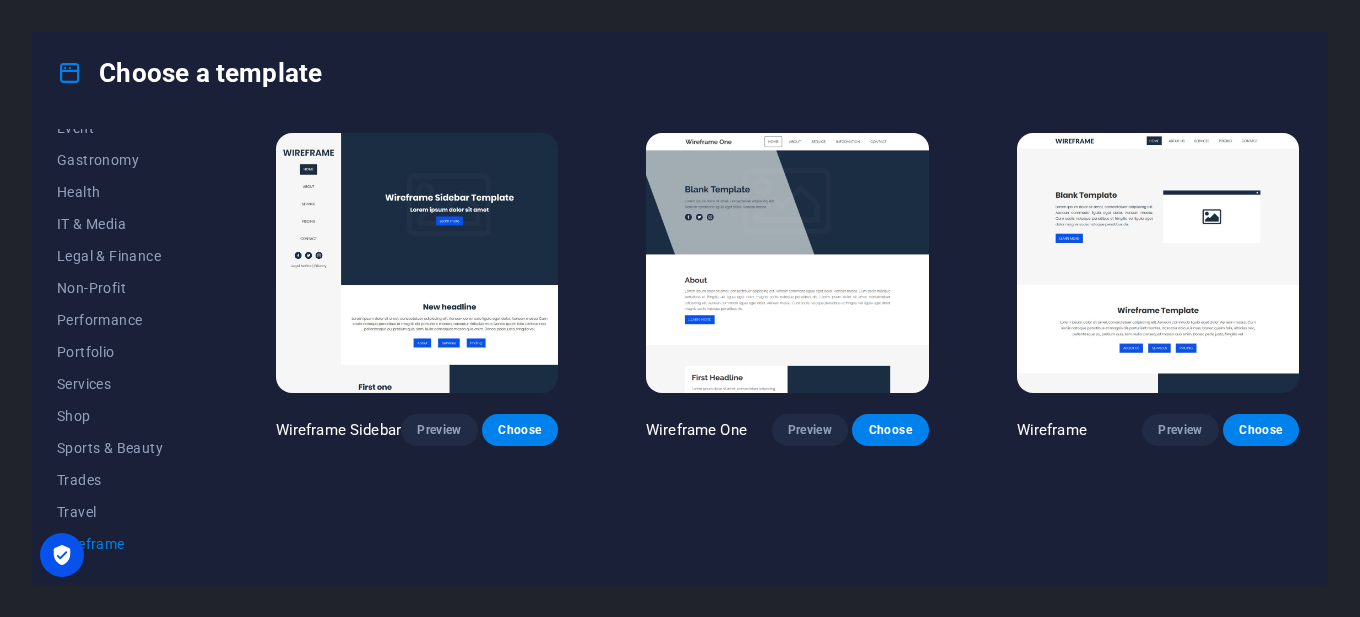scroll, scrollTop: 0, scrollLeft: 0, axis: both 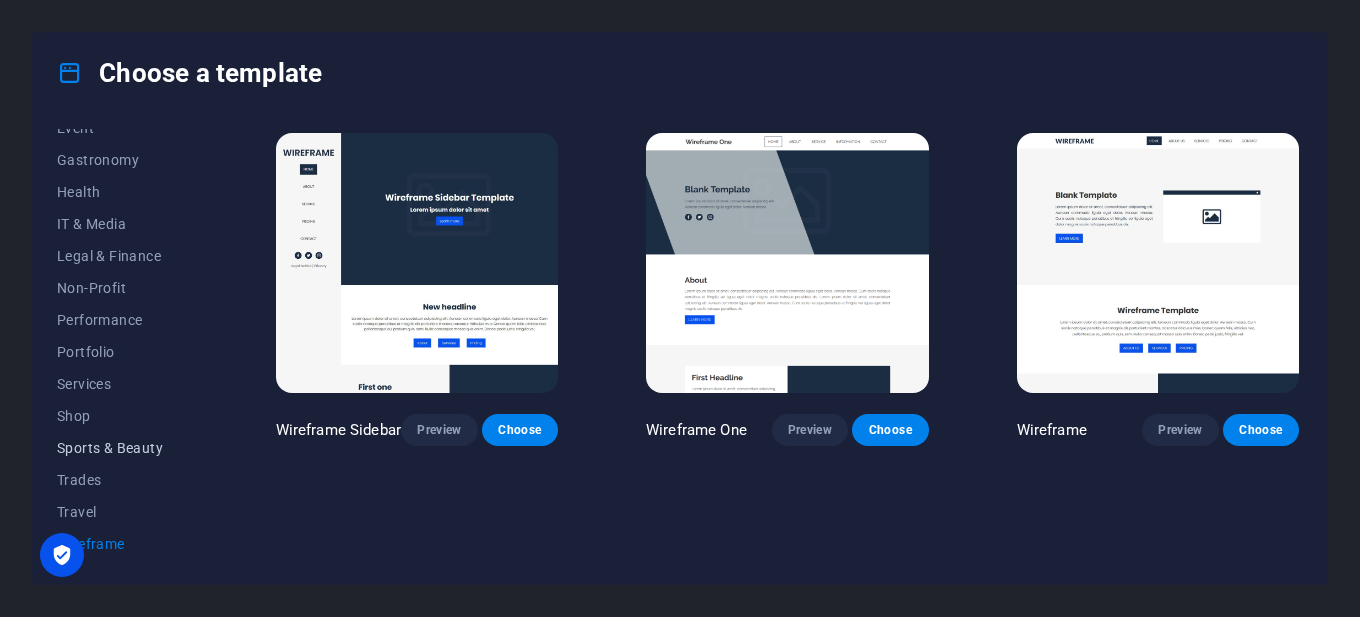 click on "Sports & Beauty" at bounding box center [122, 448] 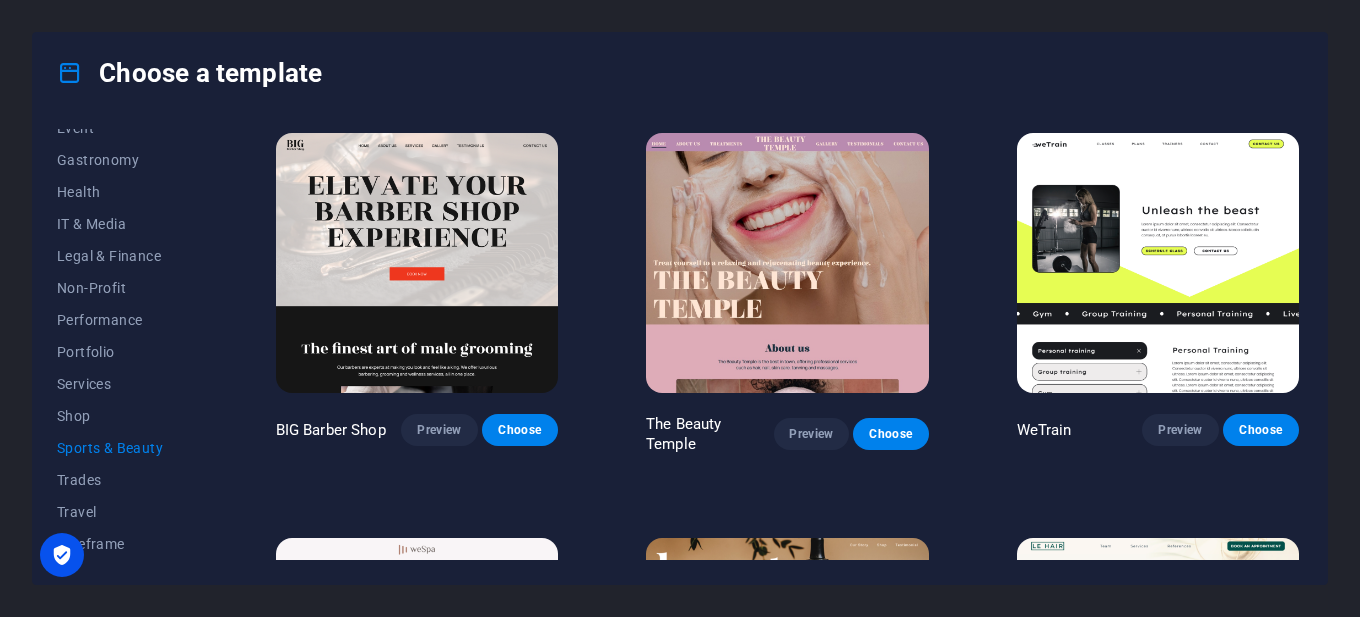 scroll, scrollTop: 301, scrollLeft: 0, axis: vertical 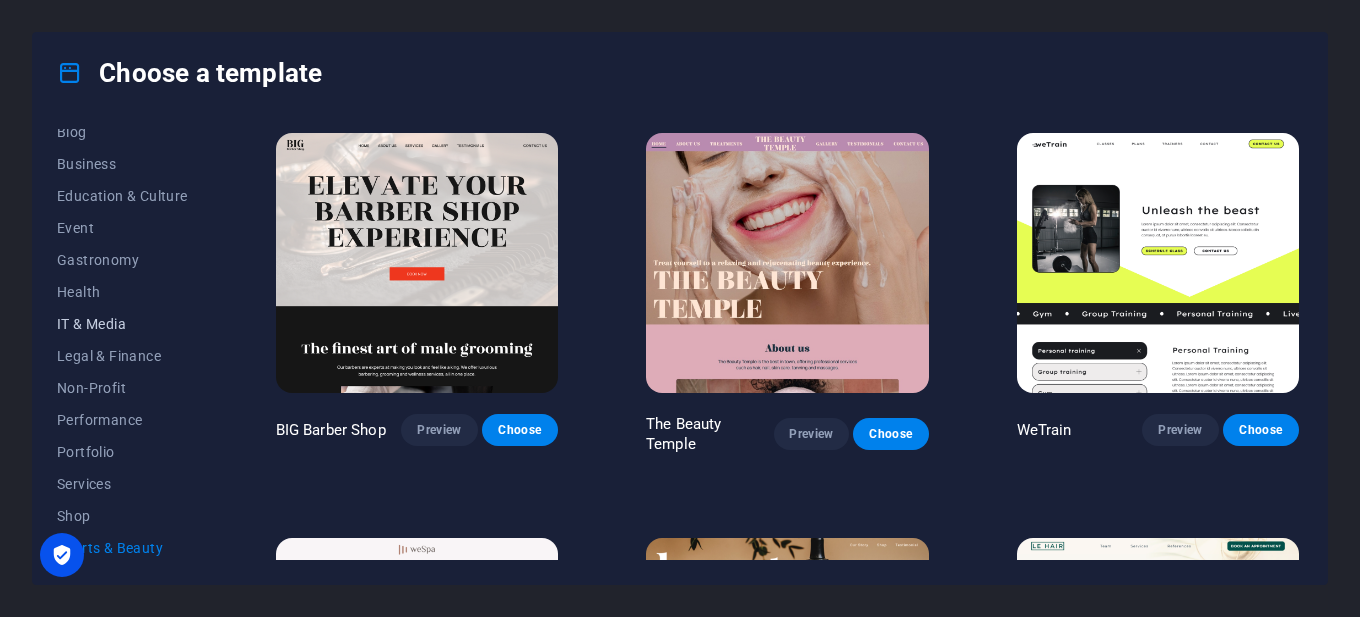 click on "IT & Media" at bounding box center [122, 324] 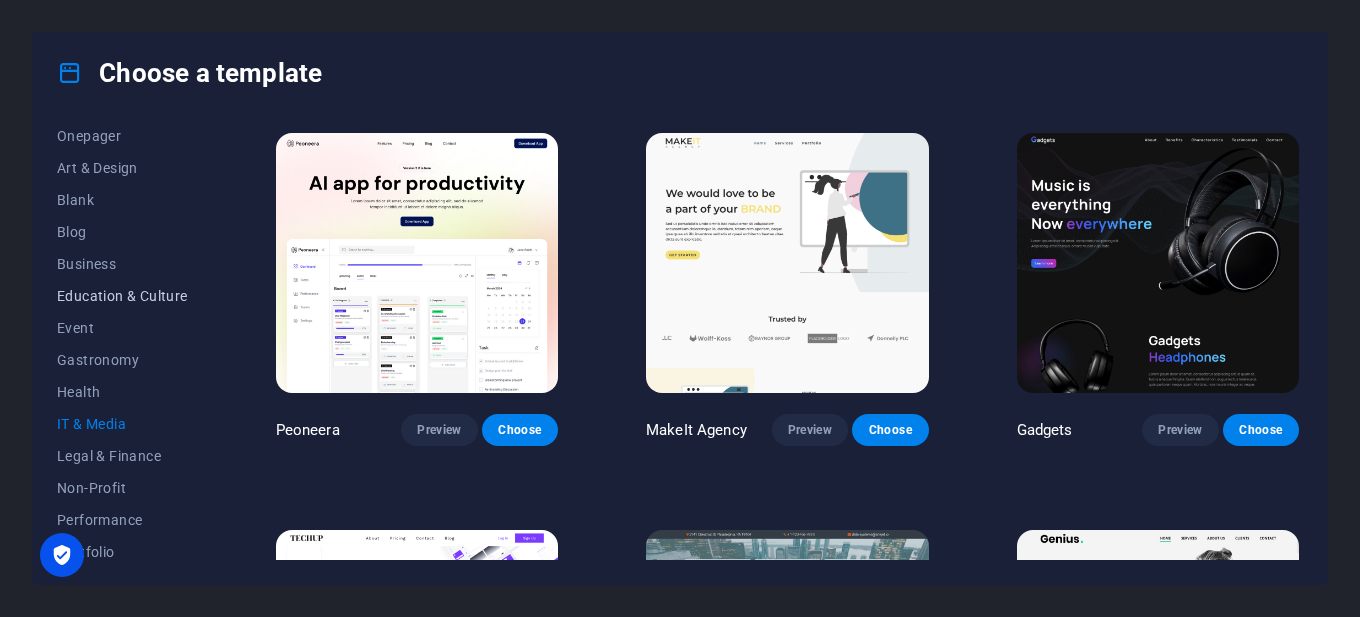 scroll, scrollTop: 1, scrollLeft: 0, axis: vertical 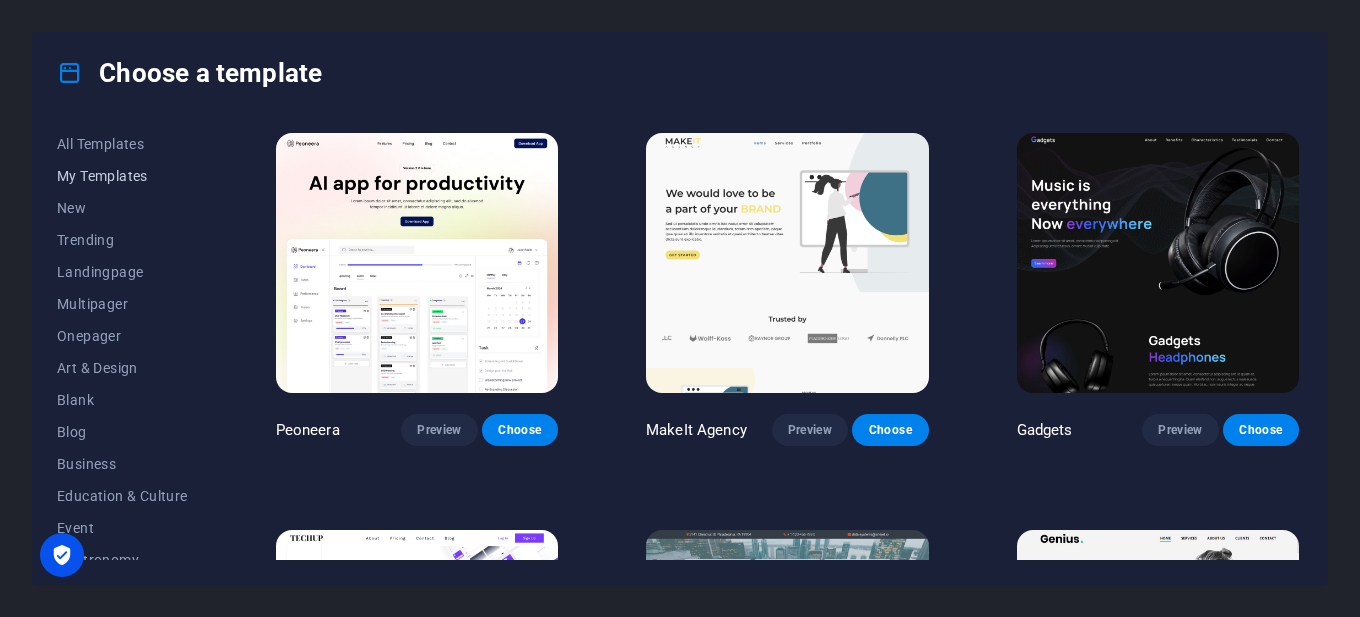 click on "My Templates" at bounding box center [122, 176] 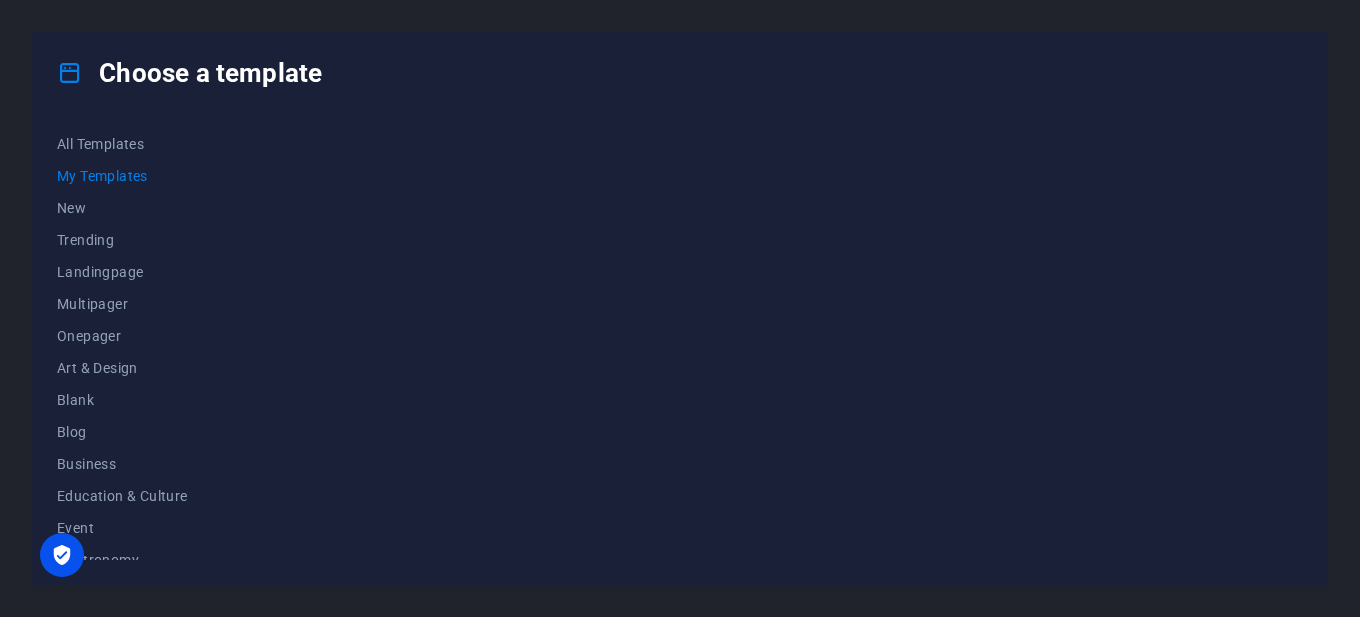 click at bounding box center (787, 344) 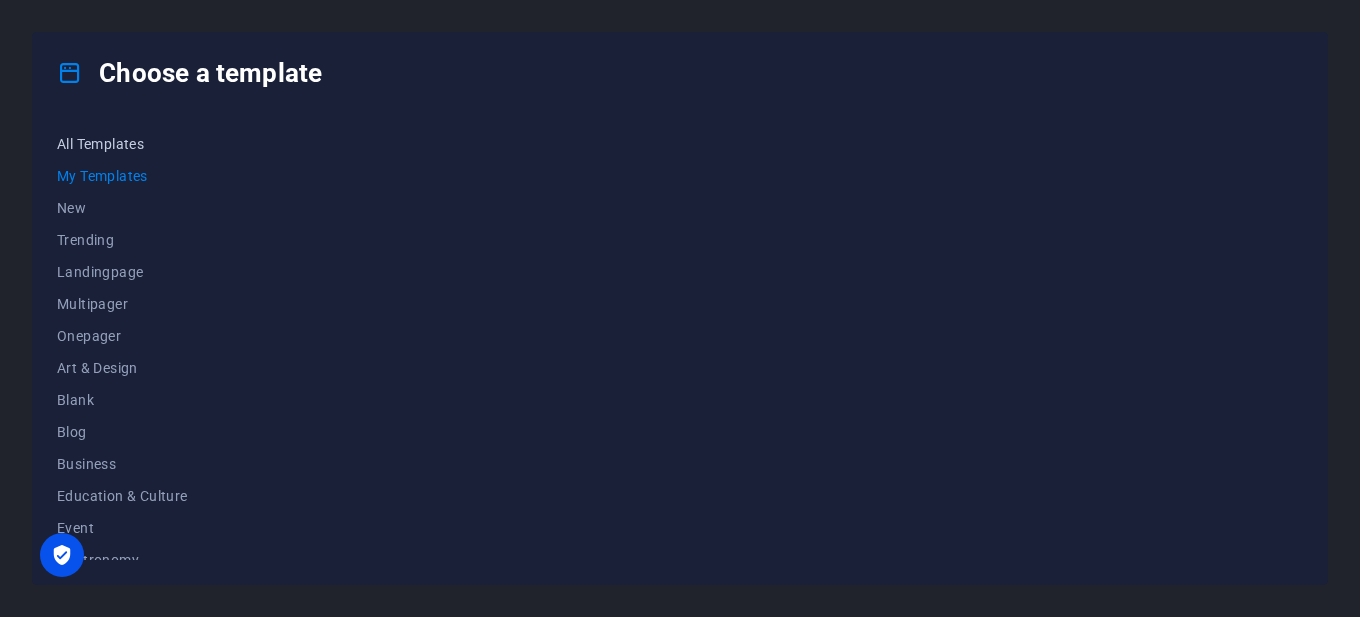 click on "All Templates" at bounding box center [122, 144] 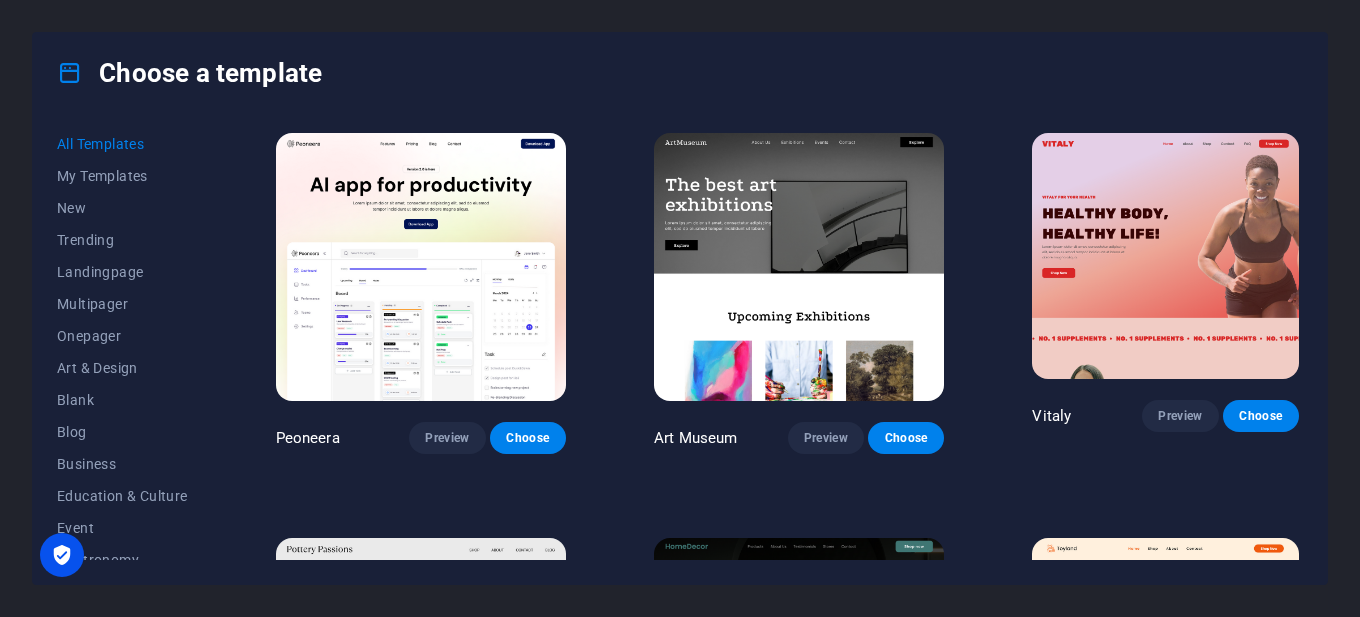 click on "Choose a template" at bounding box center (189, 73) 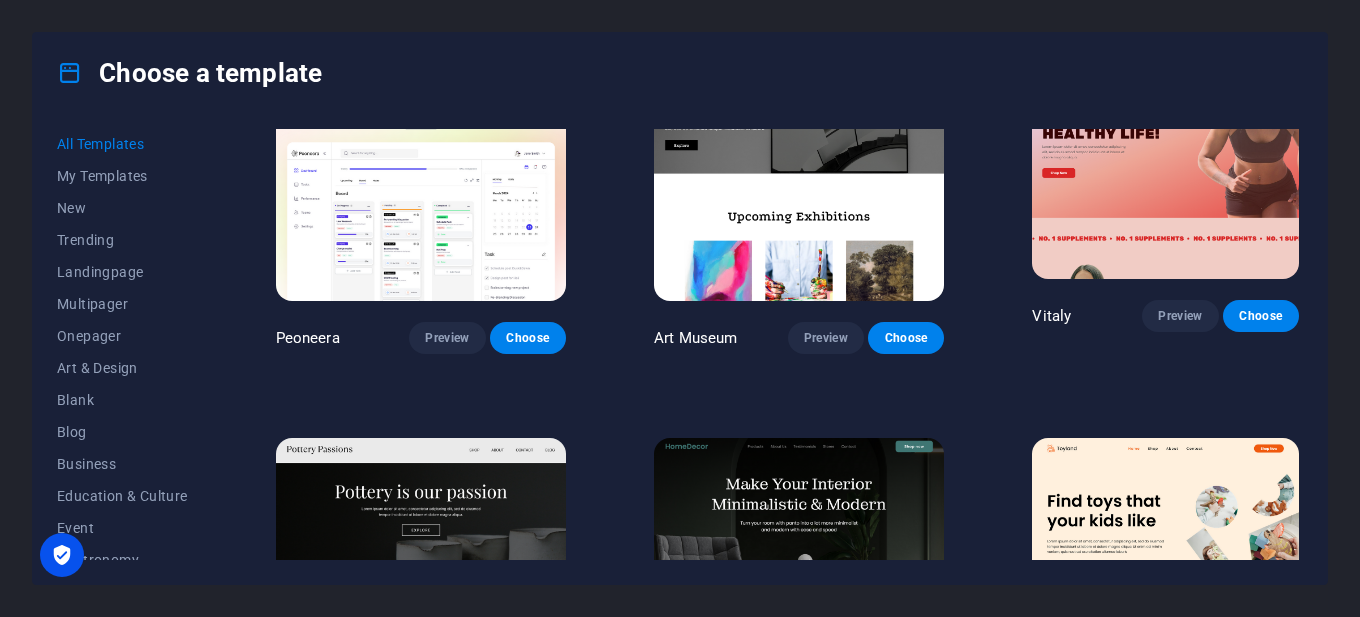 scroll, scrollTop: 200, scrollLeft: 0, axis: vertical 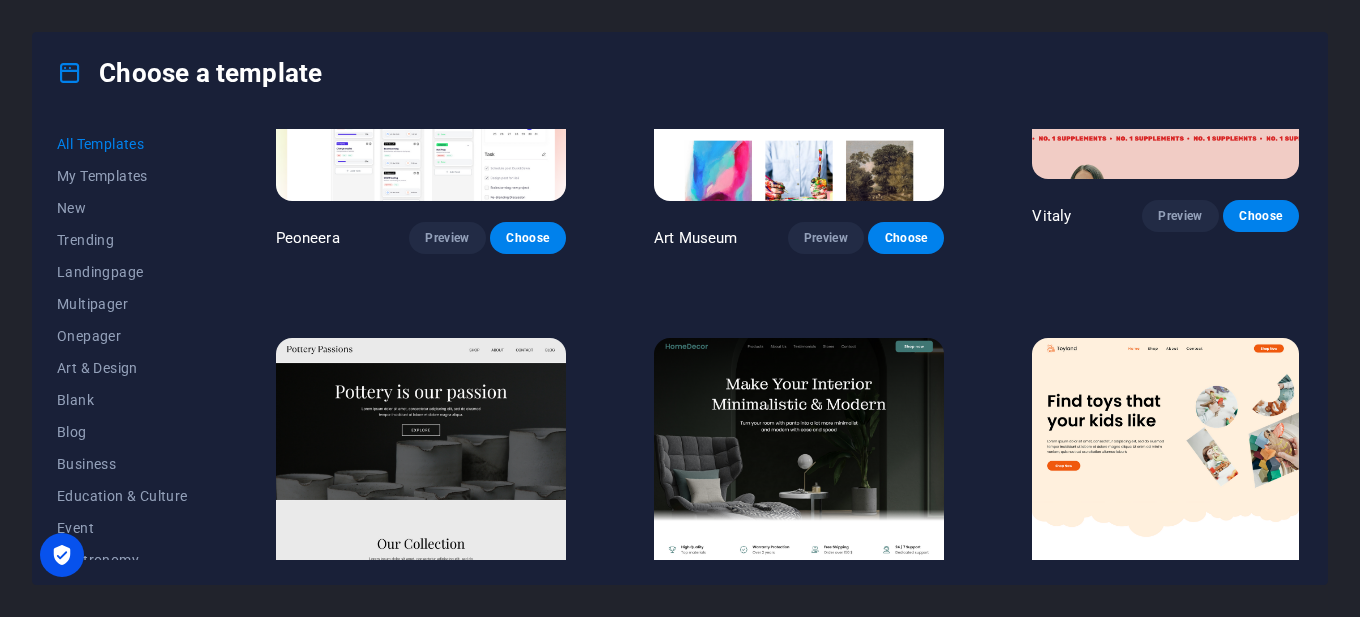 click at bounding box center (421, 472) 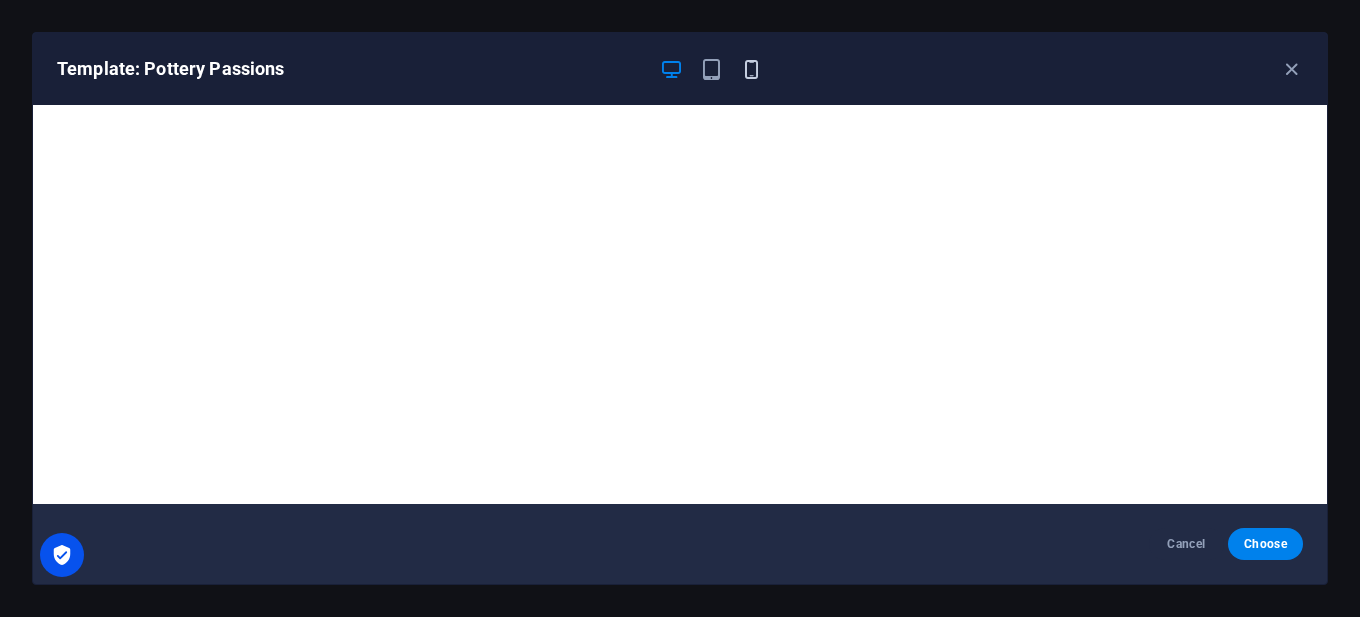 click at bounding box center (751, 69) 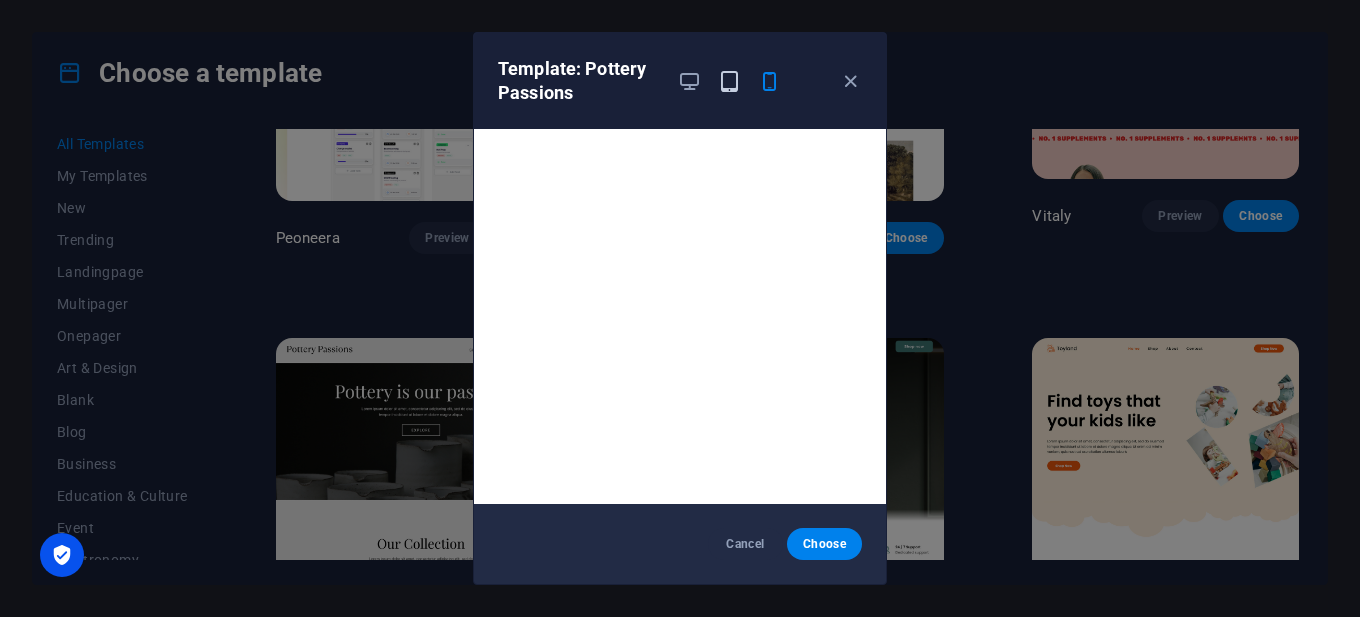 click at bounding box center (729, 81) 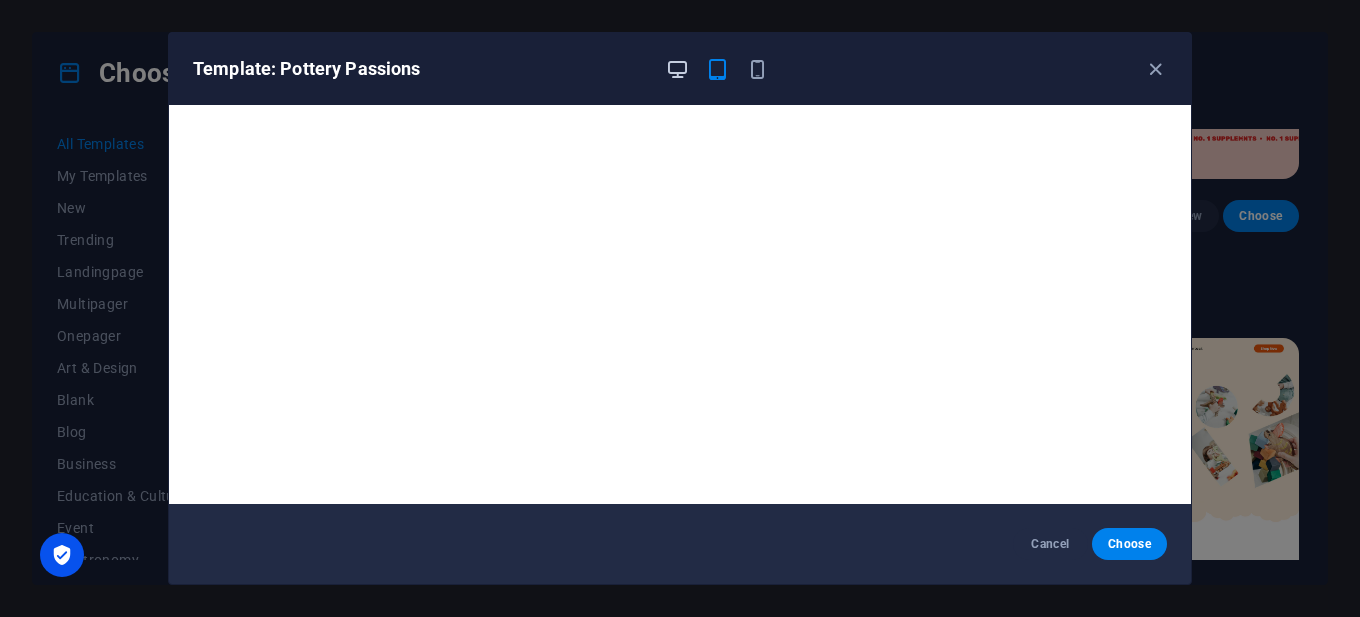 click at bounding box center (677, 69) 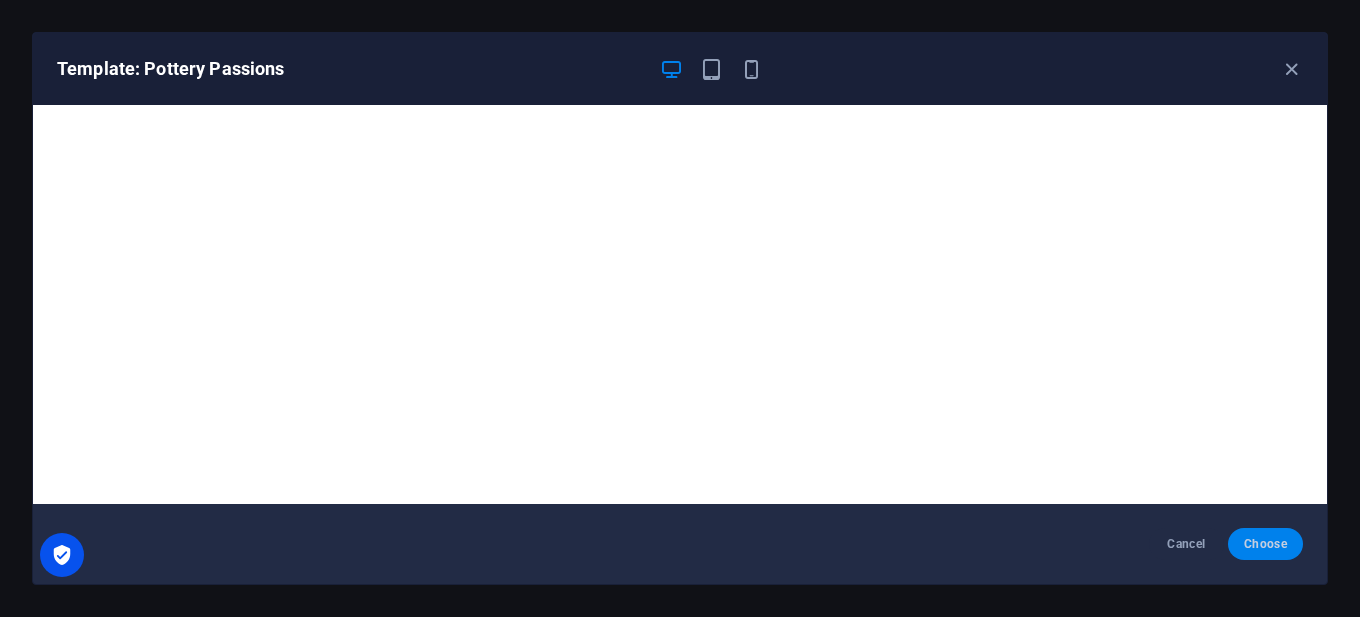 click on "Choose" at bounding box center (1265, 544) 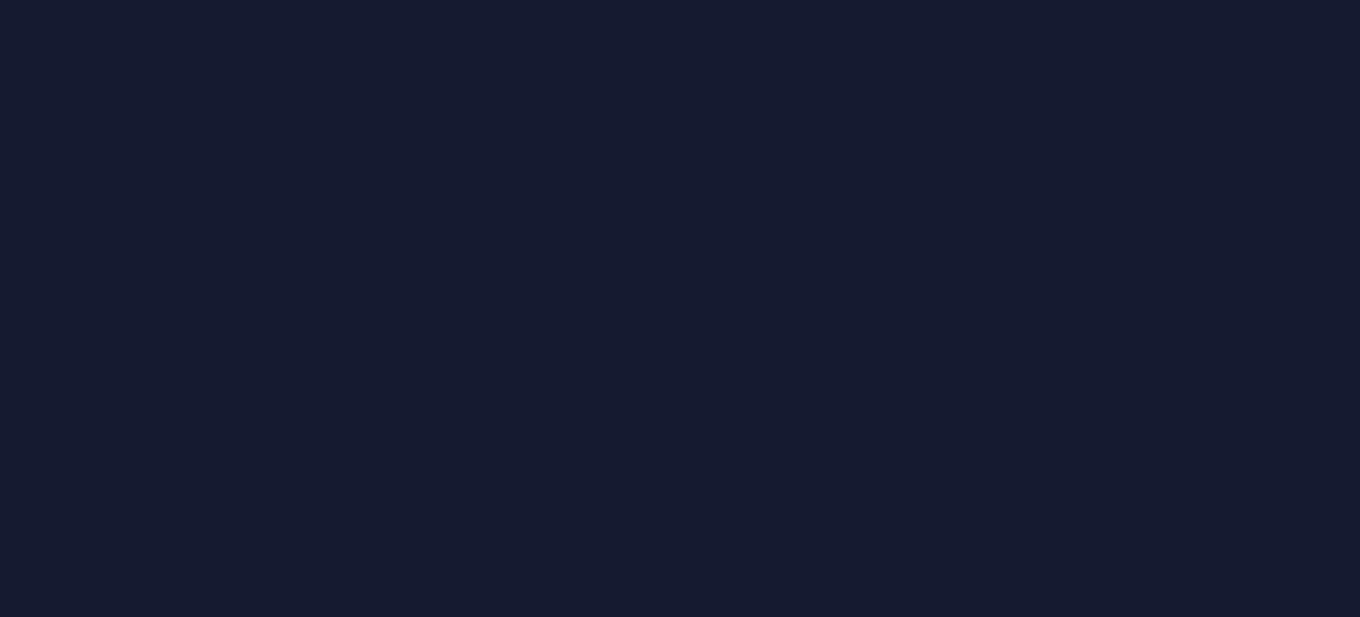 scroll, scrollTop: 0, scrollLeft: 0, axis: both 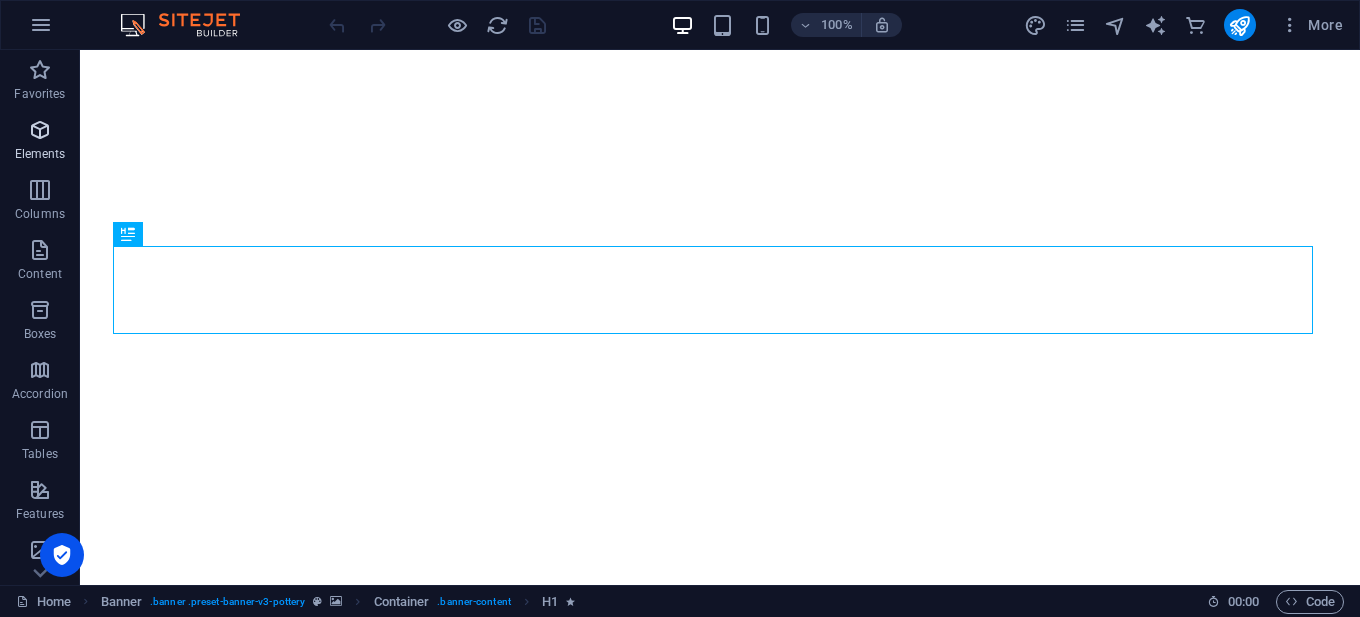 click at bounding box center (40, 130) 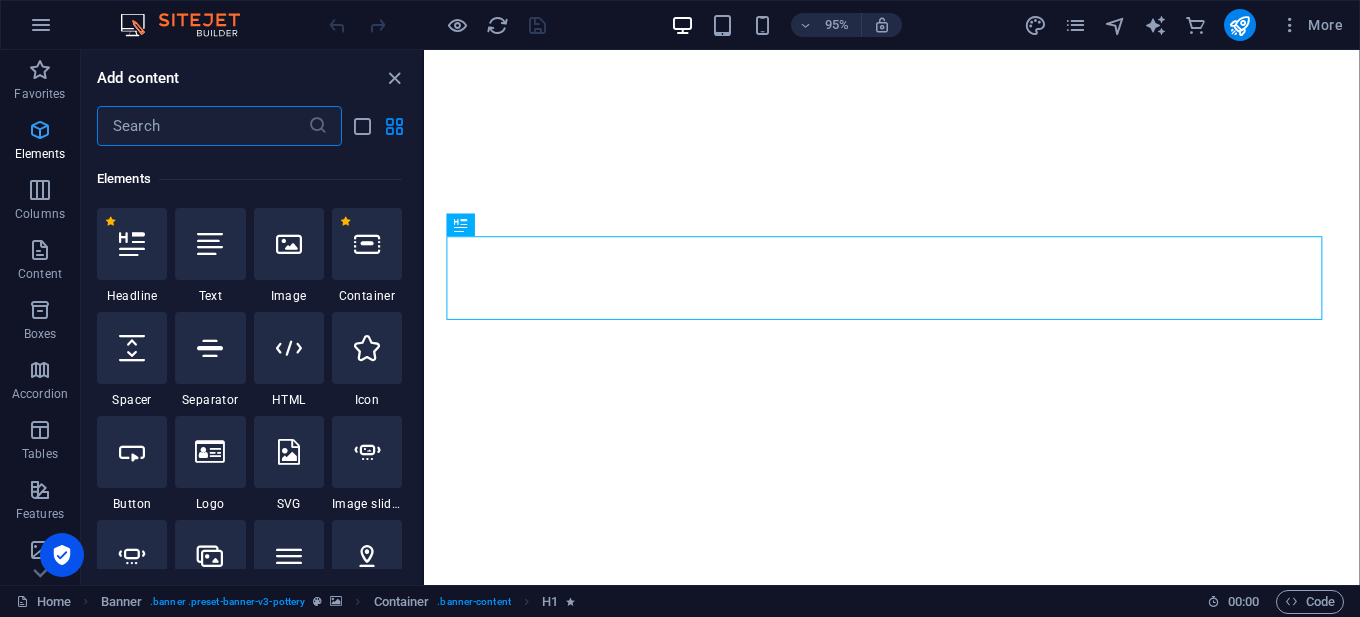 scroll, scrollTop: 213, scrollLeft: 0, axis: vertical 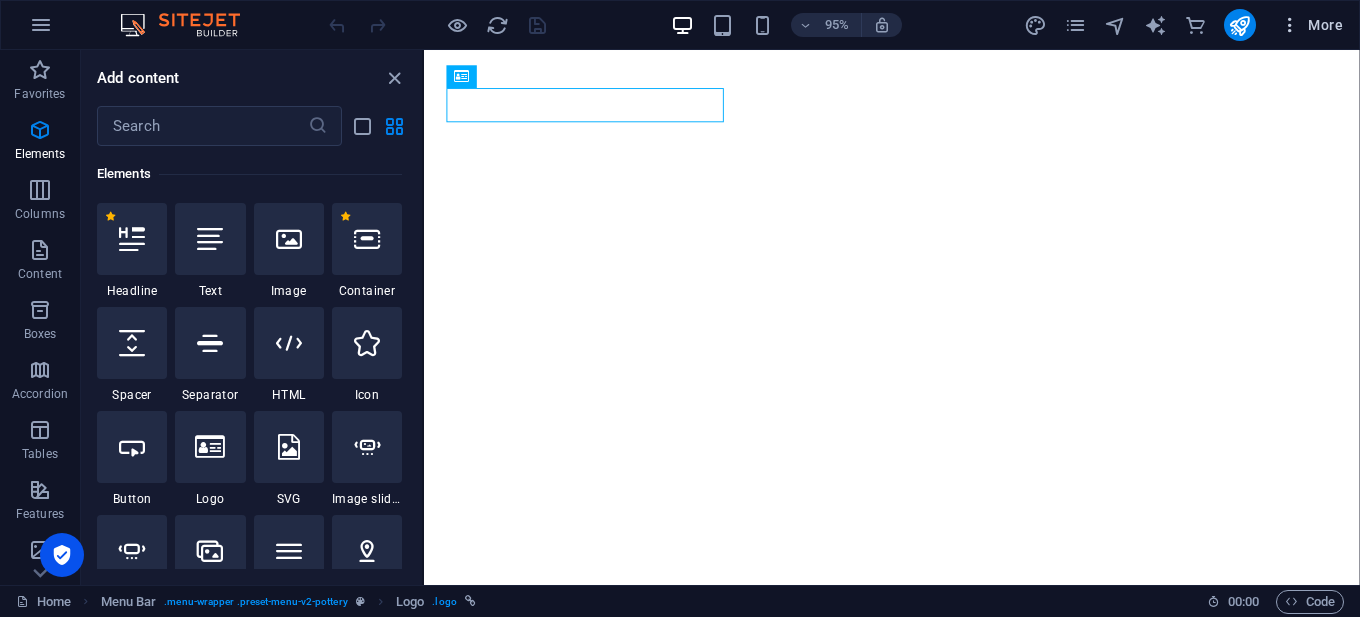 click on "More" at bounding box center [1311, 25] 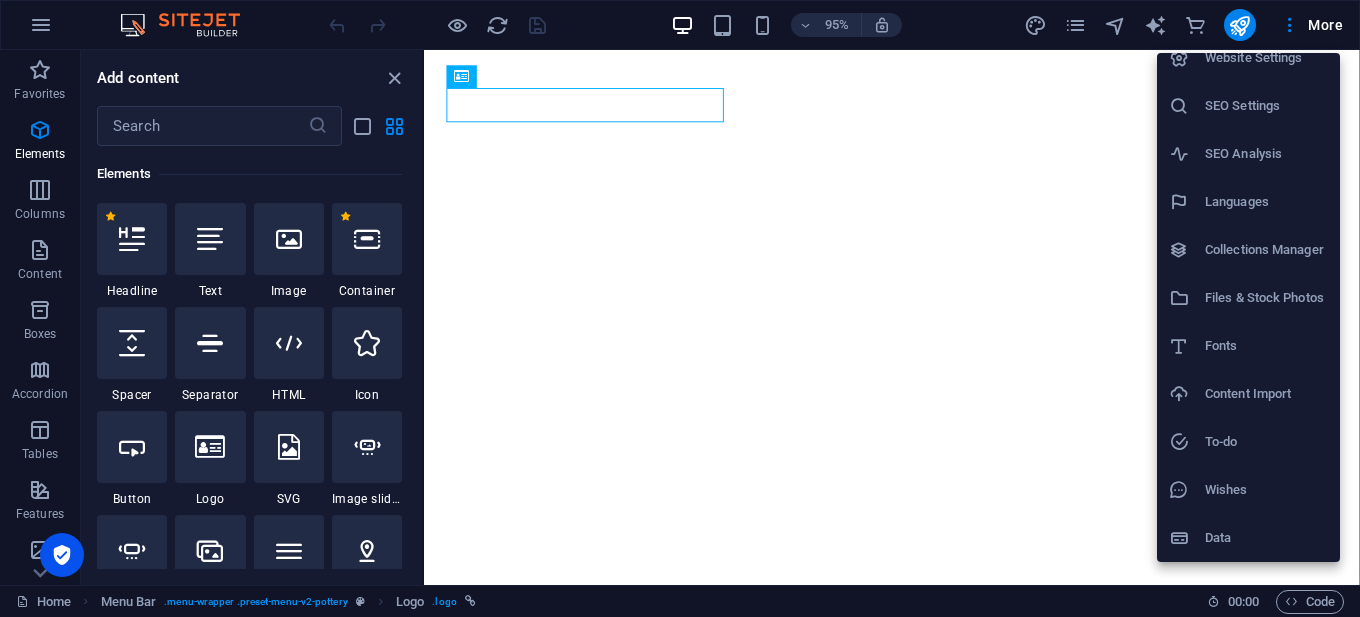 scroll, scrollTop: 0, scrollLeft: 0, axis: both 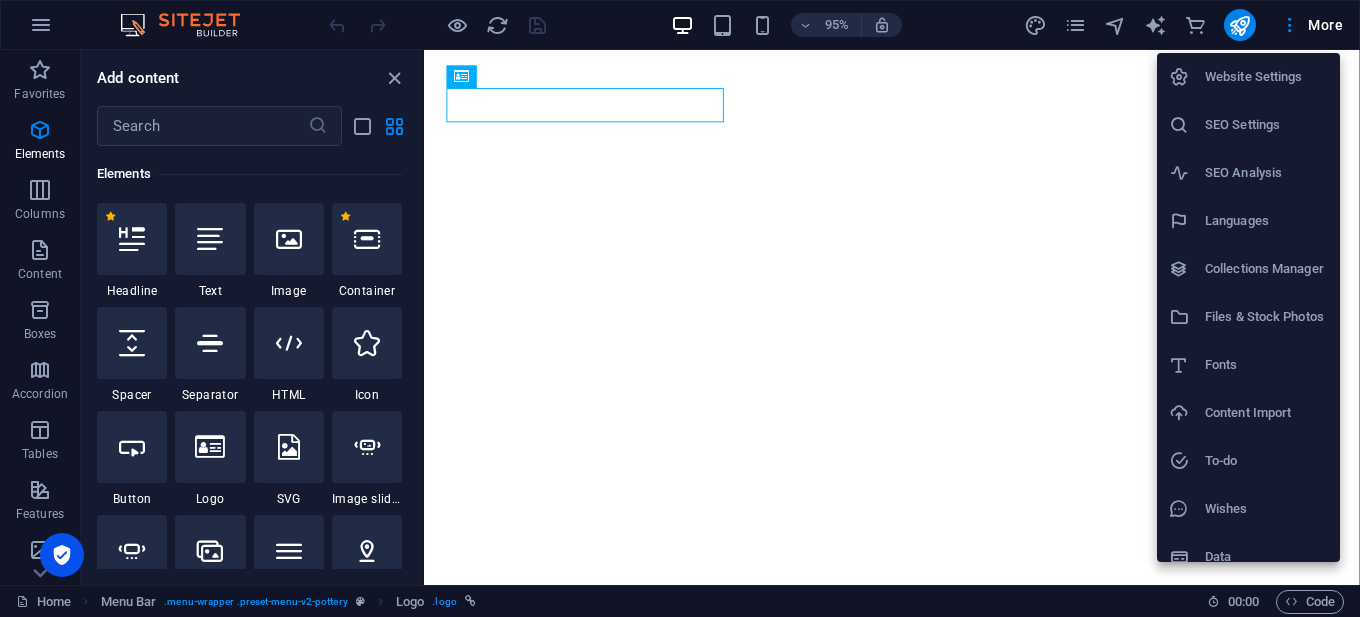 click on "Website Settings" at bounding box center [1266, 77] 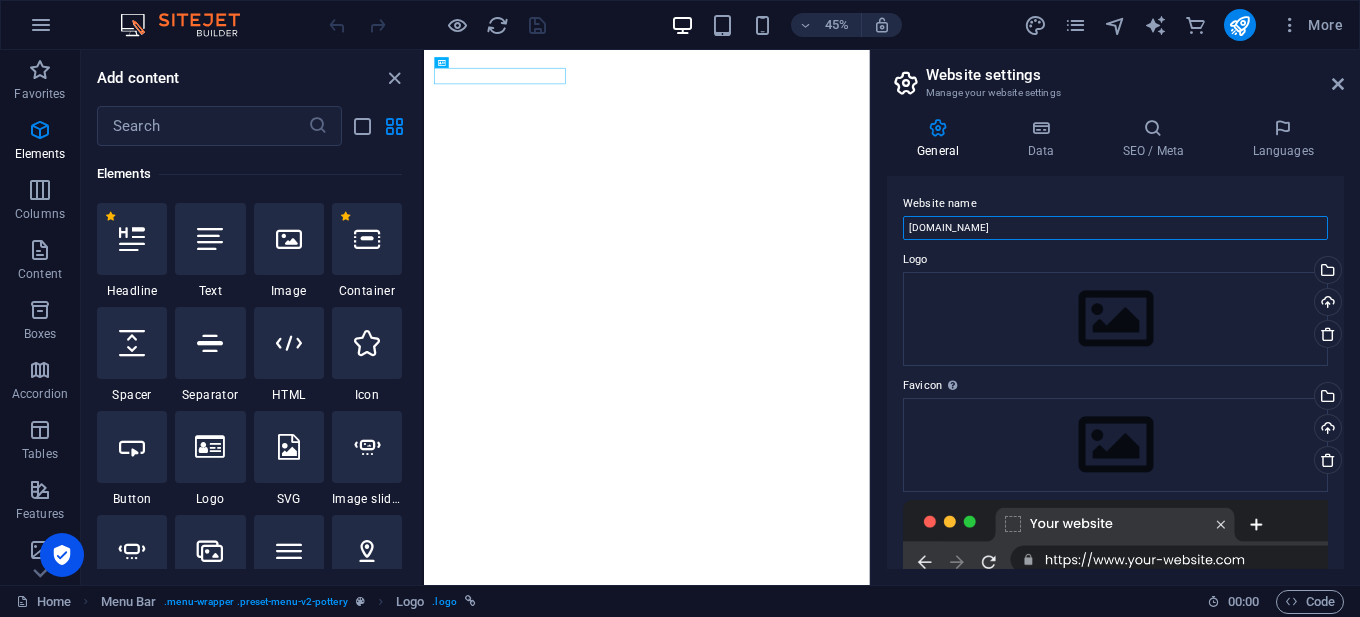 click on "[DOMAIN_NAME]" at bounding box center (1115, 228) 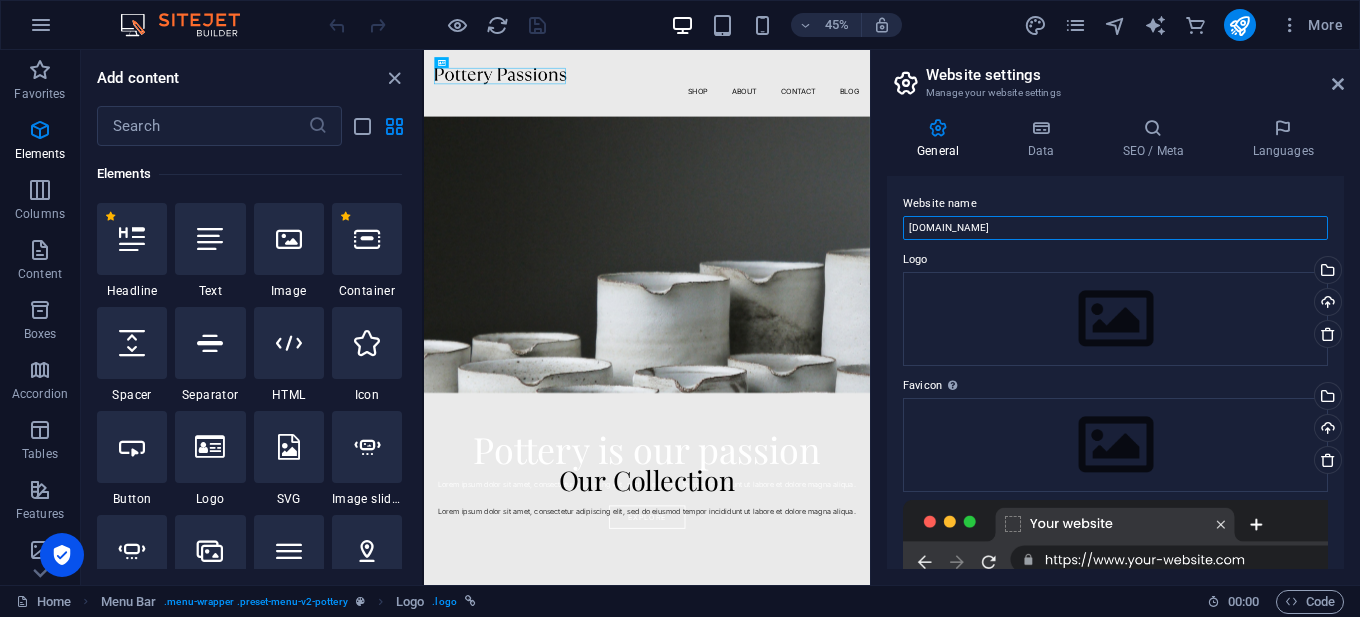 scroll, scrollTop: 0, scrollLeft: 0, axis: both 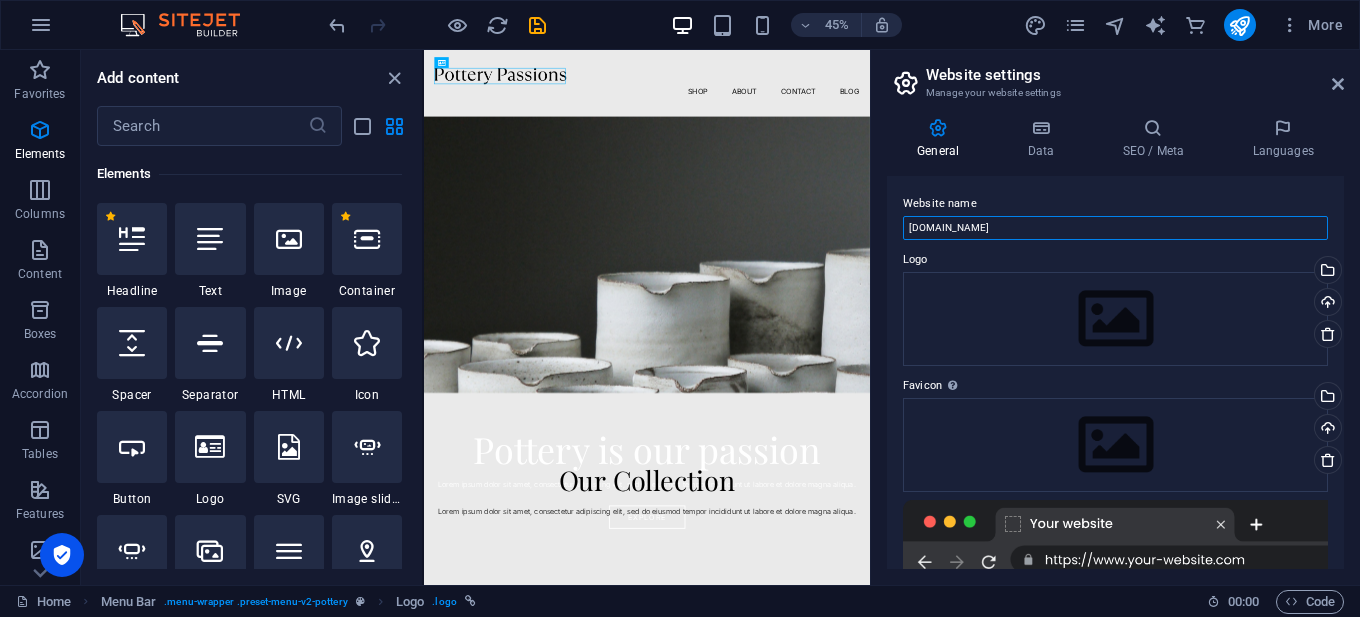 click on "[DOMAIN_NAME]" at bounding box center [1115, 228] 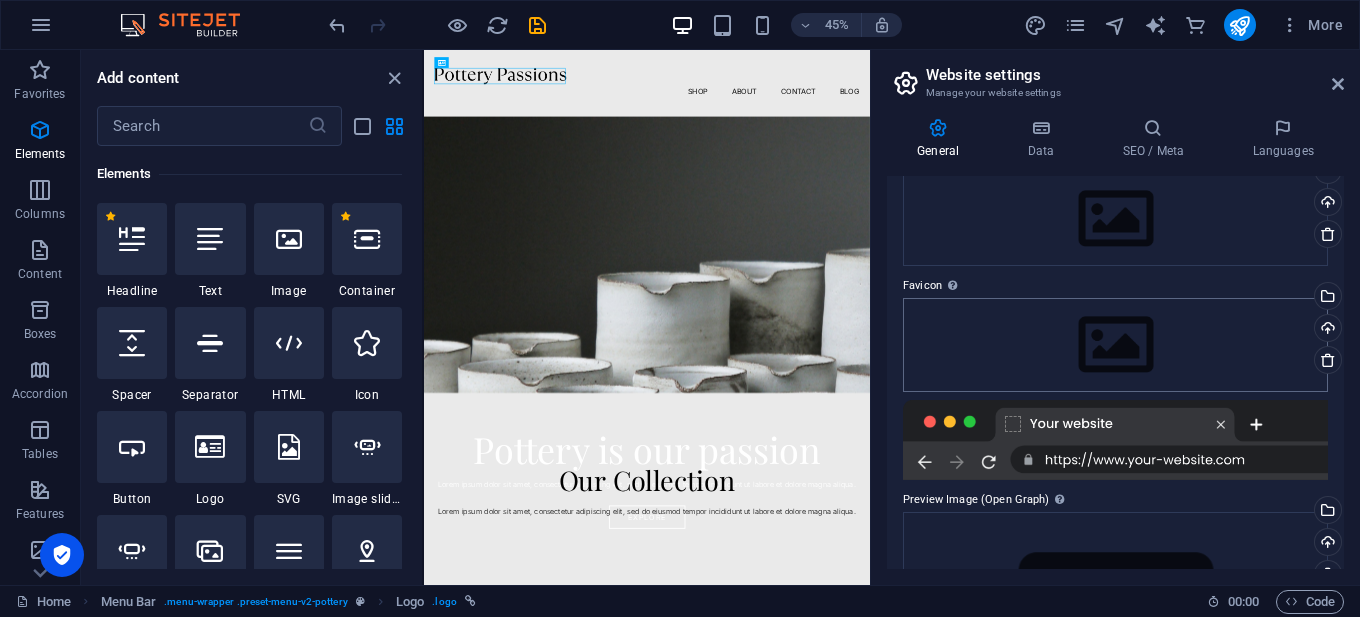 scroll, scrollTop: 0, scrollLeft: 0, axis: both 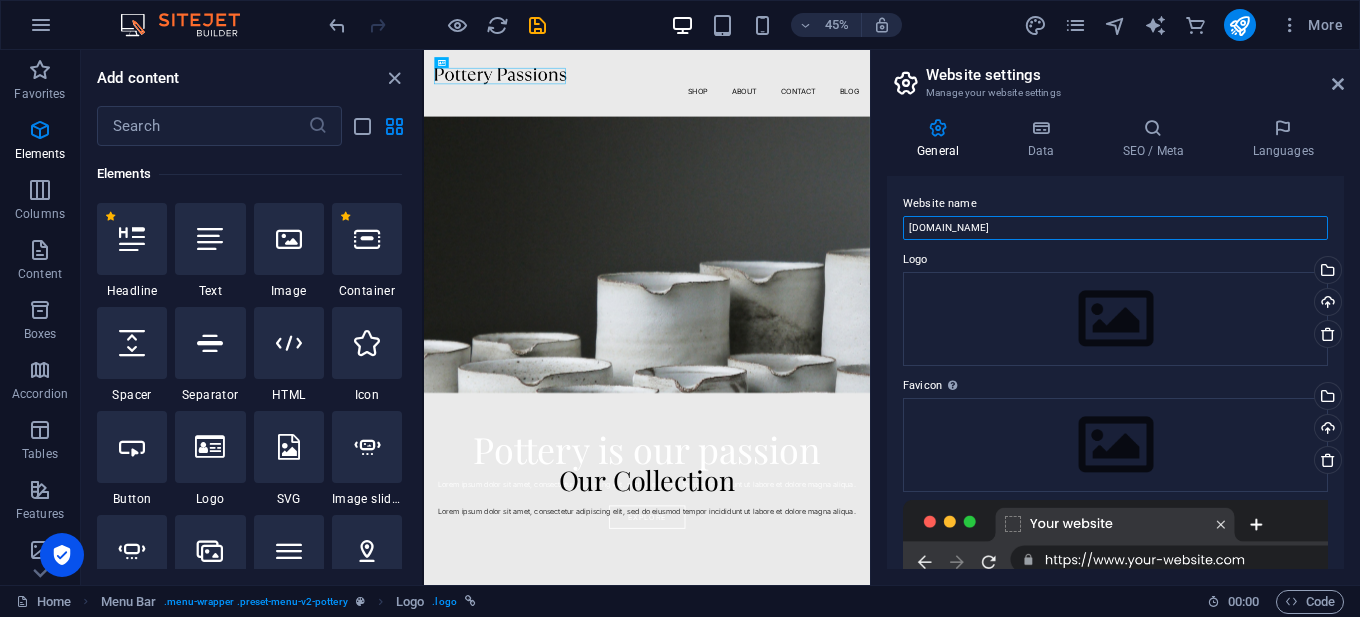 click on "OfficialUnlockers.Com" at bounding box center (1115, 228) 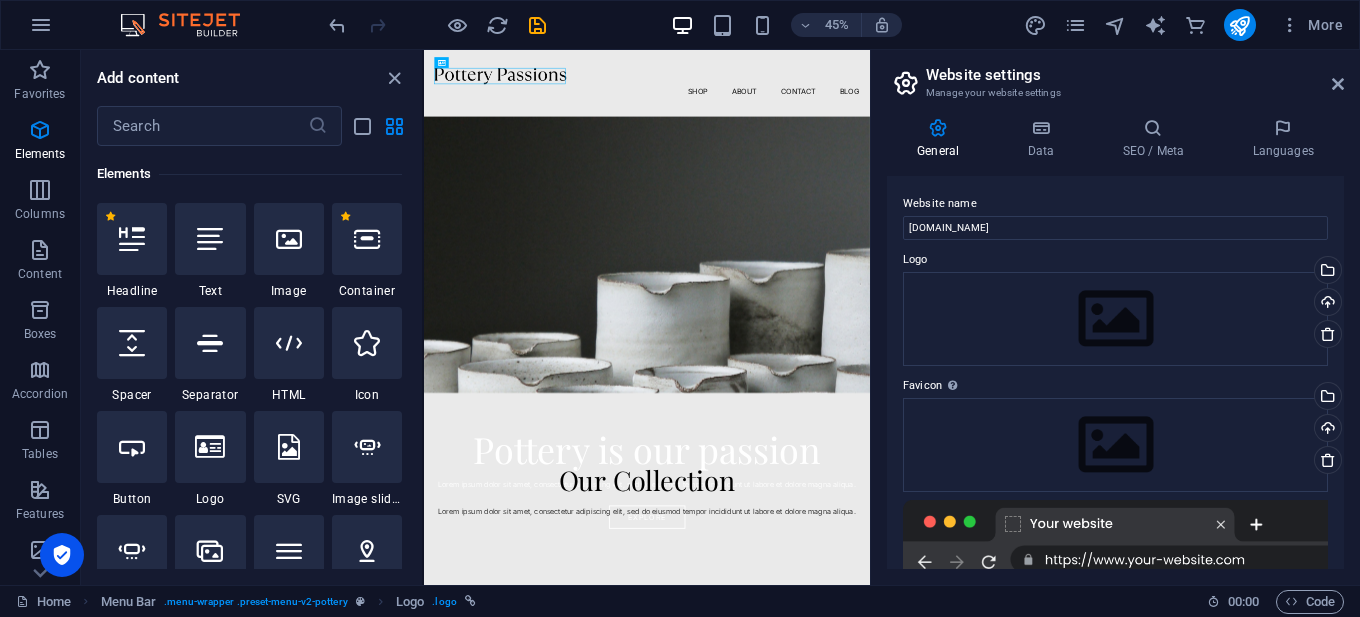click on "Website name" at bounding box center (1115, 204) 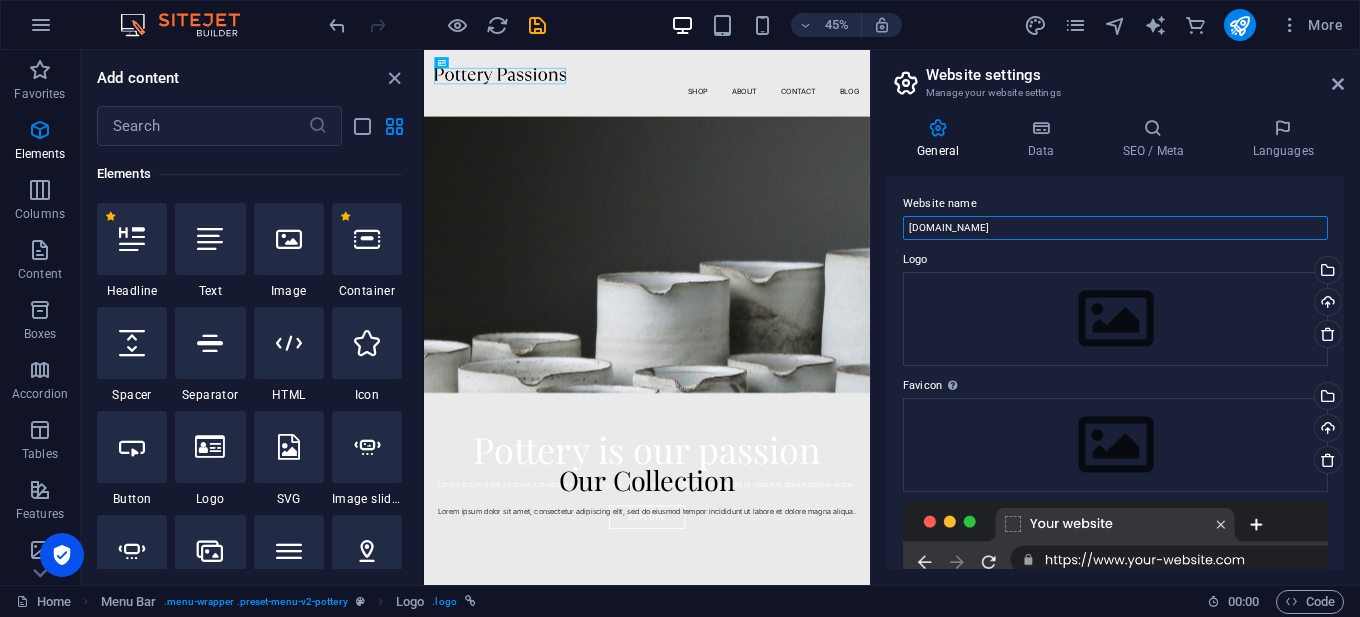 click on "OfficialUnlockers.Com" at bounding box center (1115, 228) 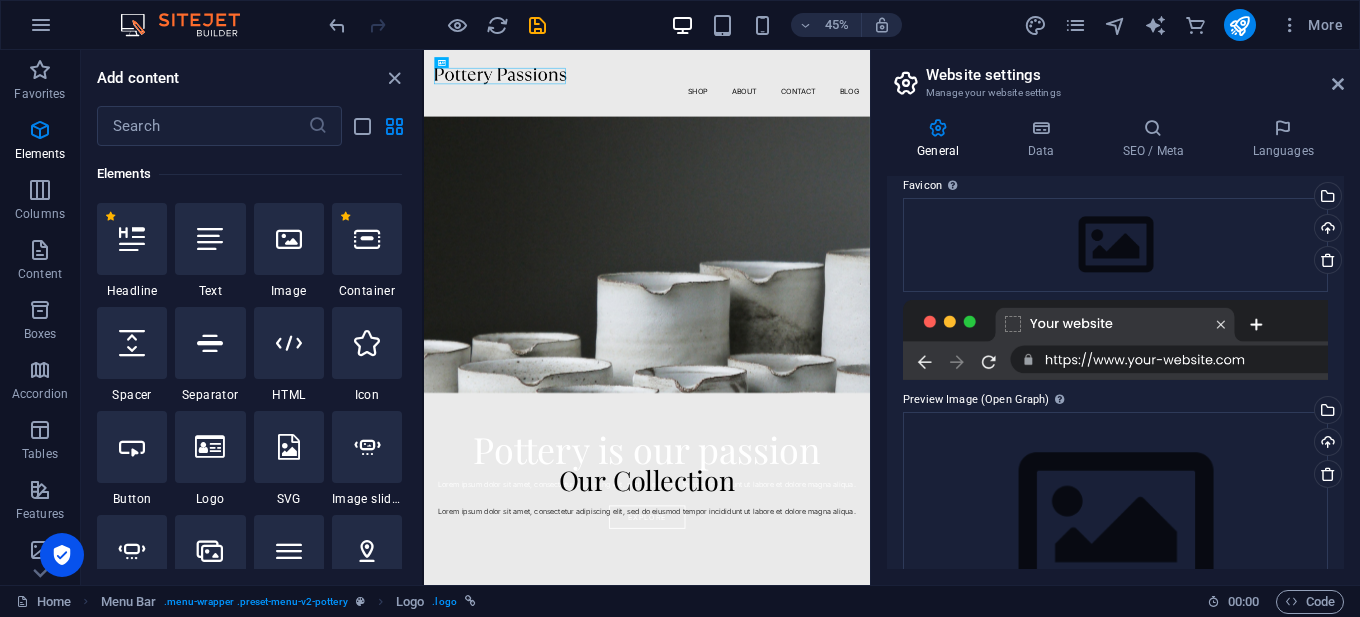 scroll, scrollTop: 289, scrollLeft: 0, axis: vertical 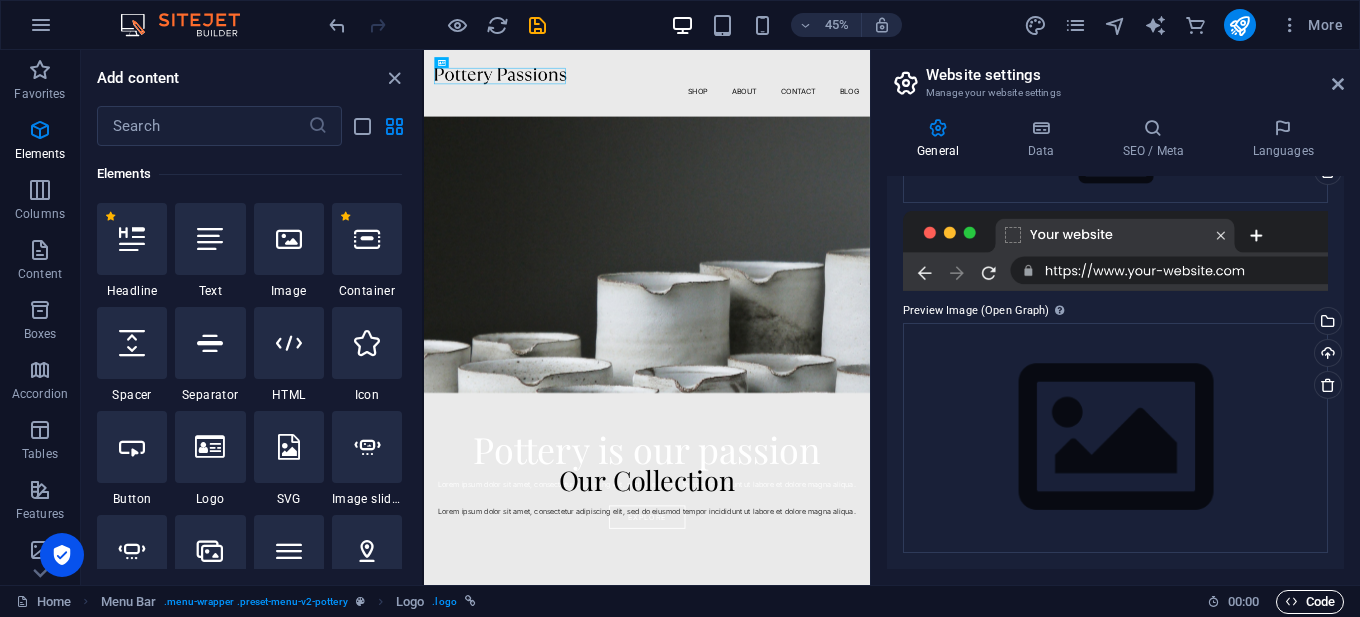 click on "Code" at bounding box center [1310, 602] 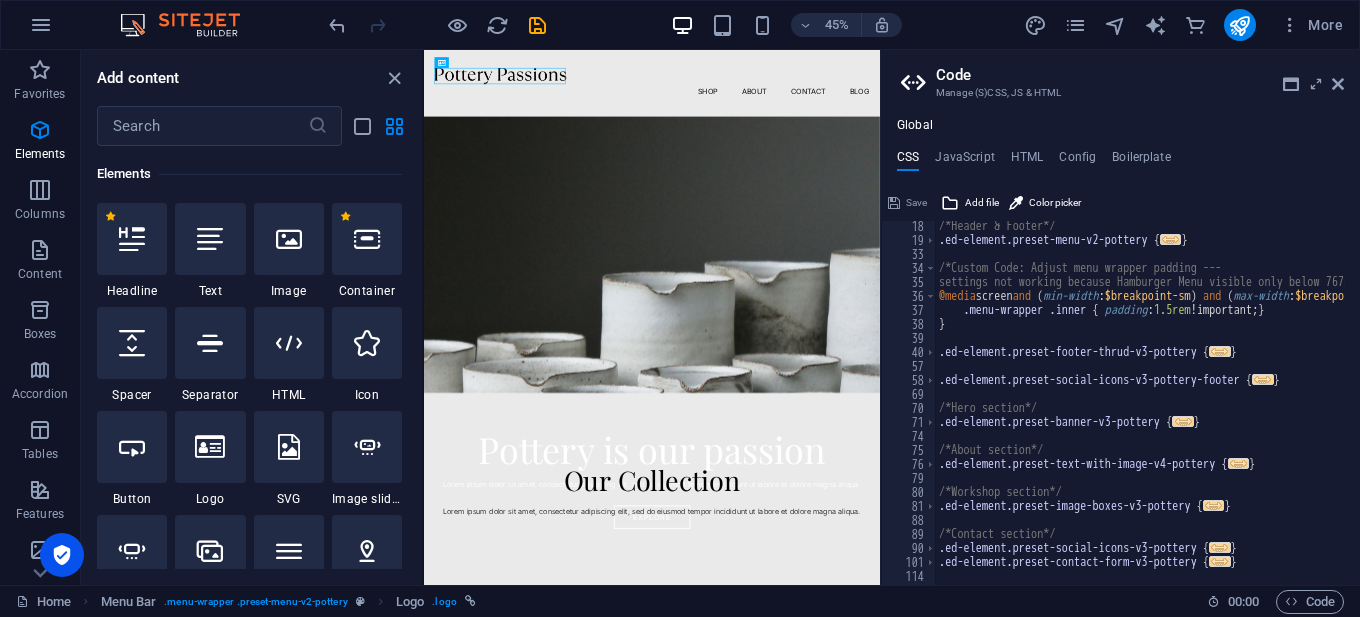 scroll, scrollTop: 300, scrollLeft: 0, axis: vertical 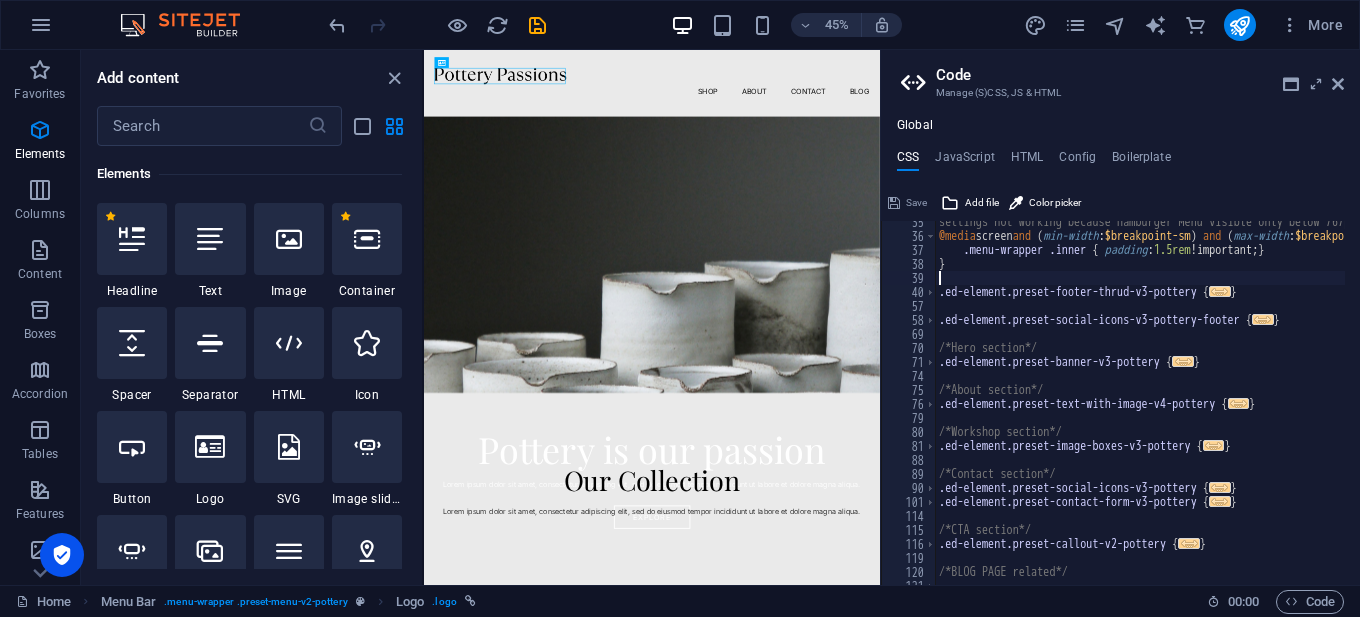 click on "settings not working because Hamburger Menu visible only below 767px */ @media  screen  and   ( min-width :  $breakpoint-sm )   and   ( max-width :  $breakpoint-md-max )   {      .menu-wrapper   .inner   {   padding :  1.5rem  !important;  } } .ed-element.preset-footer-thrud-v3-pottery   { ... } .ed-element.preset-social-icons-v3-pottery-footer   { ... } /*Hero section*/ .ed-element.preset-banner-v3-pottery   { ... } /*About section*/ .ed-element.preset-text-with-image-v4-pottery   { ... } /*Workshop section*/ .ed-element.preset-image-boxes-v3-pottery   { ... } /*Contact section*/ .ed-element.preset-social-icons-v3-pottery   { ... } .ed-element.preset-contact-form-v3-pottery   { ... } /*CTA section*/ .ed-element.preset-callout-v2-pottery   { ... } /*BLOG PAGE related*/" at bounding box center [1235, 403] 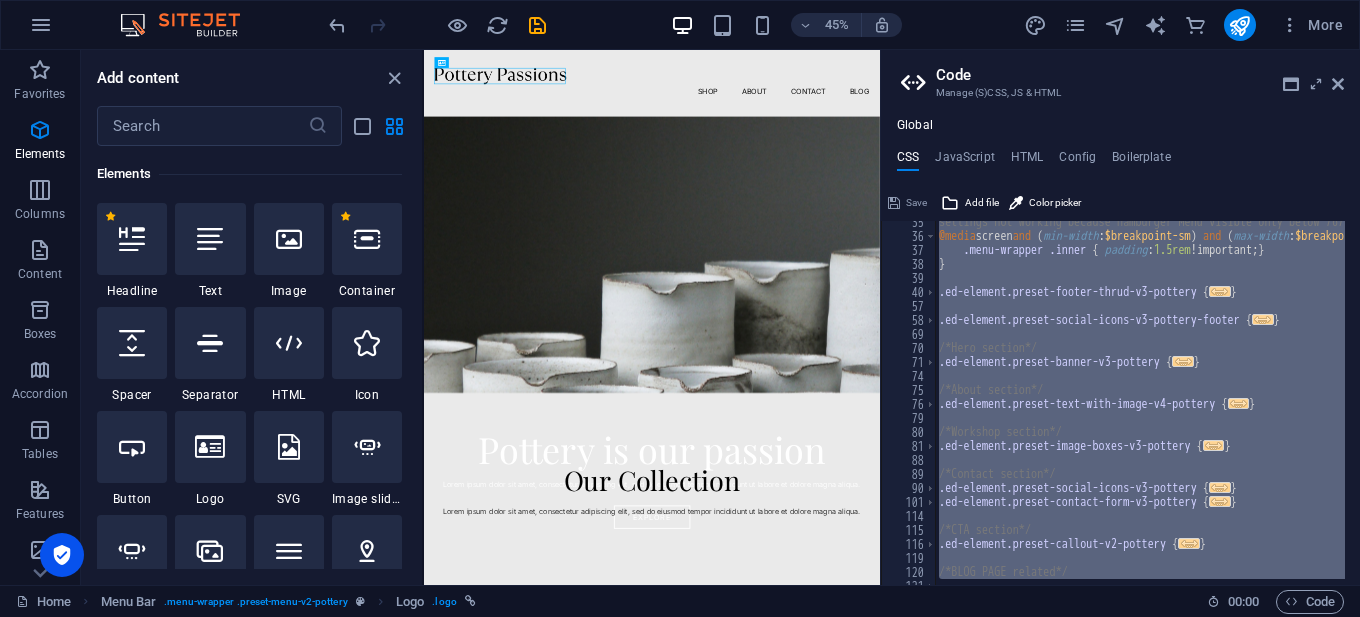 paste on "</html>" 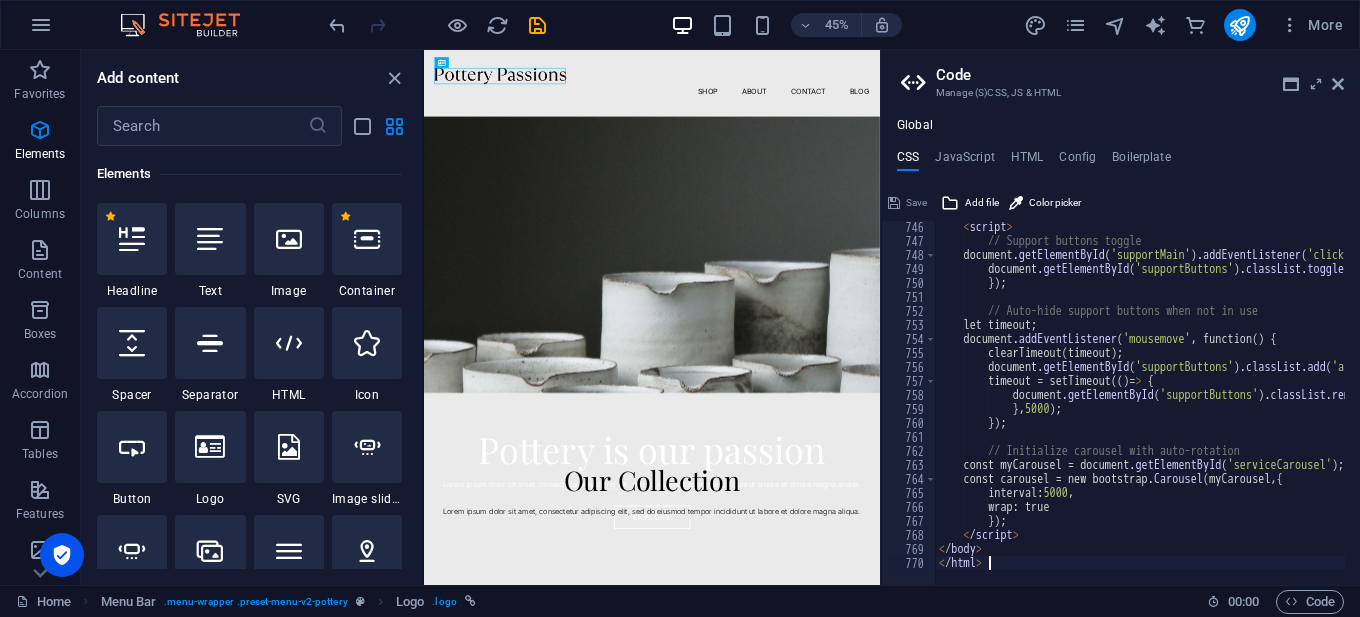 scroll, scrollTop: 10431, scrollLeft: 0, axis: vertical 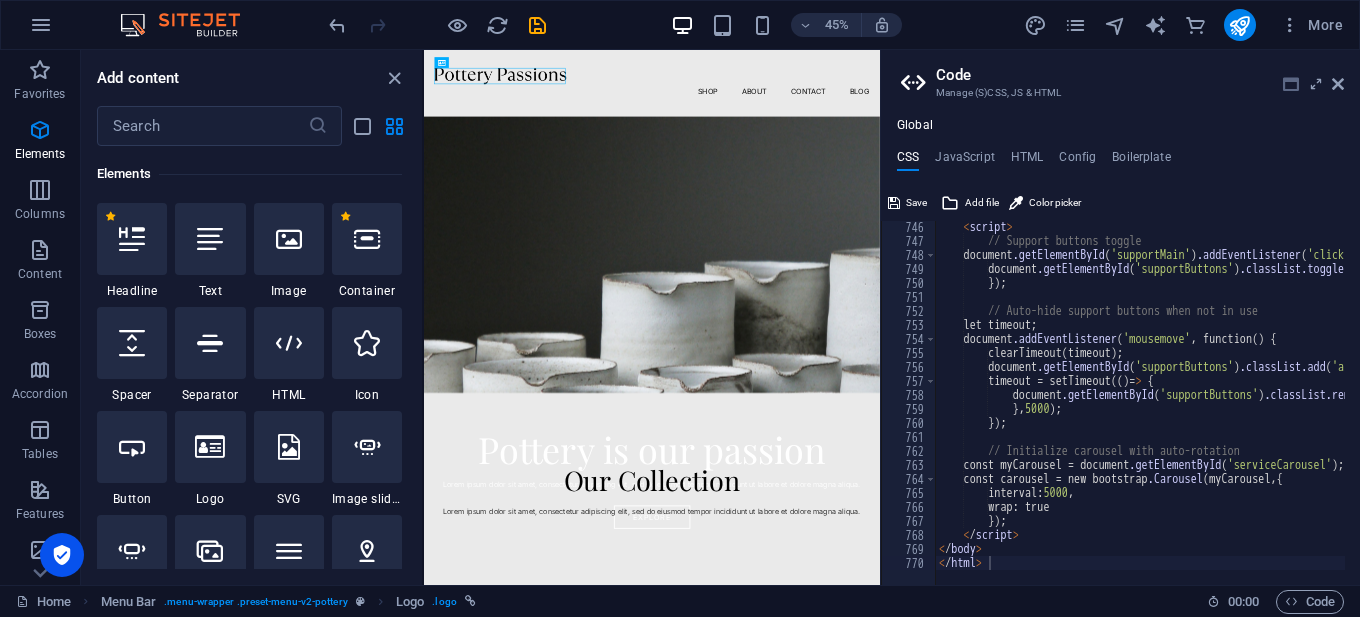 click at bounding box center (1291, 84) 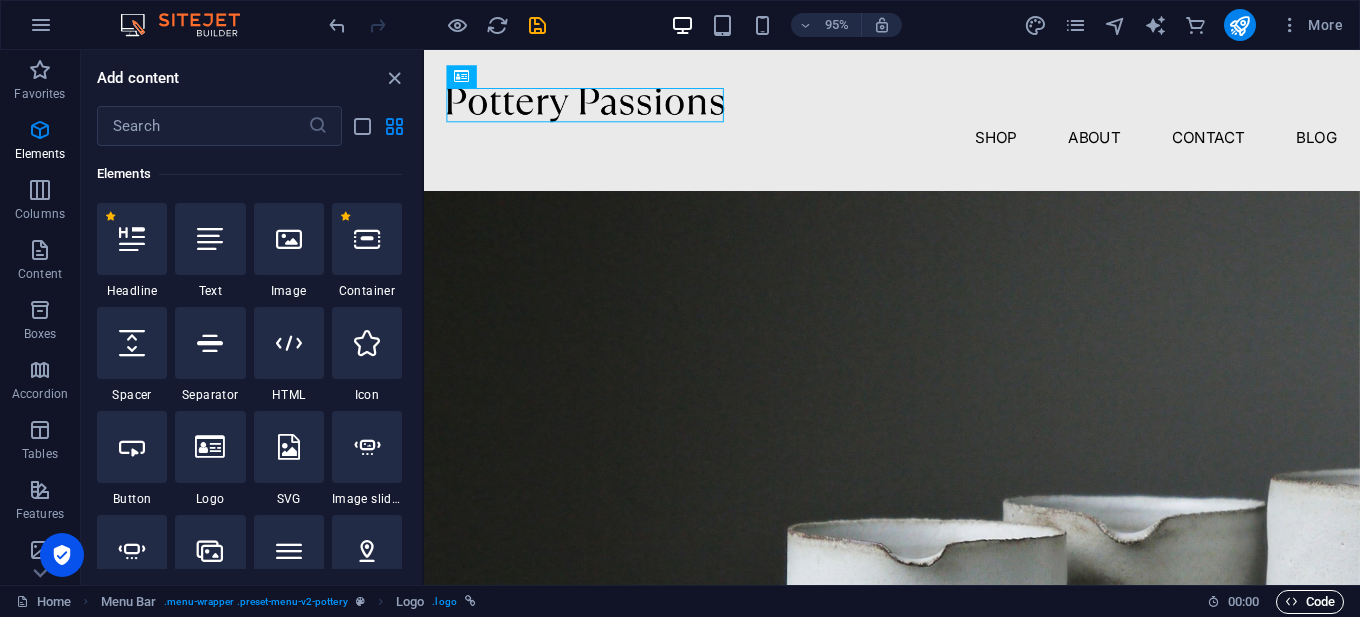 click on "Code" at bounding box center (1310, 602) 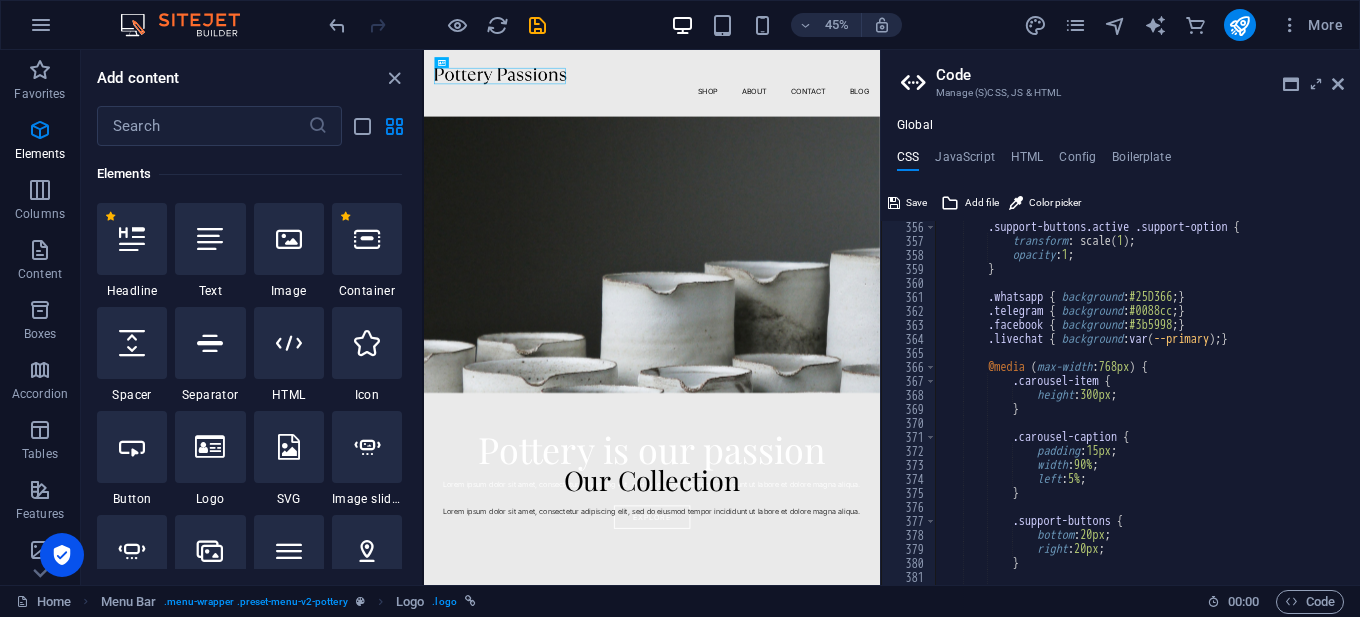 scroll, scrollTop: 4971, scrollLeft: 0, axis: vertical 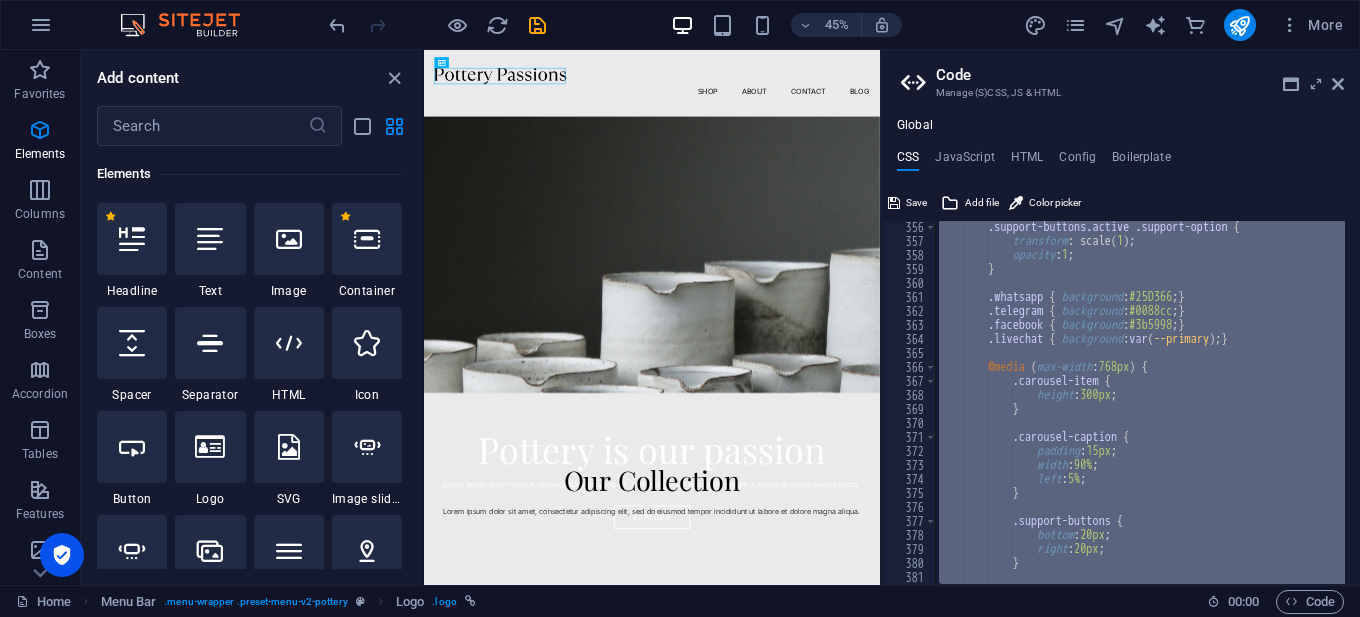 type on "</html>" 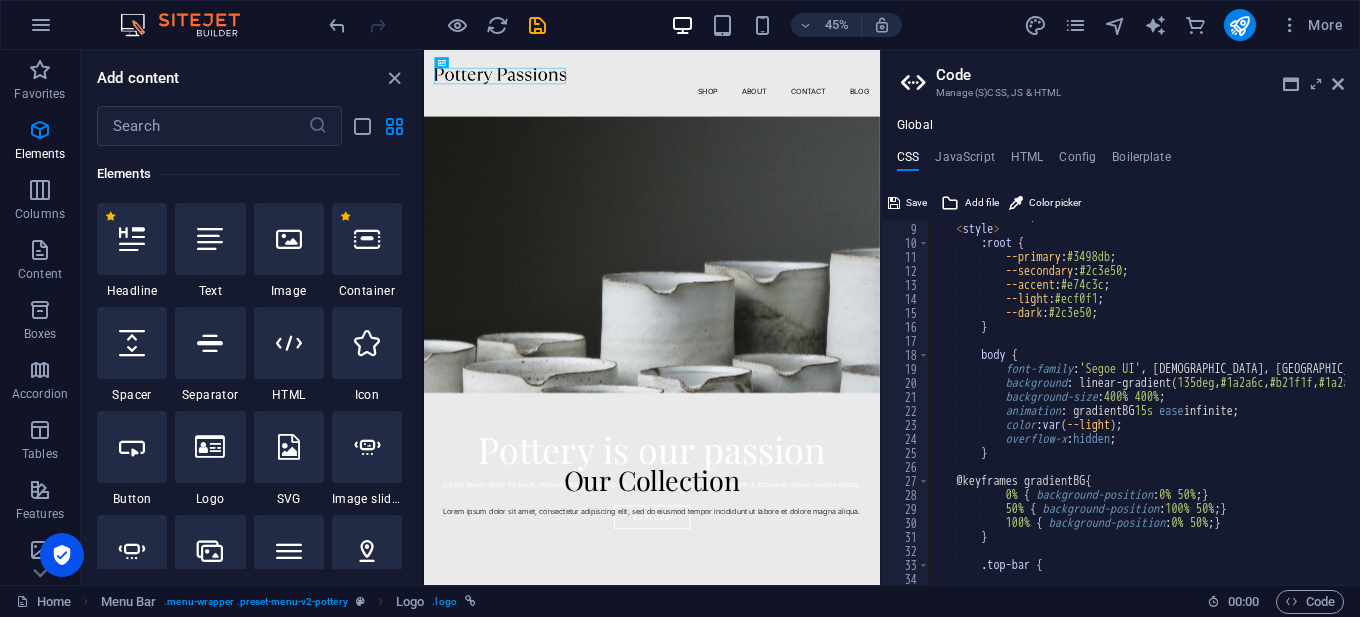 scroll, scrollTop: 0, scrollLeft: 0, axis: both 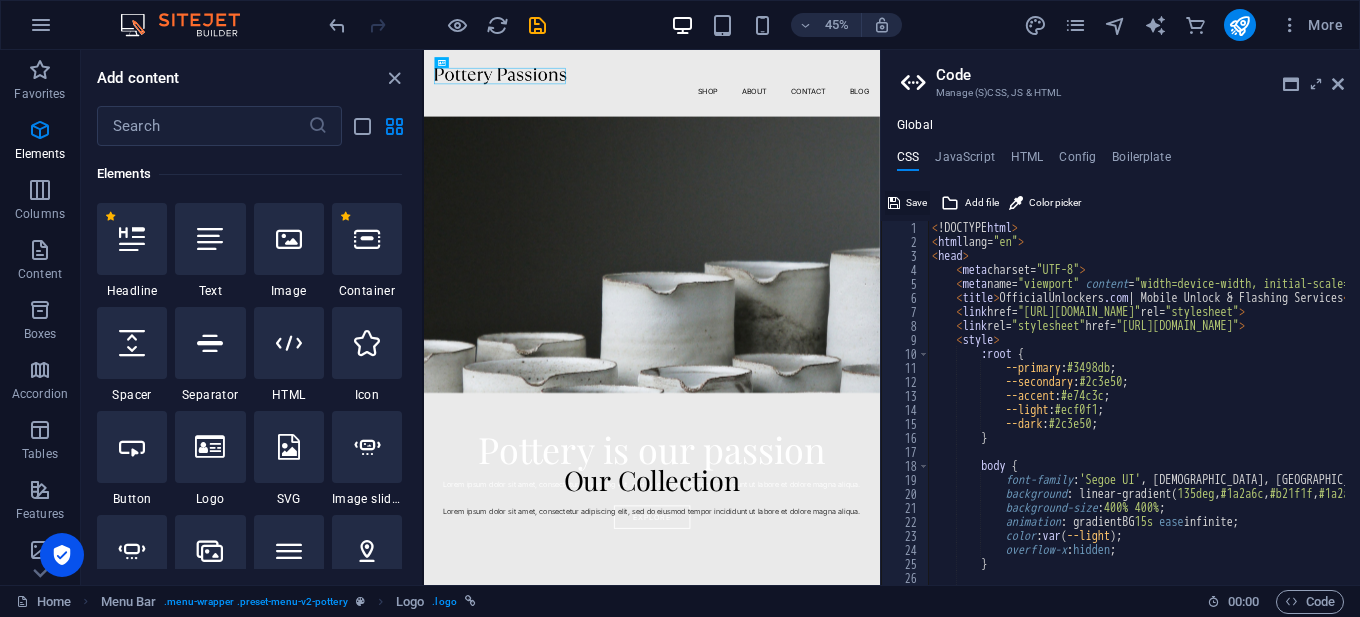 click on "Save" at bounding box center [916, 203] 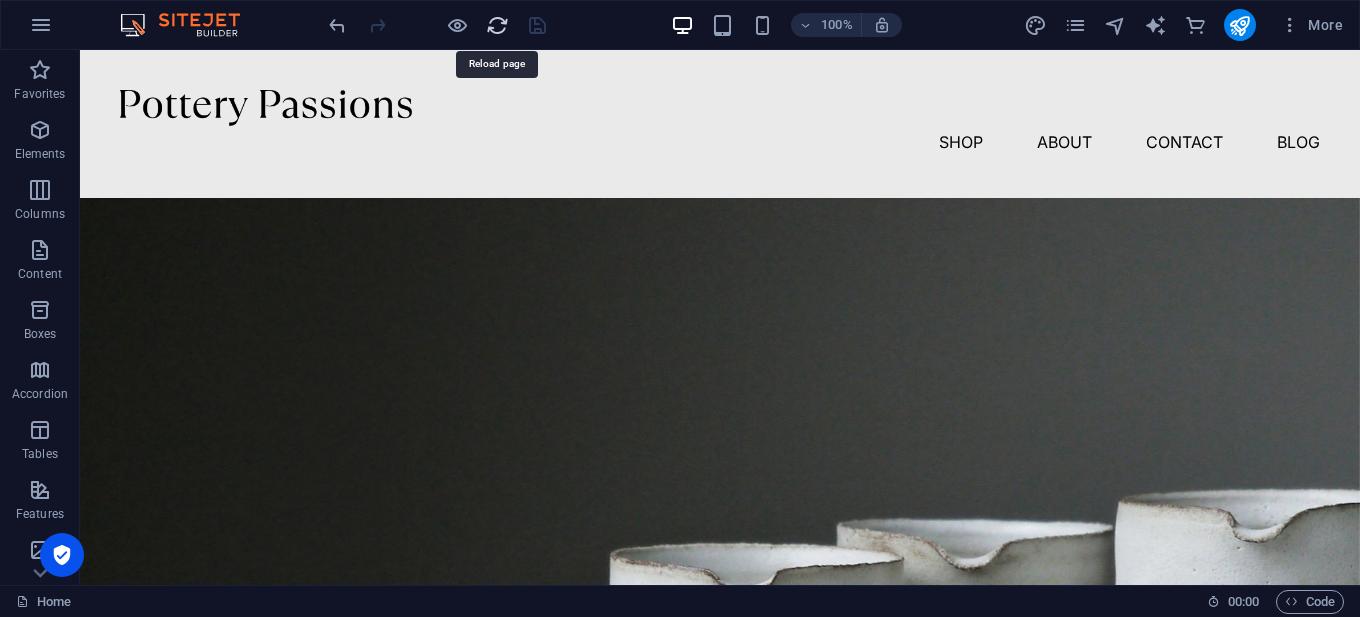 click at bounding box center [497, 25] 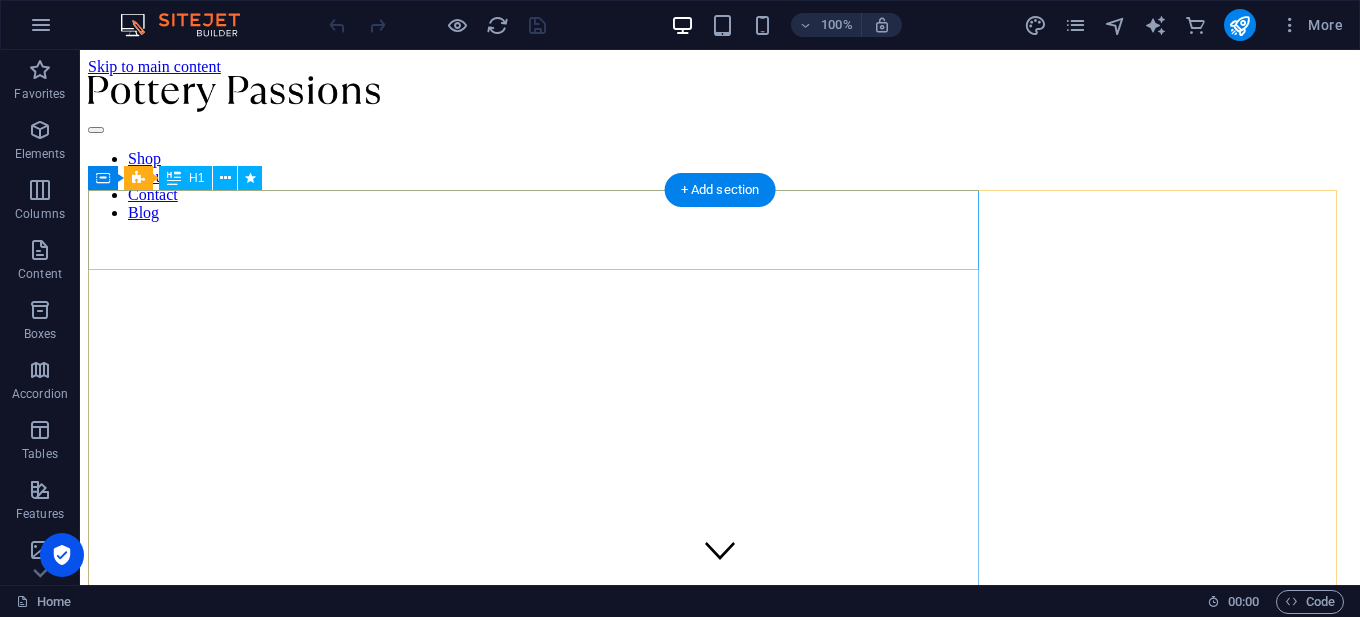 scroll, scrollTop: 0, scrollLeft: 0, axis: both 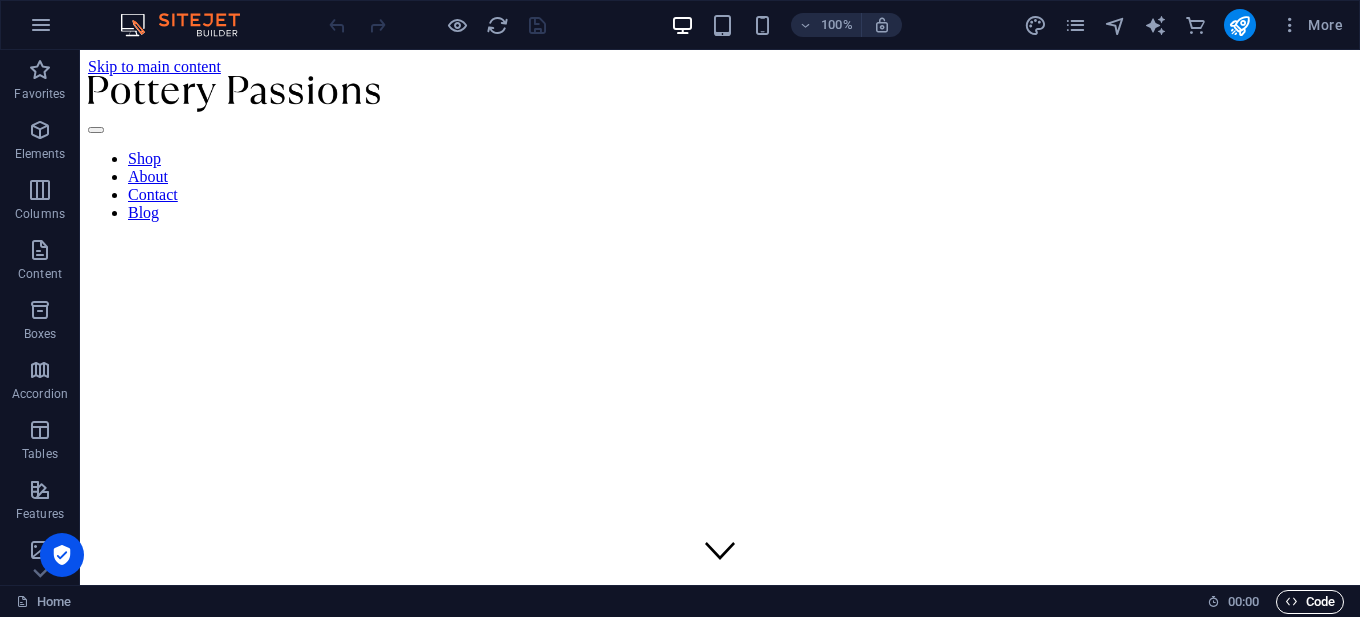click on "Code" at bounding box center [1310, 602] 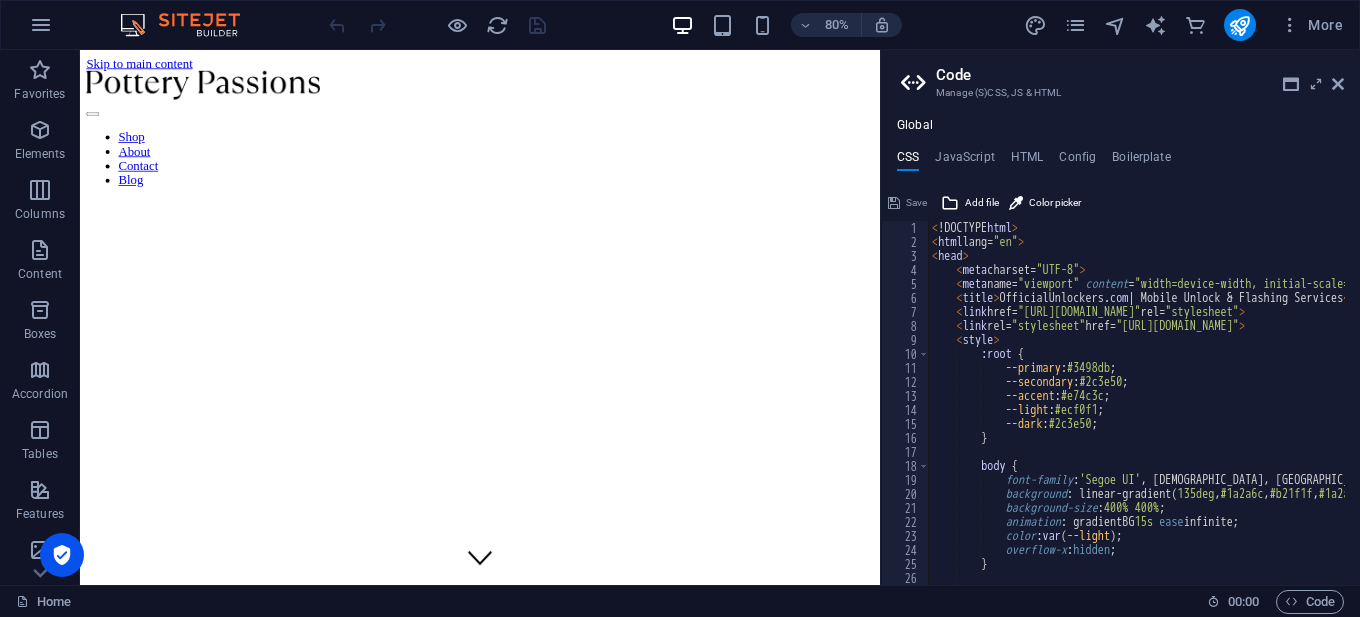 click on "< !DOCTYPE  html > < html  lang= "en" > < head >      < meta  charset= "UTF-8" >      < meta  name= "viewport"   content = "width=device-width, initial-scale=1.0" >      < title > OfficialUnlockers .com  | Mobile Unlock & Flashing Services < / title >      < link  href= "https://cdn.jsdelivr.net/npm/bootstrap@5.3.0/dist/css/bootstrap.min.css"  rel= "stylesheet" >      < link  rel= "stylesheet"  href= "https://cdnjs.cloudflare.com/ajax/libs/font-awesome/6.4.0/css/all.min.css" >      < style >           :root   {                --primary :  #3498db ;                --secondary :  #2c3e50 ;                --accent :  #e74c3c ;                --light :  #ecf0f1 ;                --dark :  #2c3e50 ;           }                     body   {                font-family :  'Segoe UI' , Tahoma, Geneva, Verdana, sans-serif;                background : linear-gradient ( 135deg ,  #1a2a6c ,  #b21f1f ,  #1a2a6c ) ;                background-size :  400%   400% ;                animation : gradientBG  15s   ease  infinite; (" at bounding box center (1781, 409) 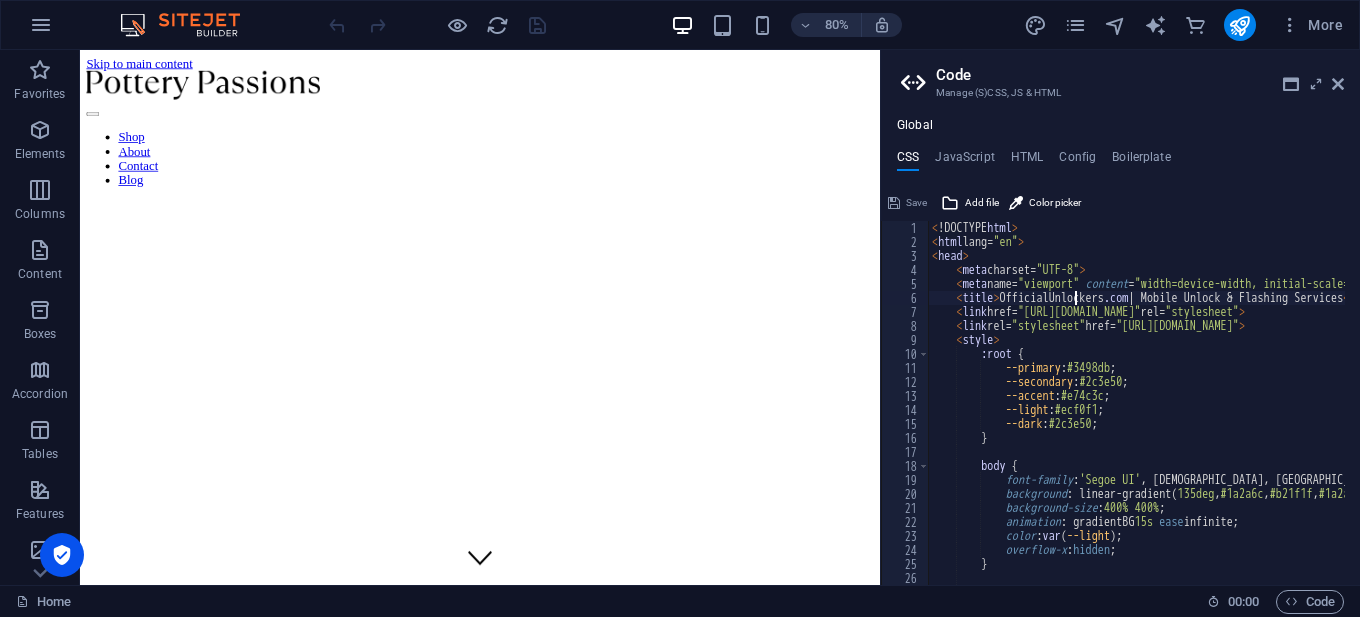 type on "</body>
</html>" 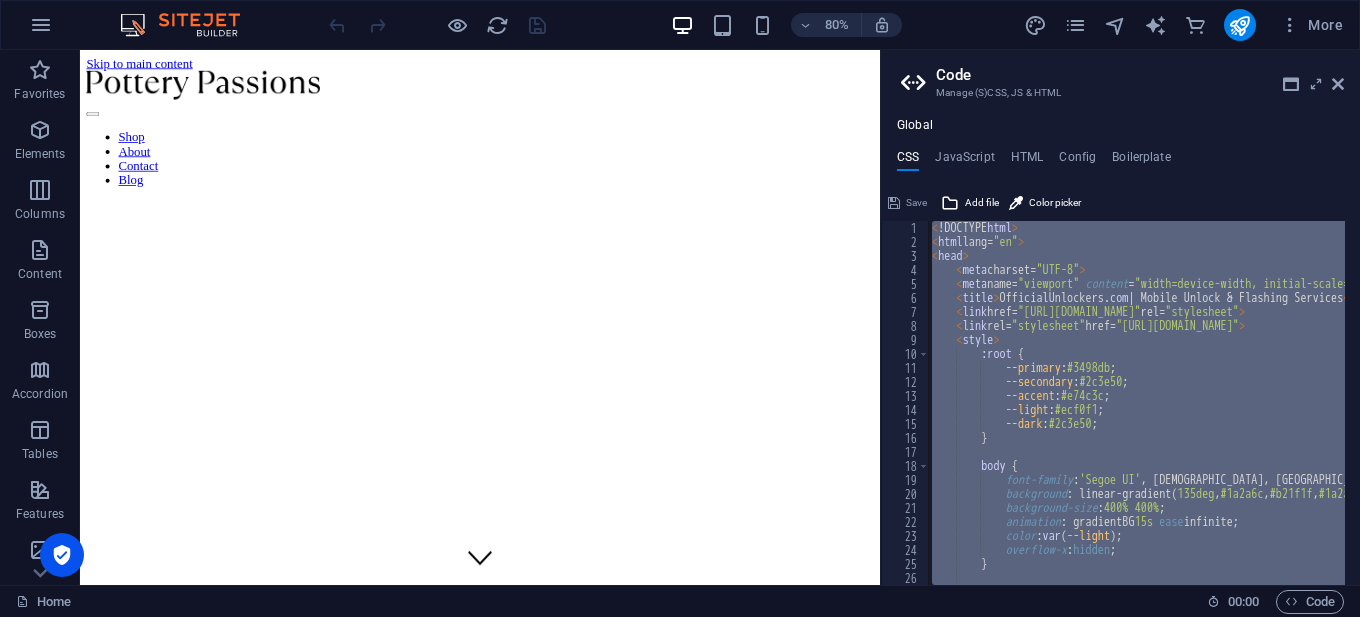 type 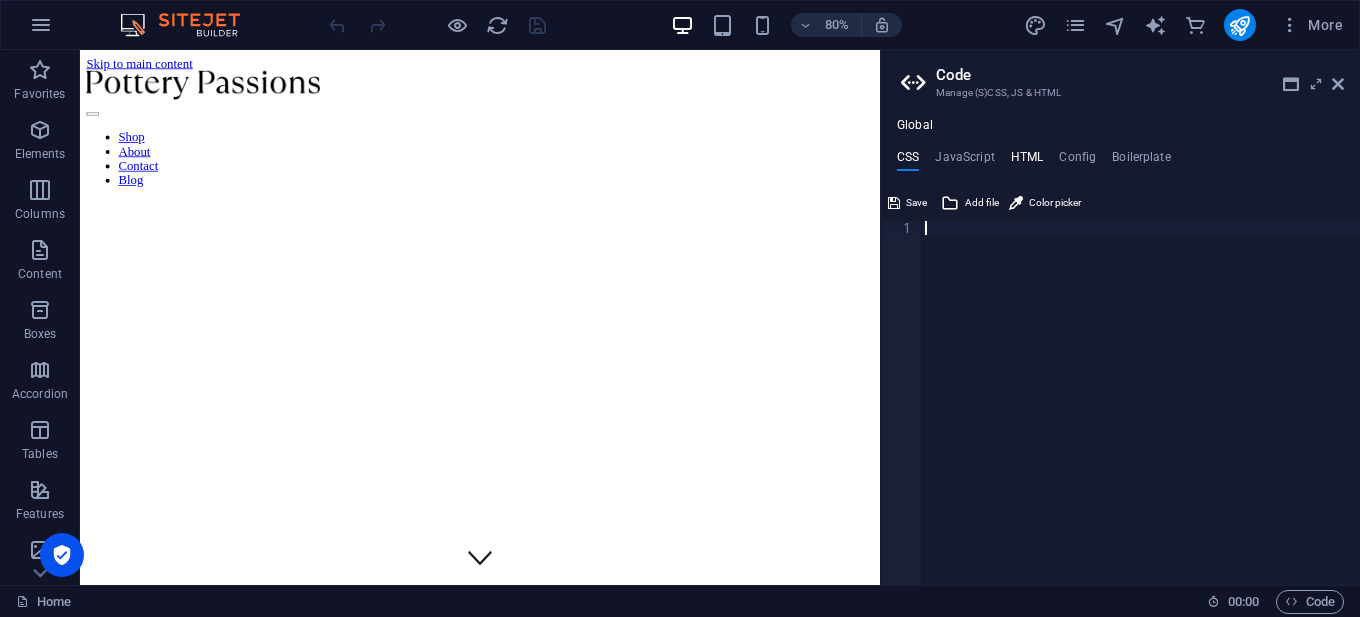 click on "HTML" at bounding box center [1027, 161] 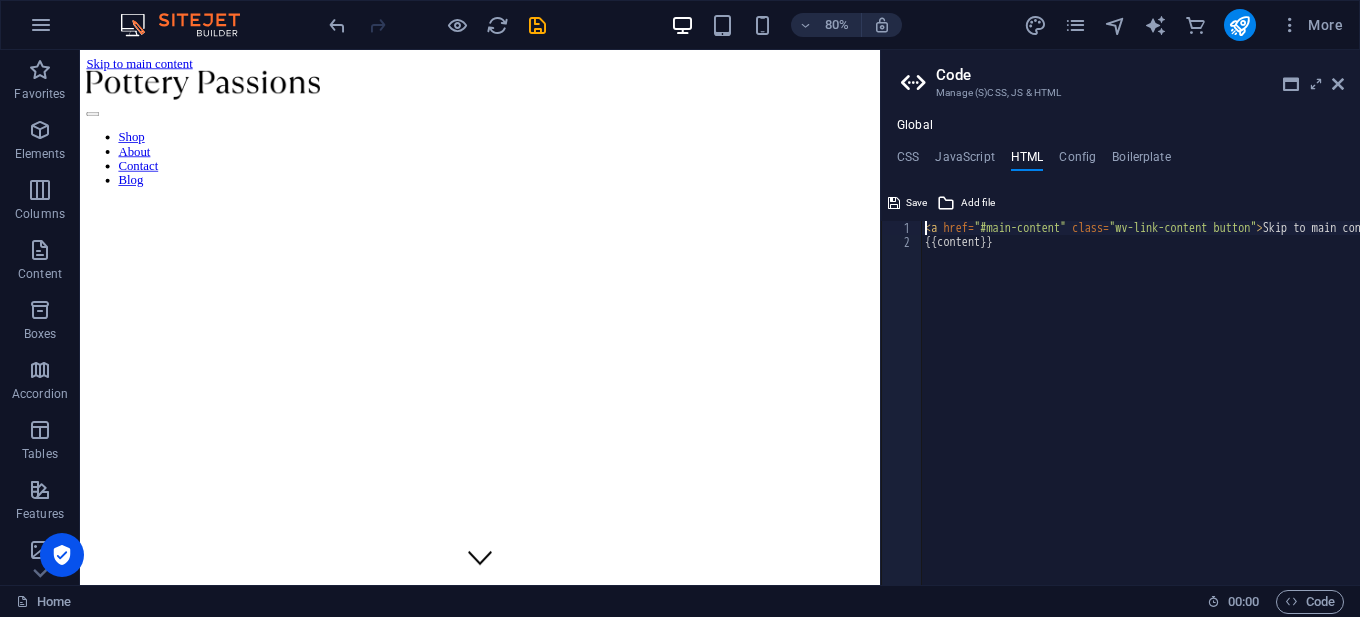 click on "< a   href = "#main-content"   class = "wv-link-content button" > Skip to main content </ a > {{content}}" at bounding box center [1207, 409] 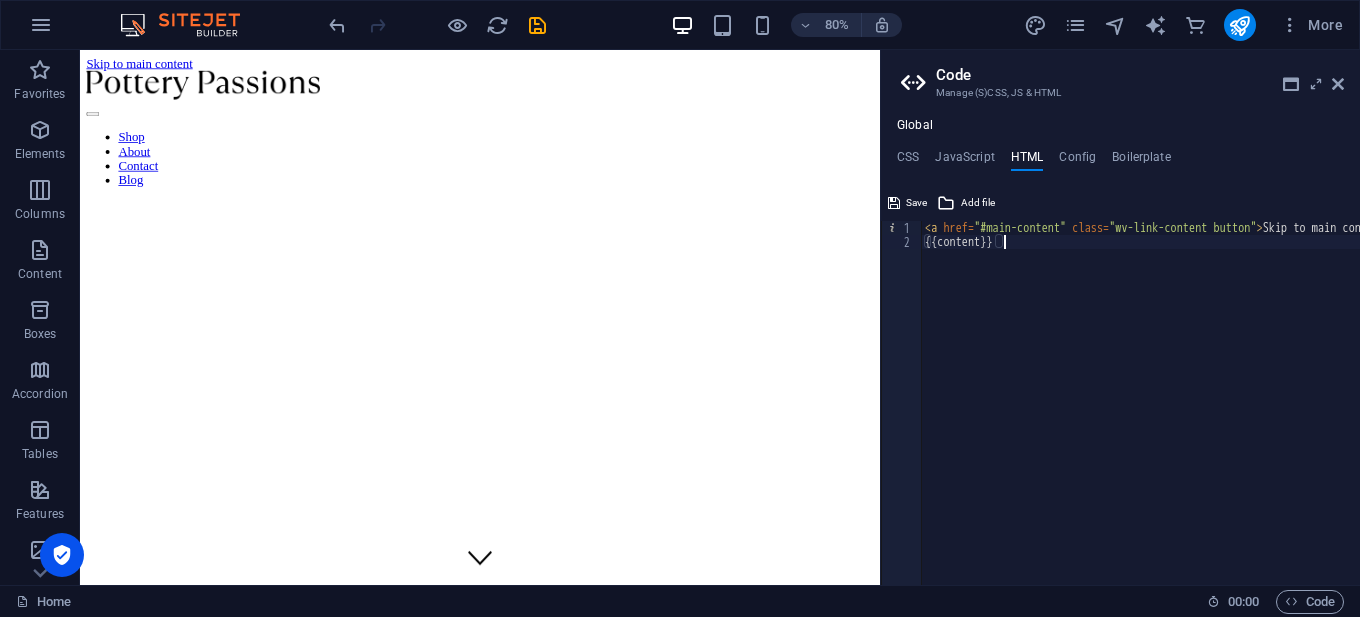click on "< a   href = "#main-content"   class = "wv-link-content button" > Skip to main content </ a > {{content}}" at bounding box center (1207, 409) 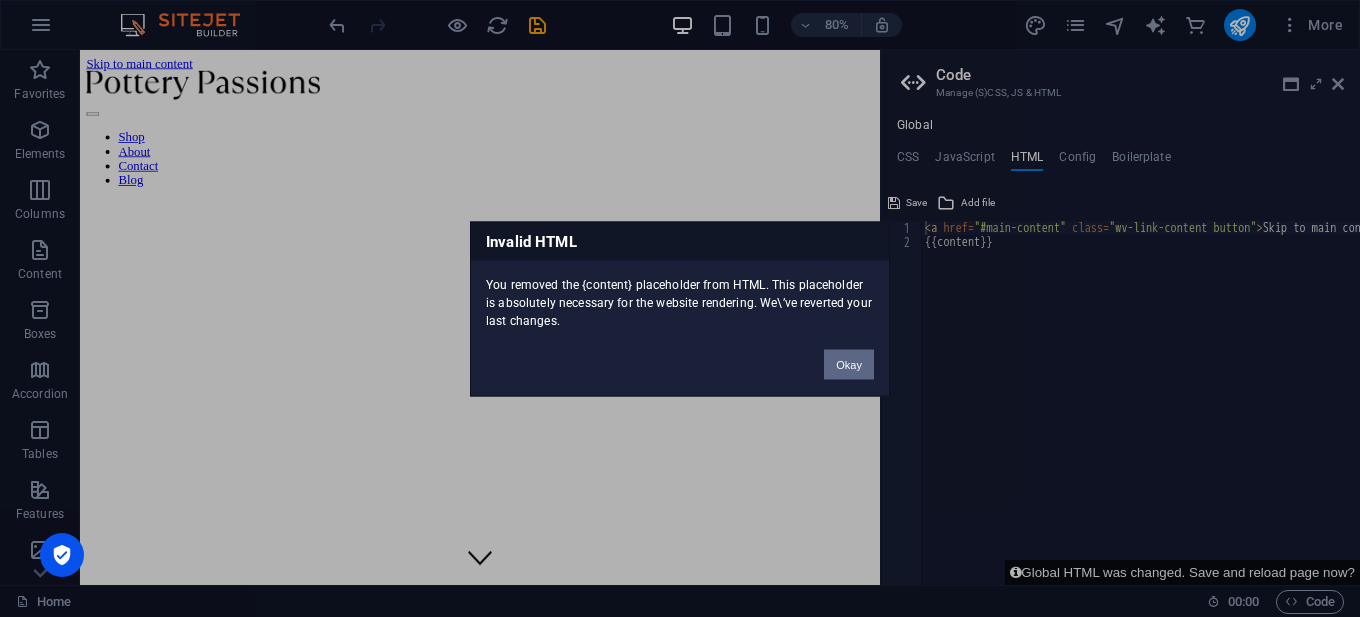 click on "Okay" at bounding box center [849, 364] 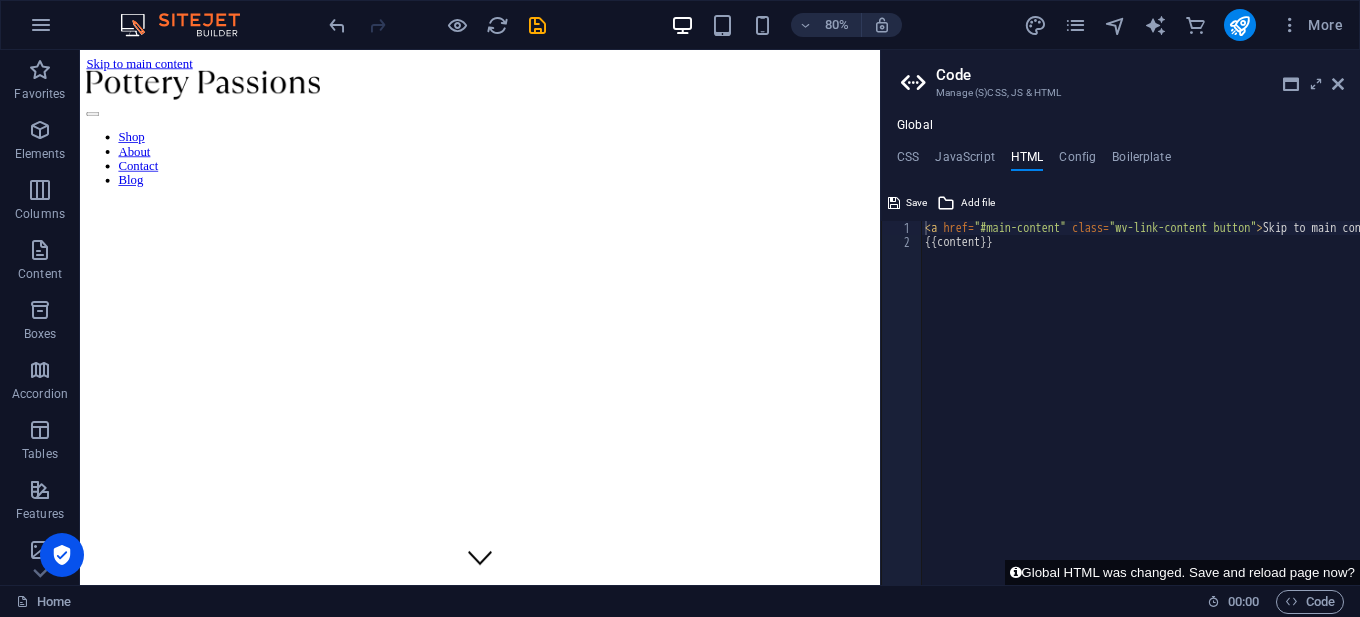 type on "{{content}}" 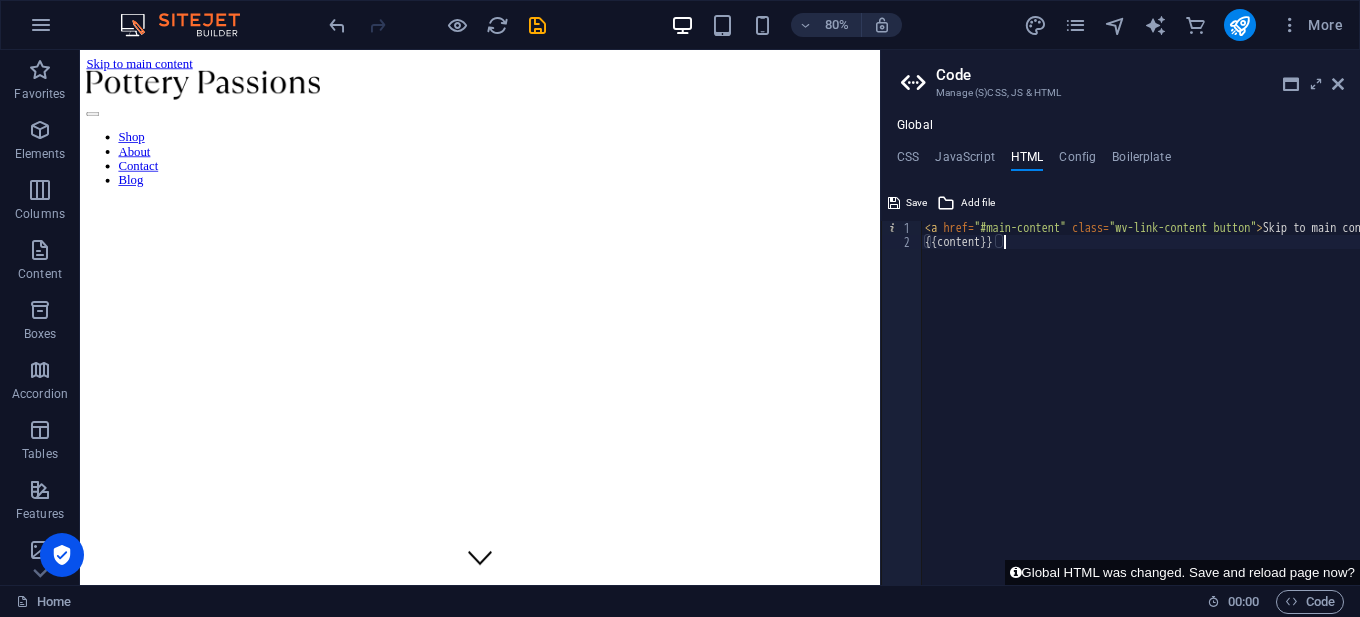 click on "< a   href = "#main-content"   class = "wv-link-content button" > Skip to main content </ a > {{content}}" at bounding box center (1207, 417) 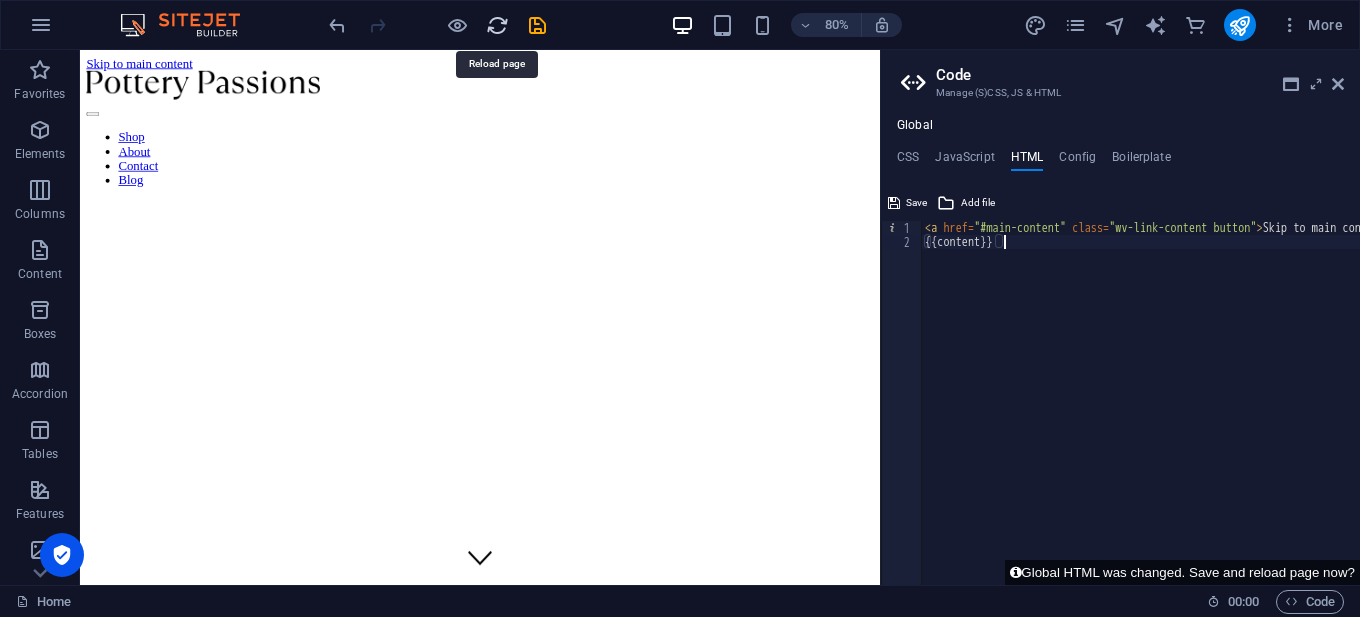 click at bounding box center (497, 25) 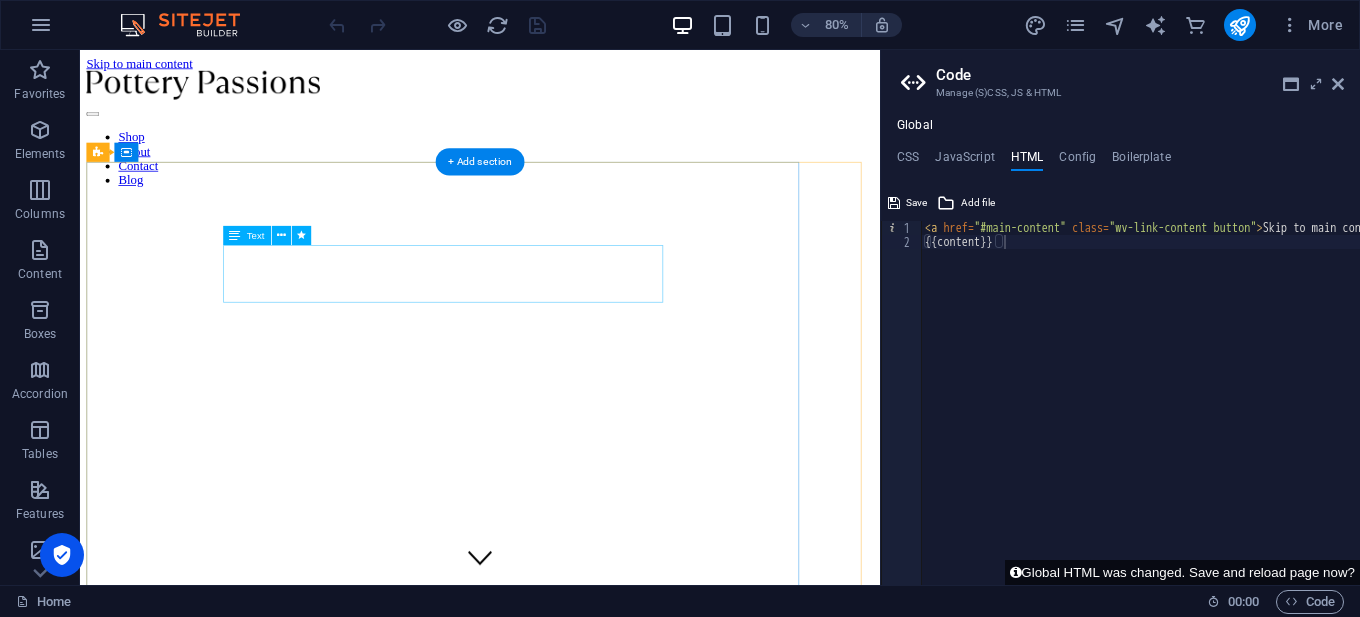 scroll, scrollTop: 0, scrollLeft: 0, axis: both 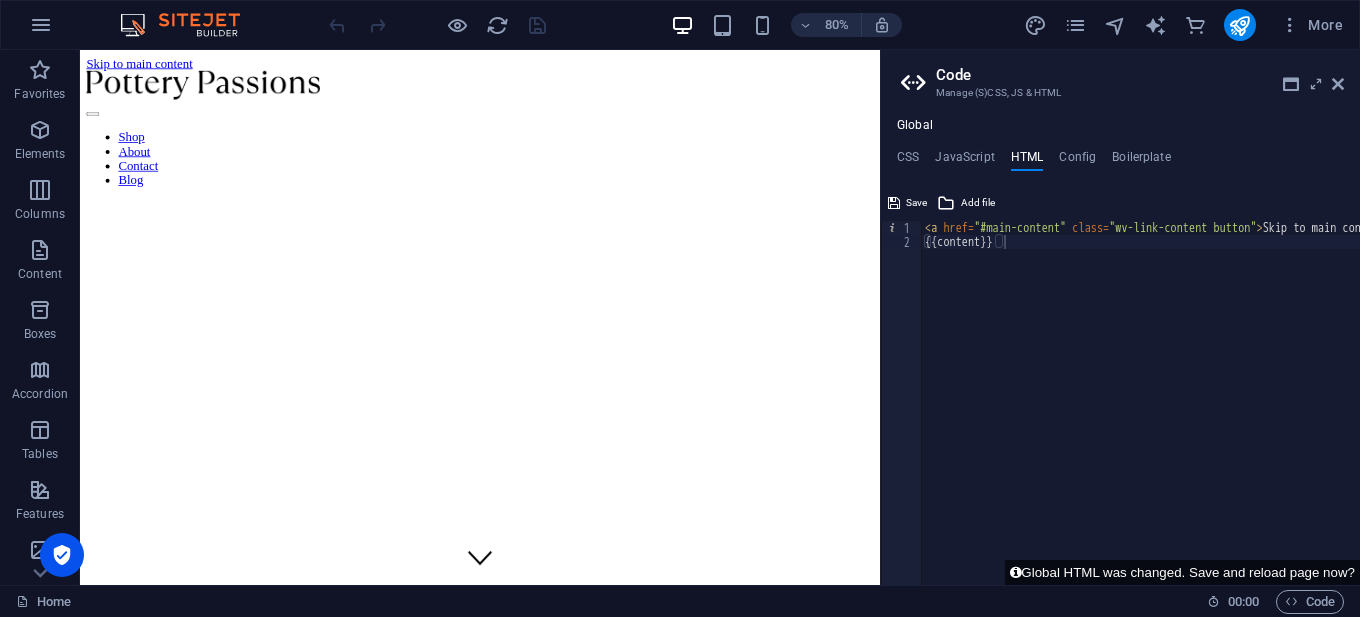 click at bounding box center [916, 83] 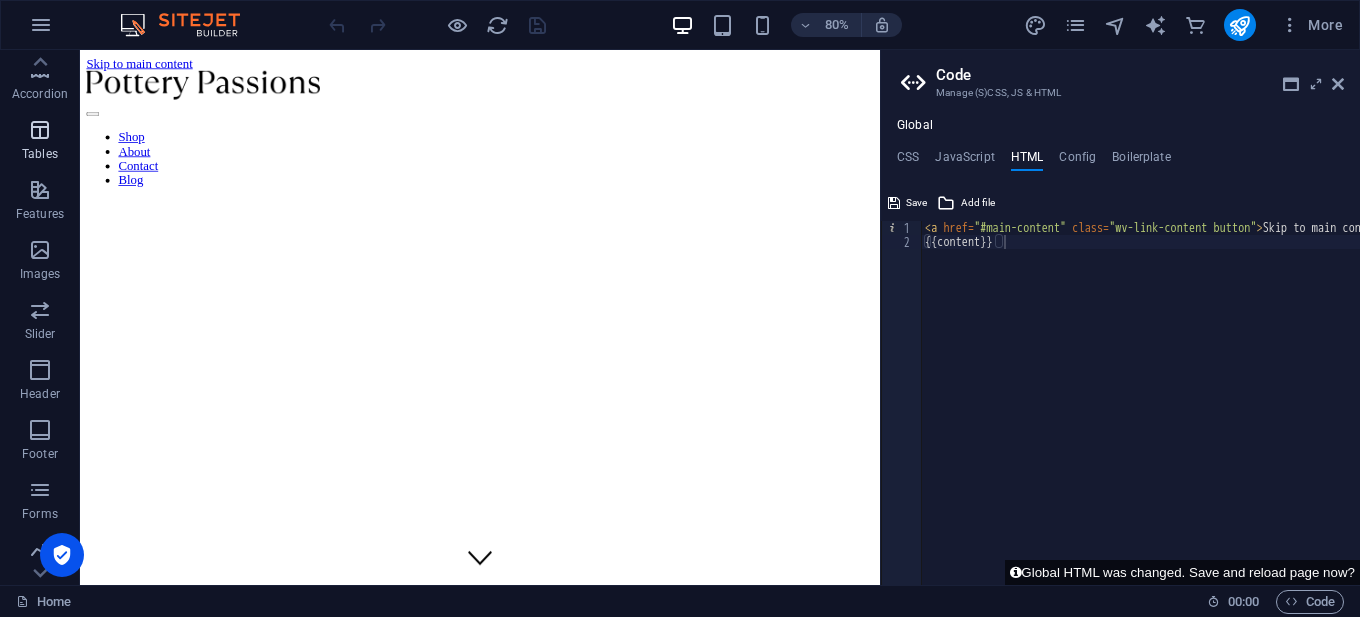 scroll, scrollTop: 425, scrollLeft: 0, axis: vertical 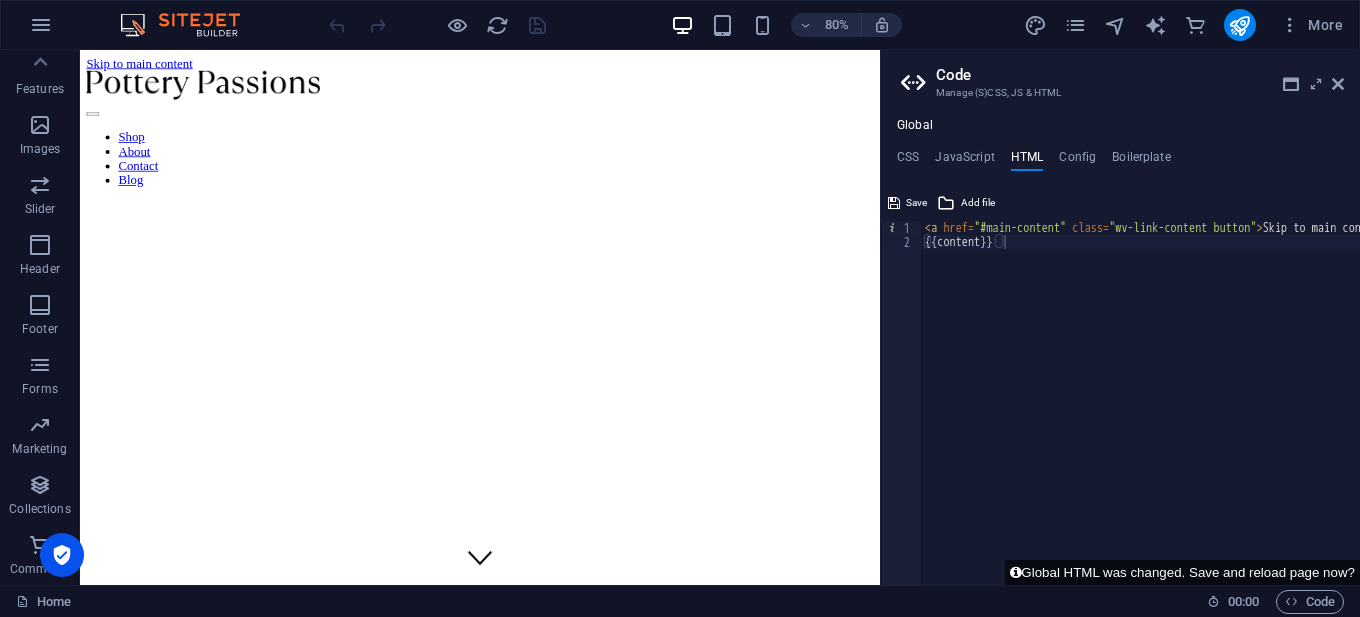 click on "< a   href = "#main-content"   class = "wv-link-content button" > Skip to main content </ a > {{content}}" at bounding box center (1207, 417) 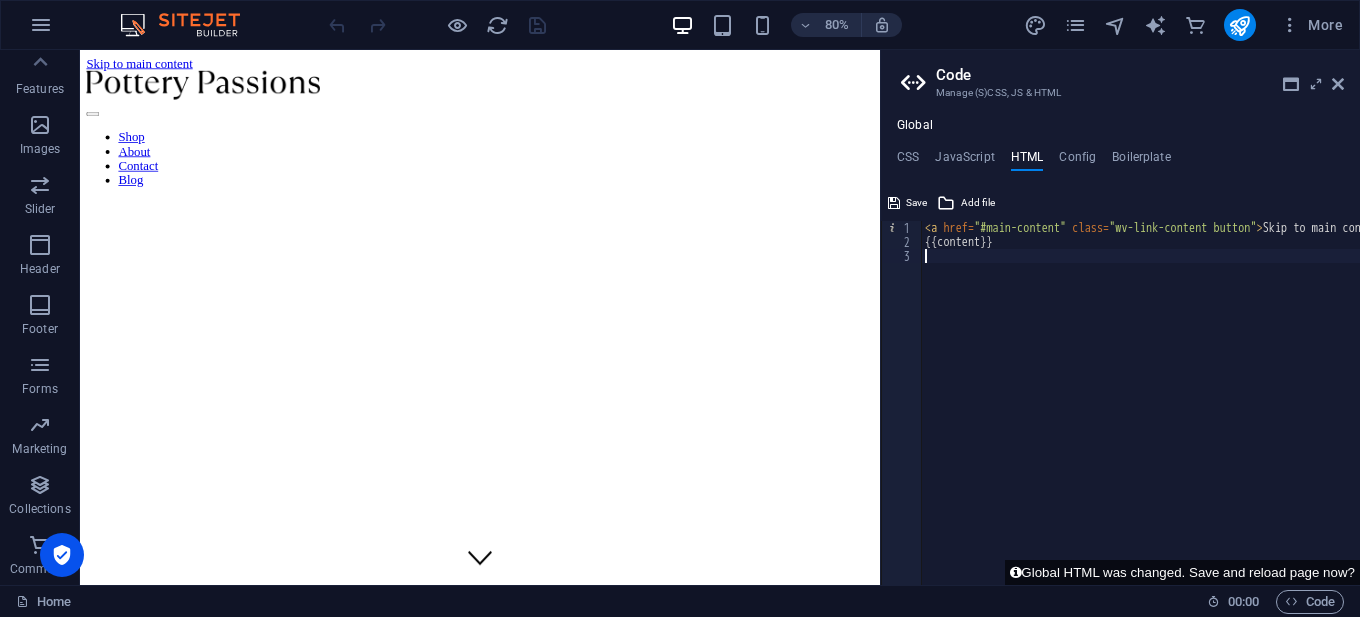 paste on "<a href="#main-content" class="wv-link-content button">Skip to main content</a>" 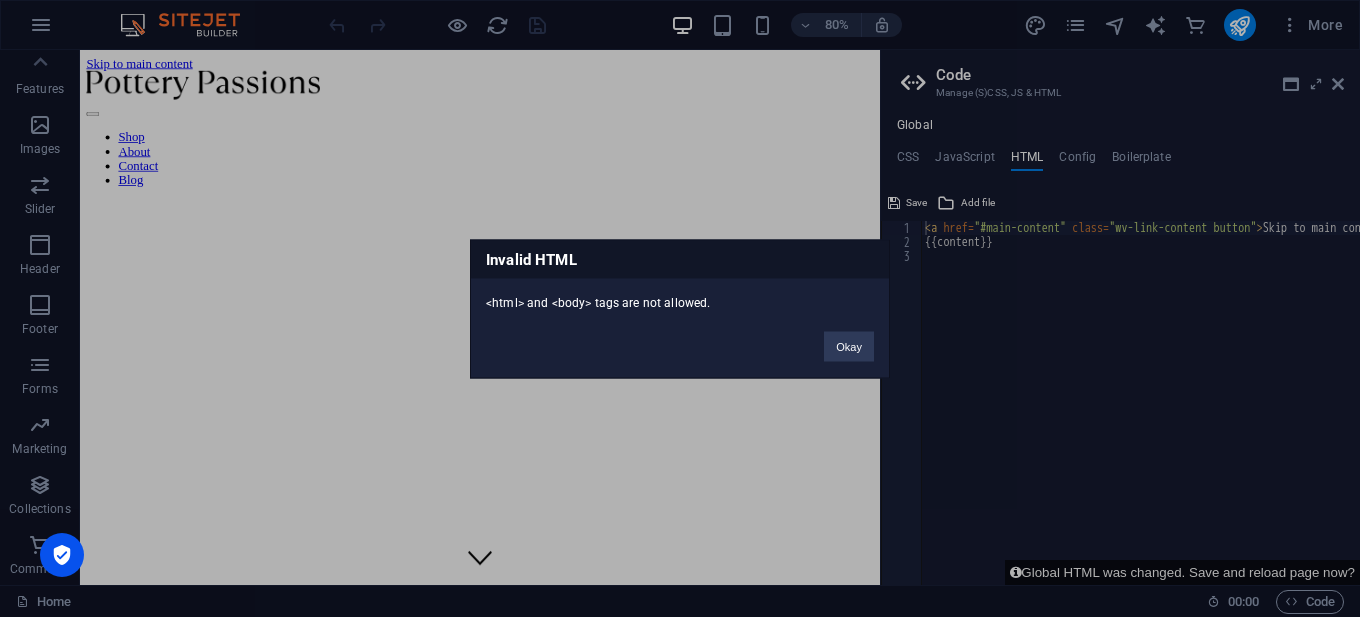 type 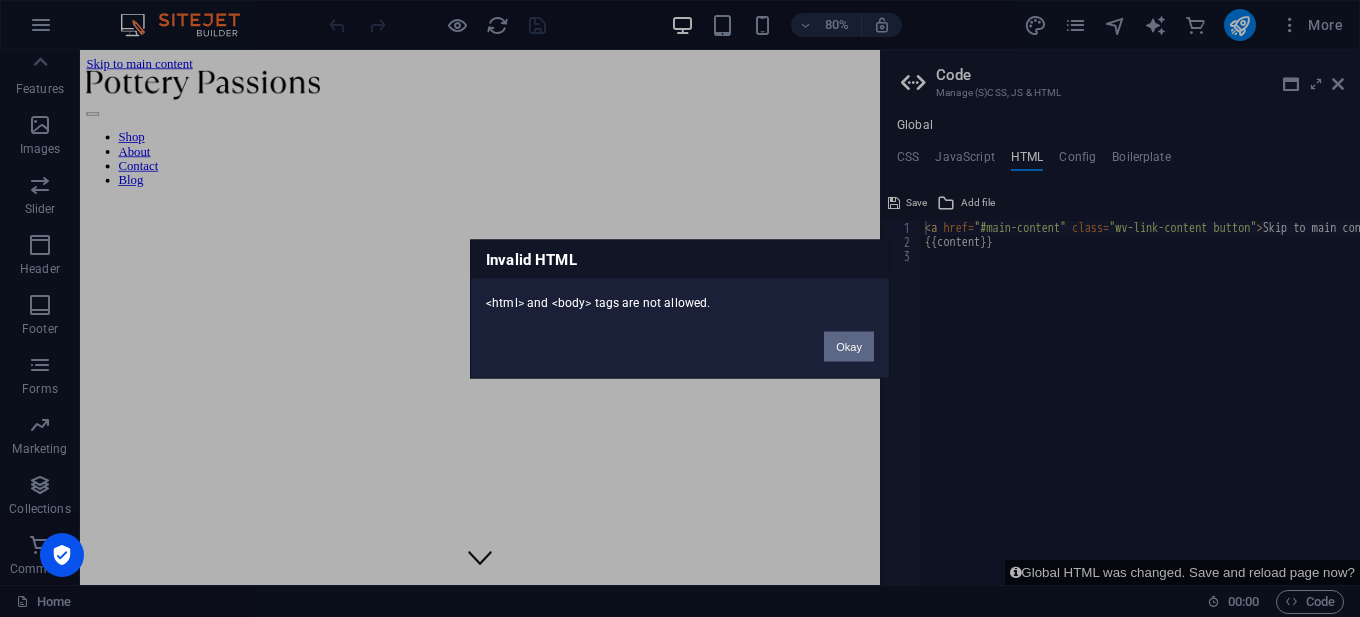 click on "Okay" at bounding box center (849, 346) 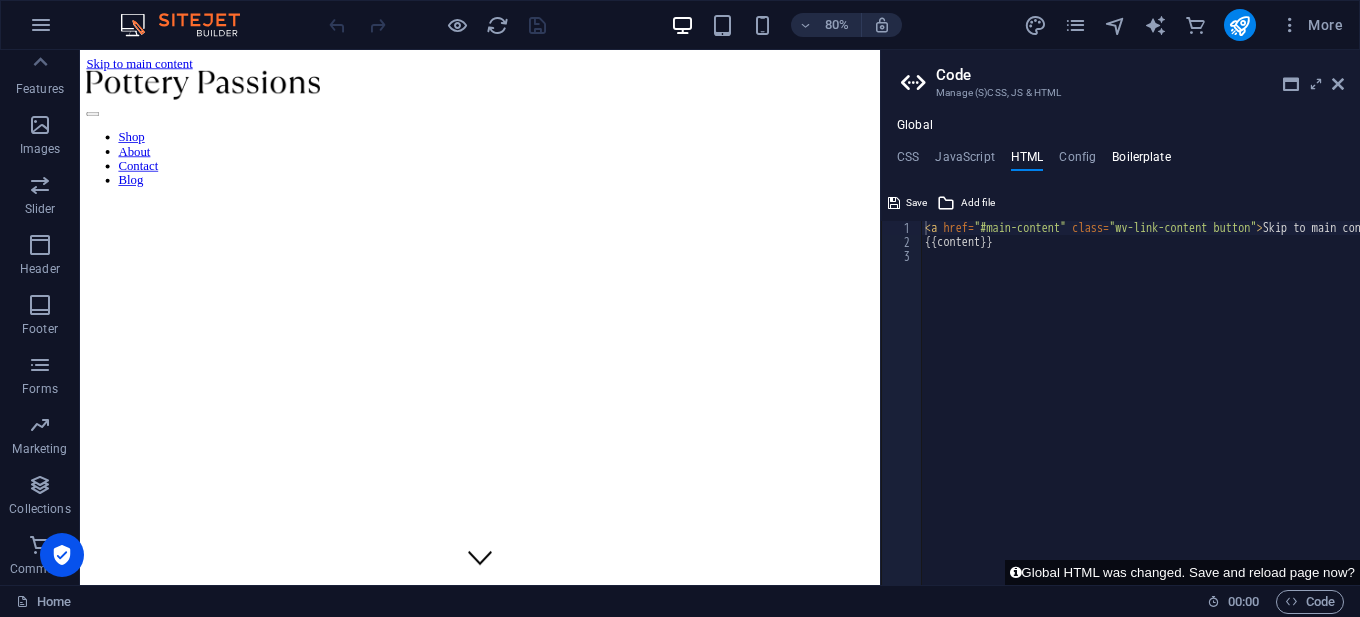 click on "Boilerplate" at bounding box center [1141, 161] 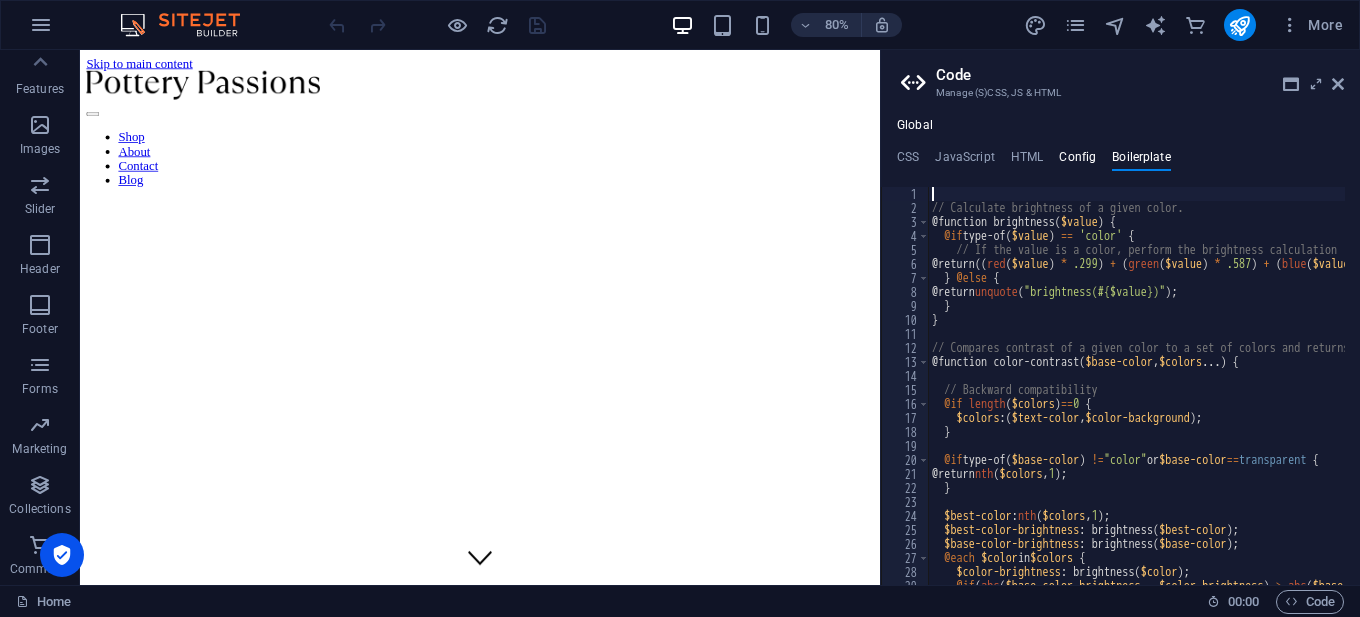click on "Config" at bounding box center (1077, 161) 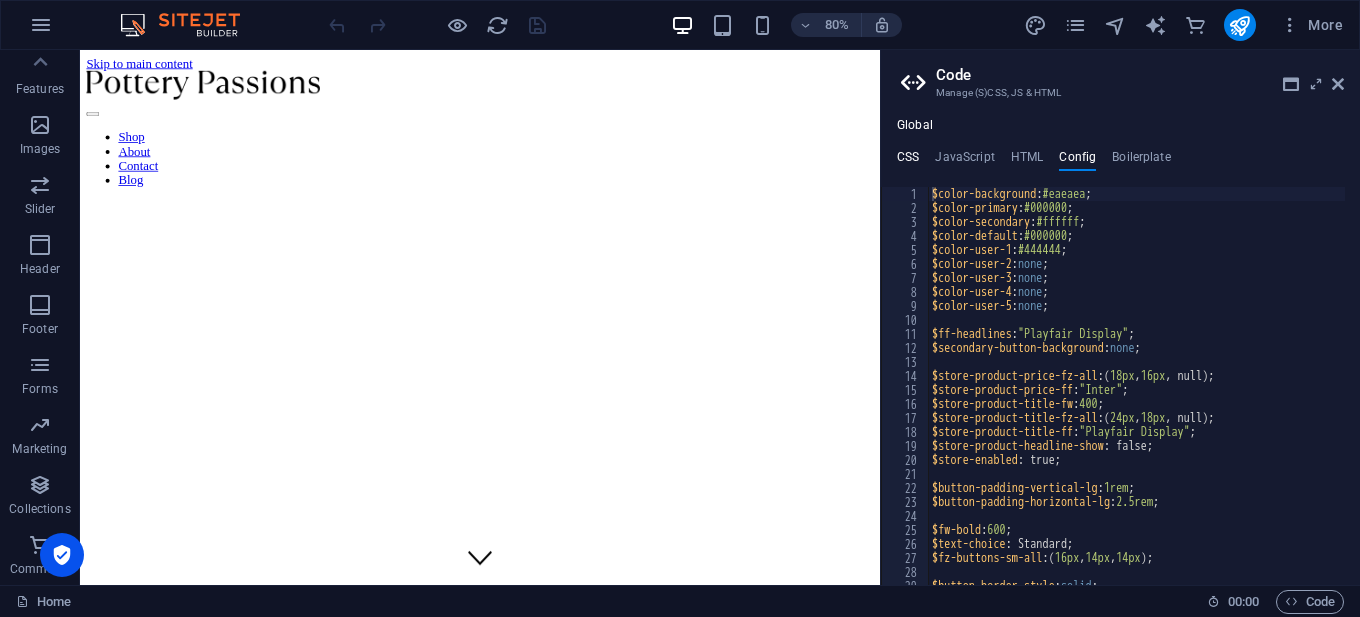 click on "CSS" at bounding box center (908, 161) 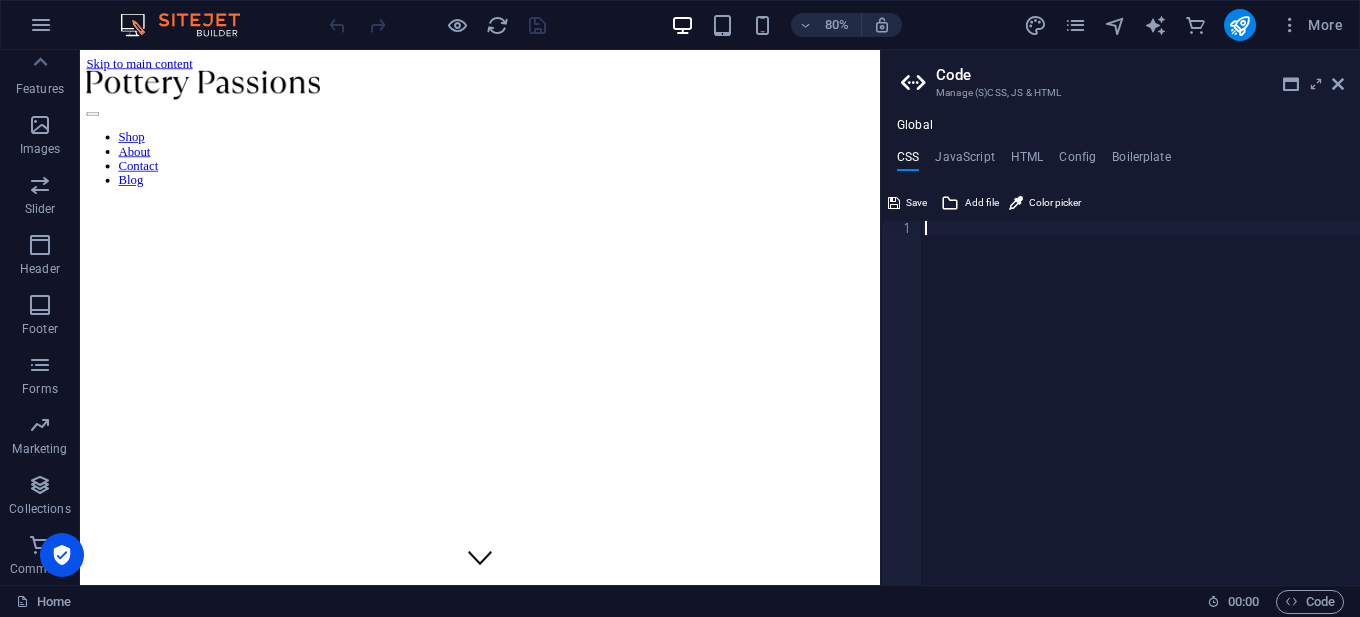 click at bounding box center (1140, 417) 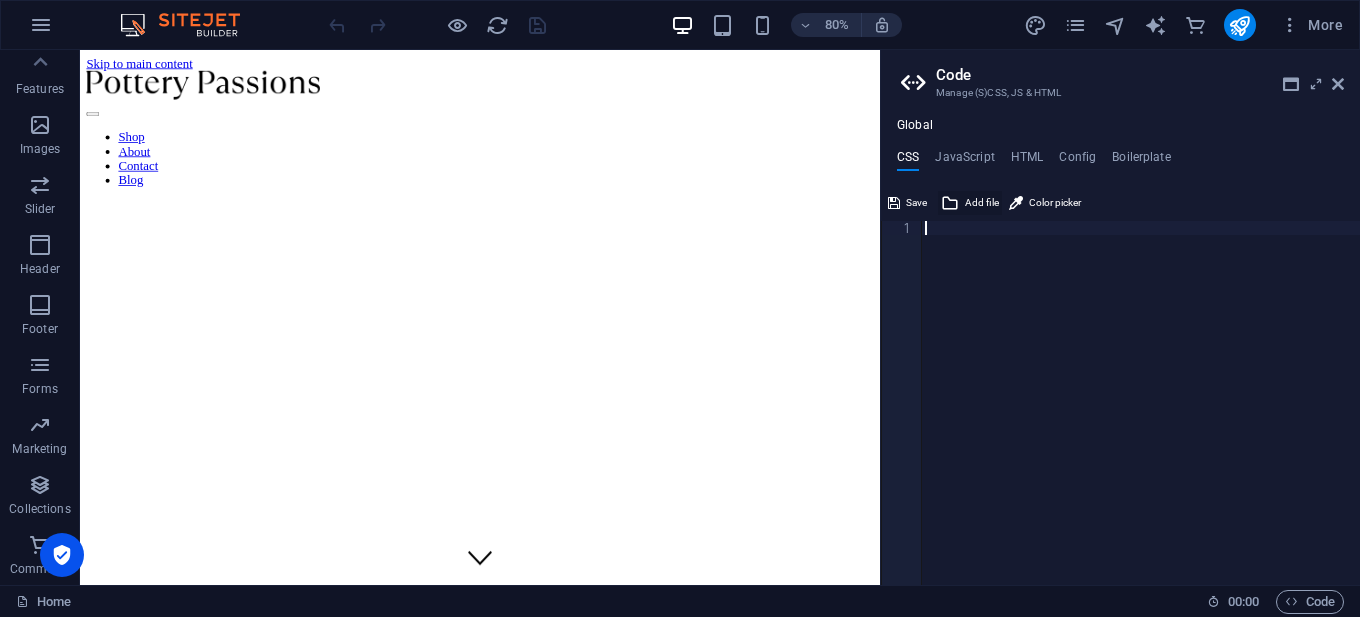 click on "Add file" at bounding box center [982, 203] 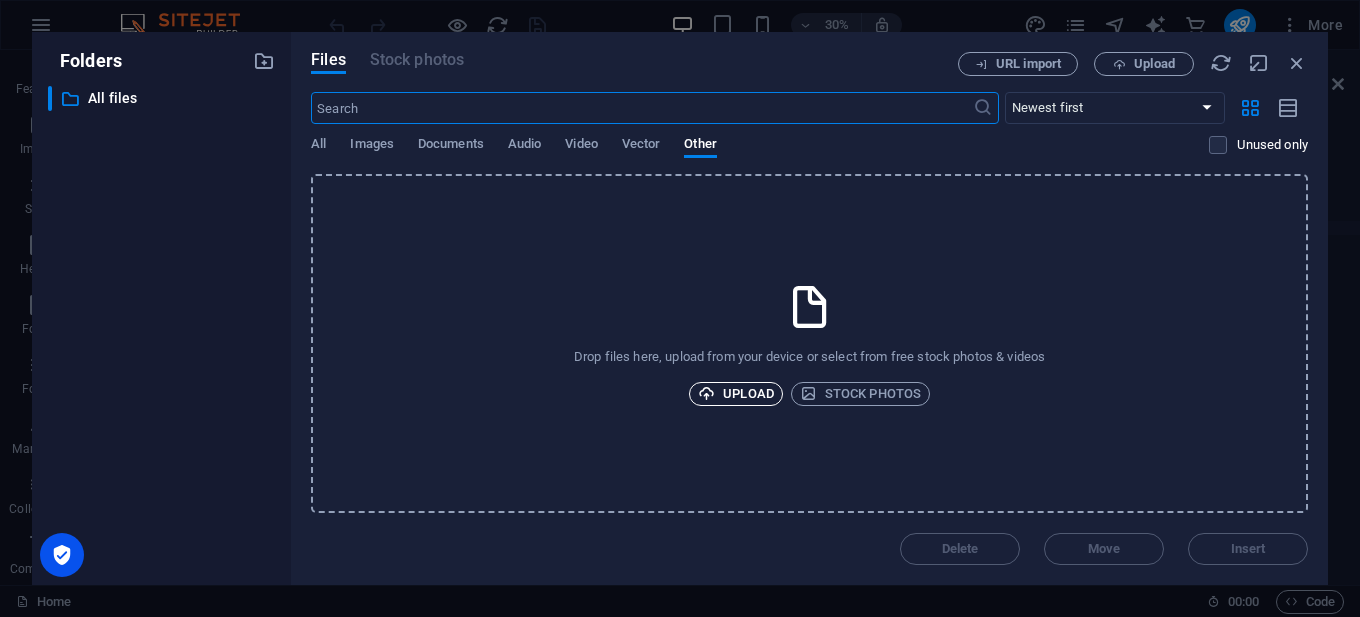 click on "Upload" at bounding box center [736, 394] 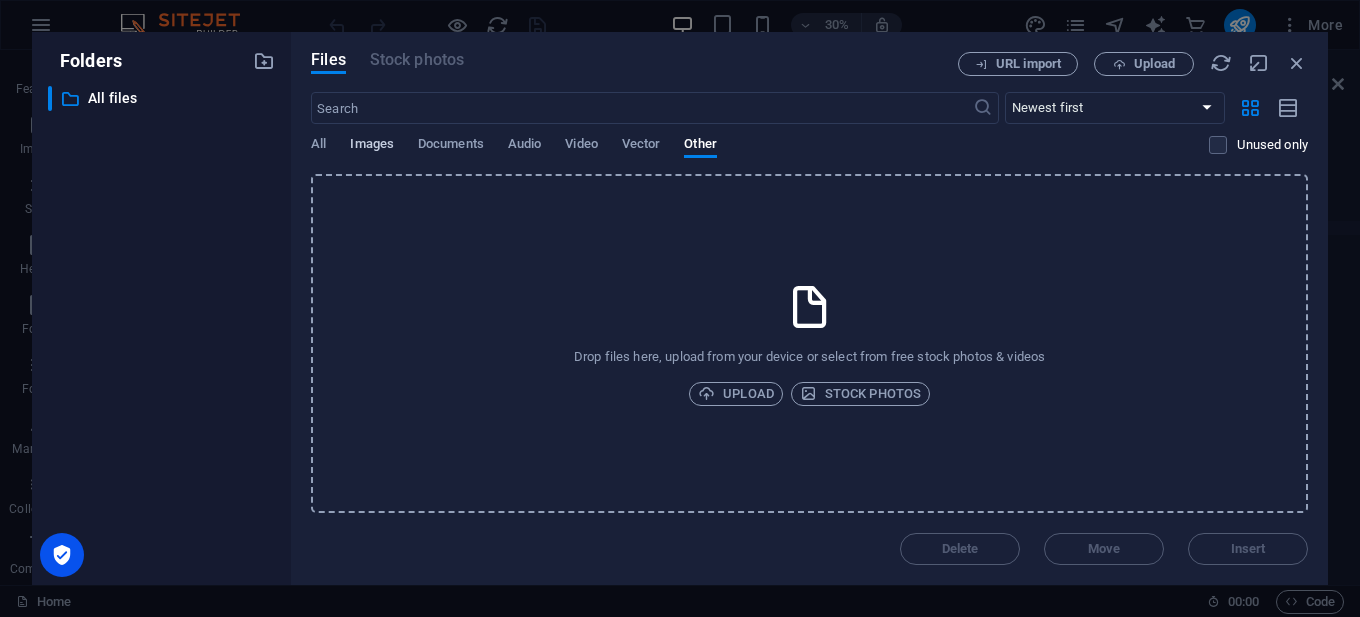 click on "Images" at bounding box center [372, 146] 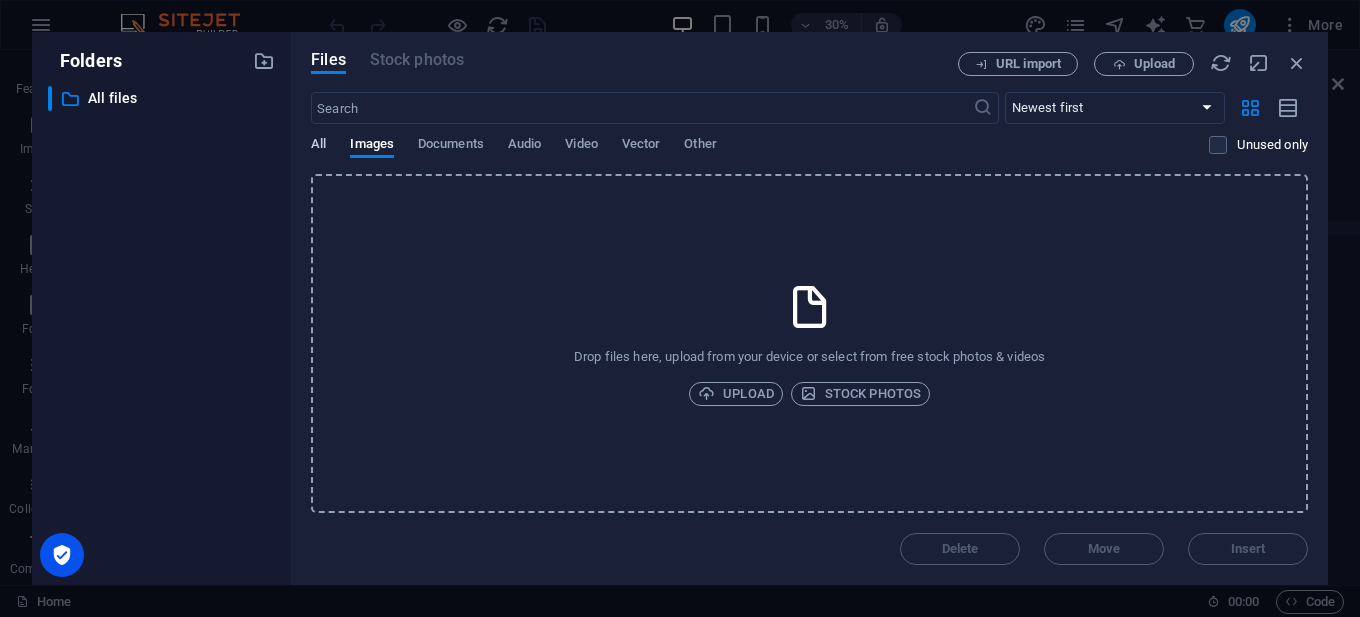 click on "All" at bounding box center [318, 146] 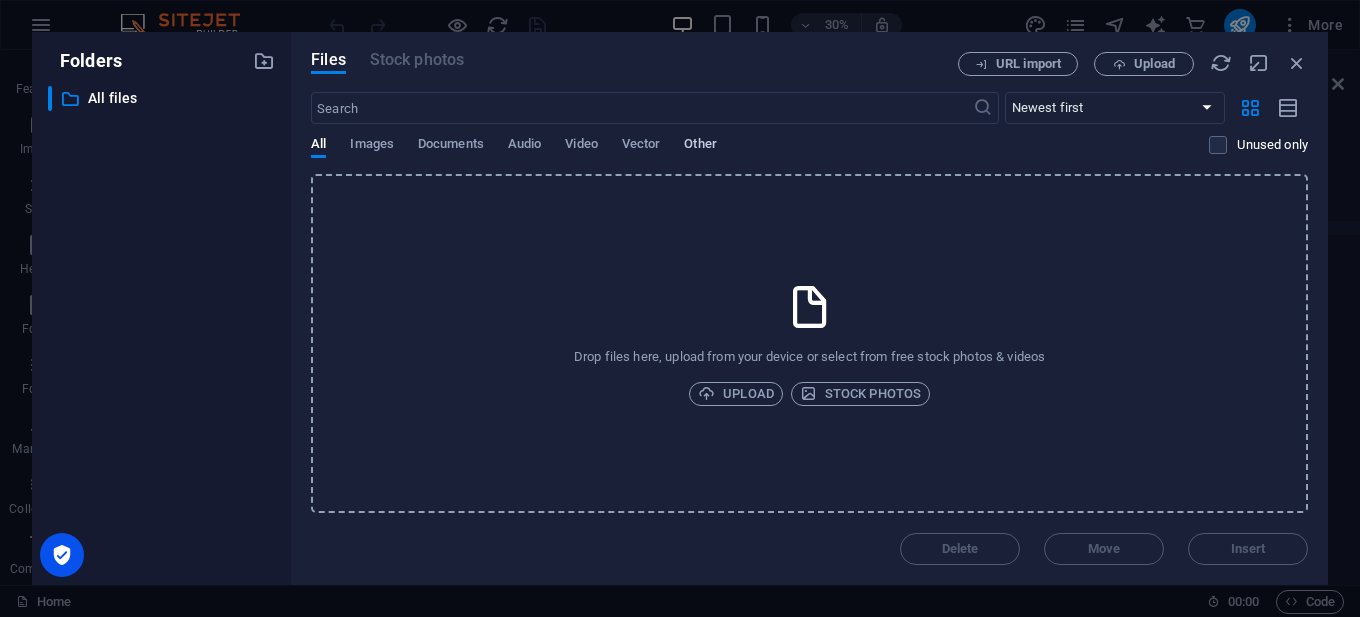 click on "Other" at bounding box center [700, 146] 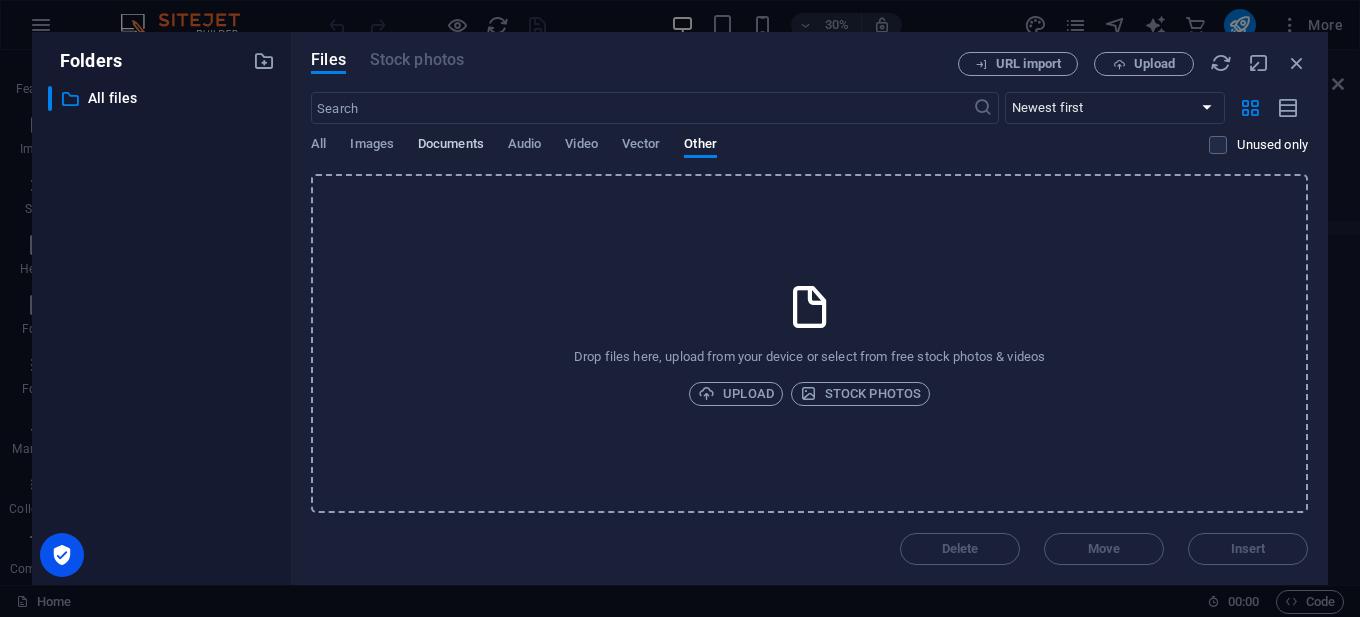 click on "Documents" at bounding box center (451, 146) 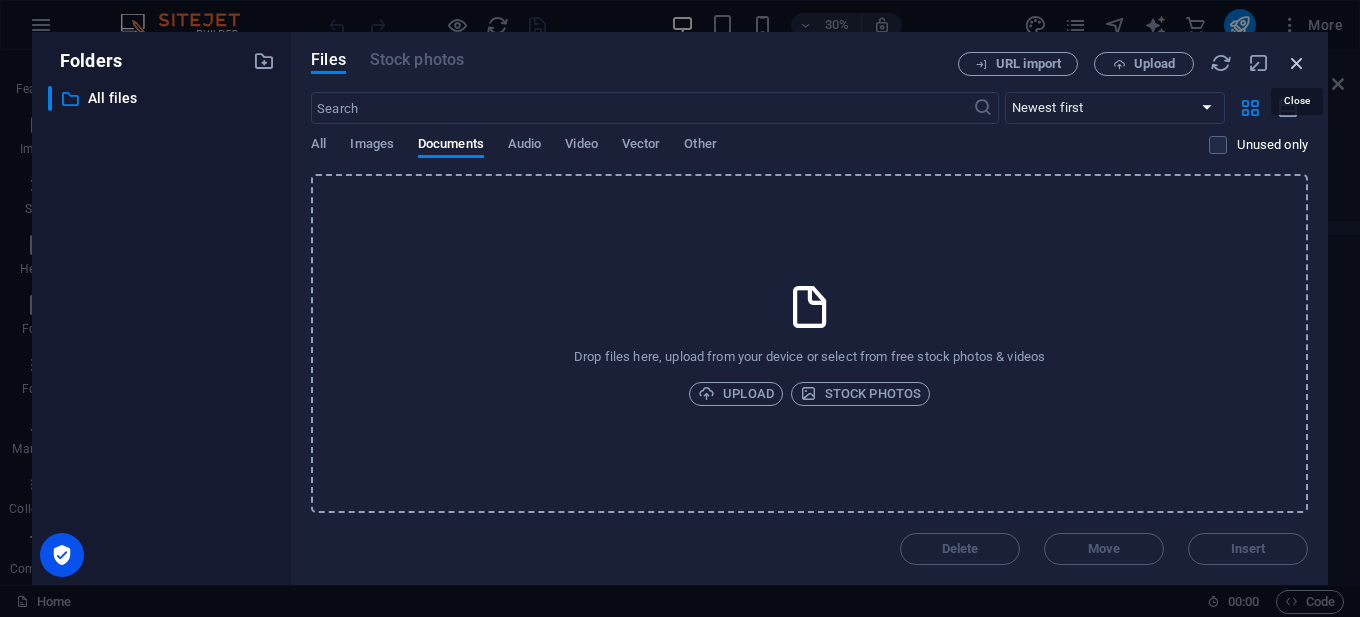click at bounding box center [1297, 63] 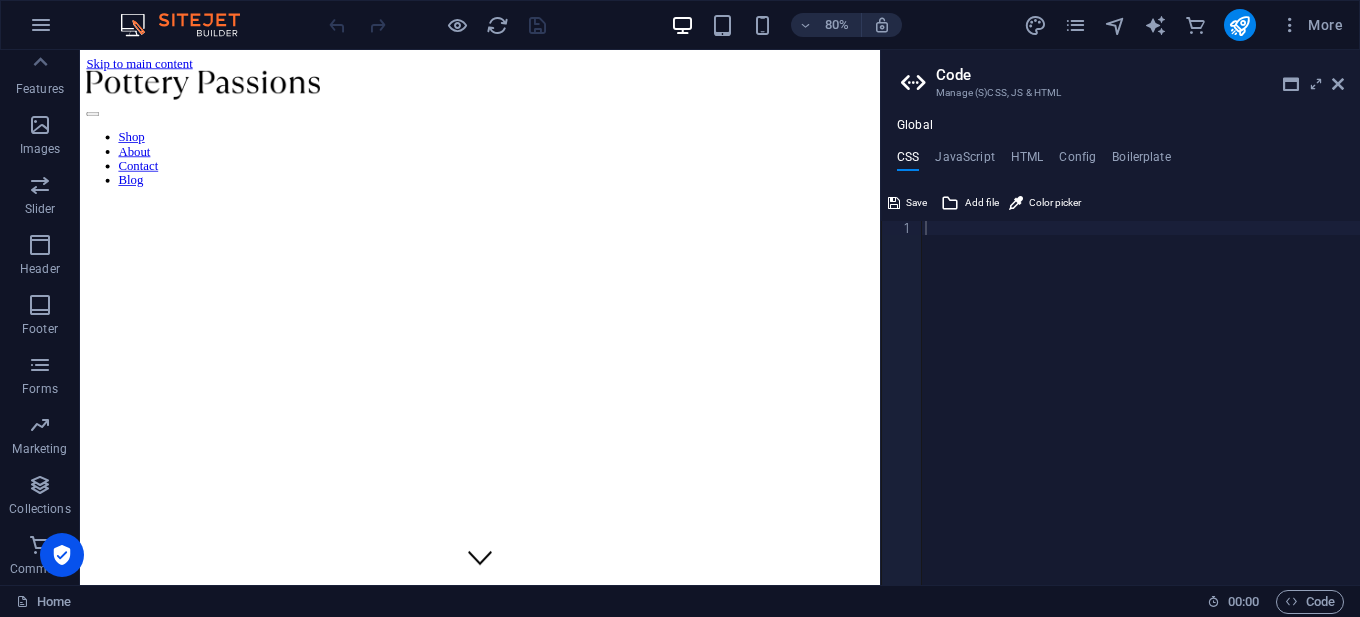 click on "Code Manage (S)CSS, JS & HTML" at bounding box center [1122, 76] 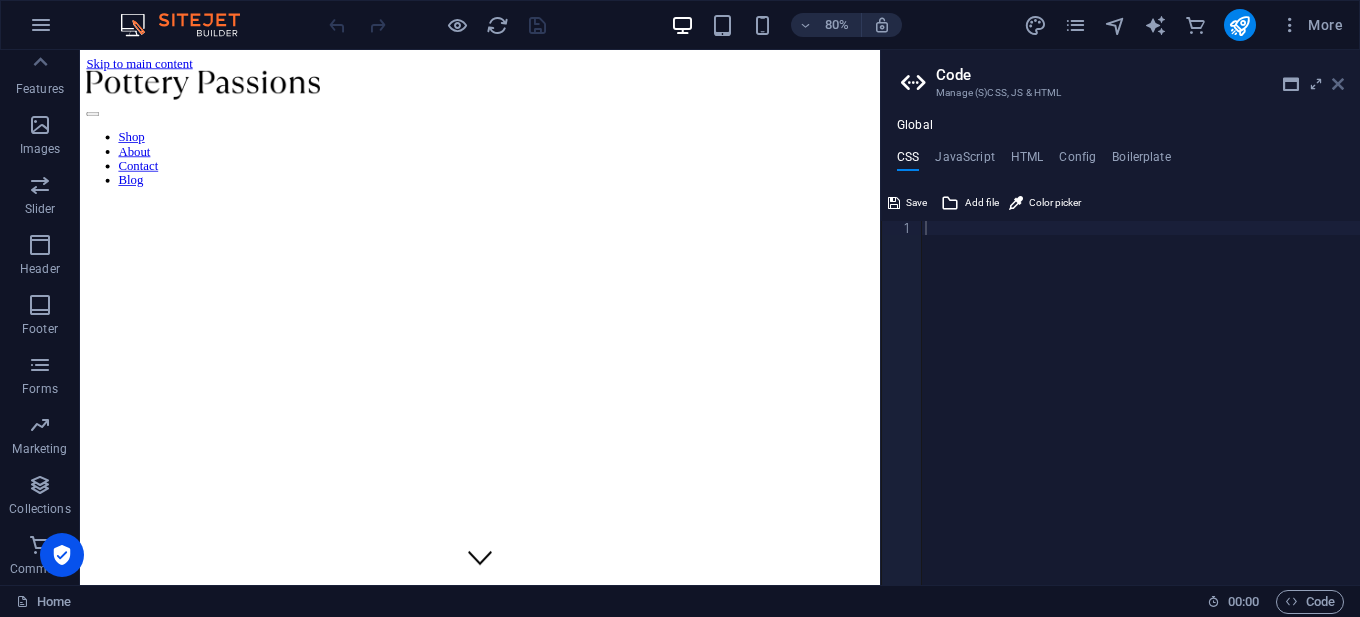 click at bounding box center (1338, 84) 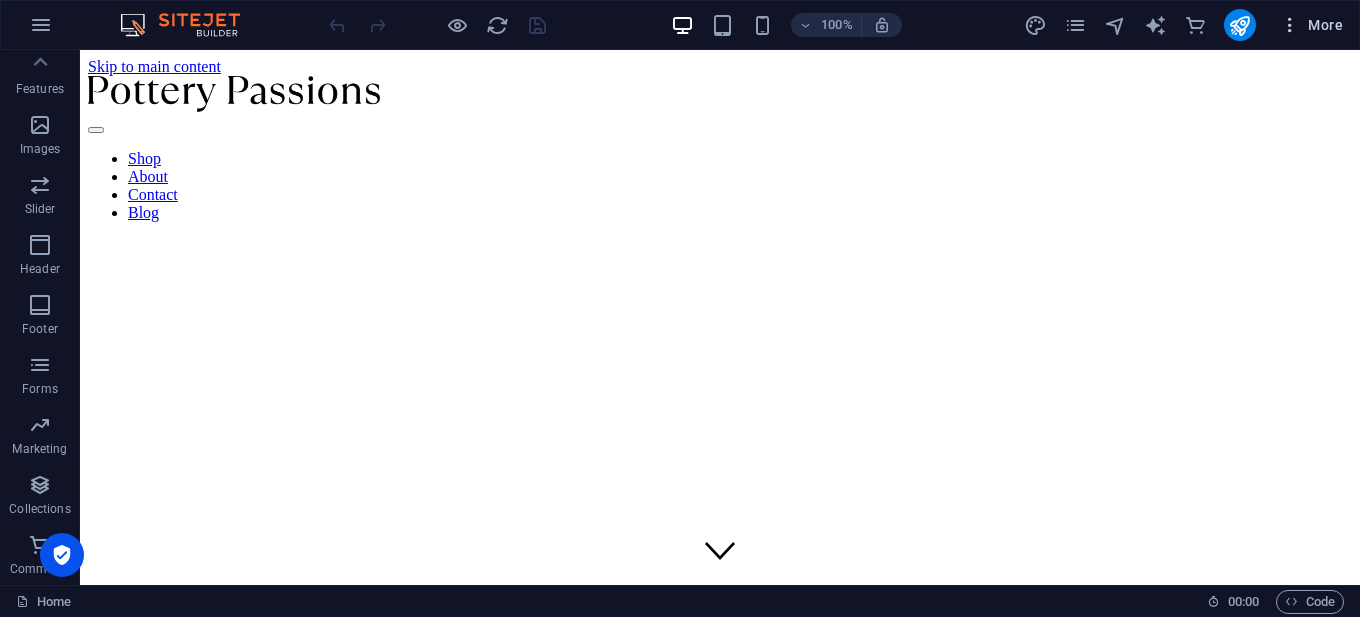 click at bounding box center [1290, 25] 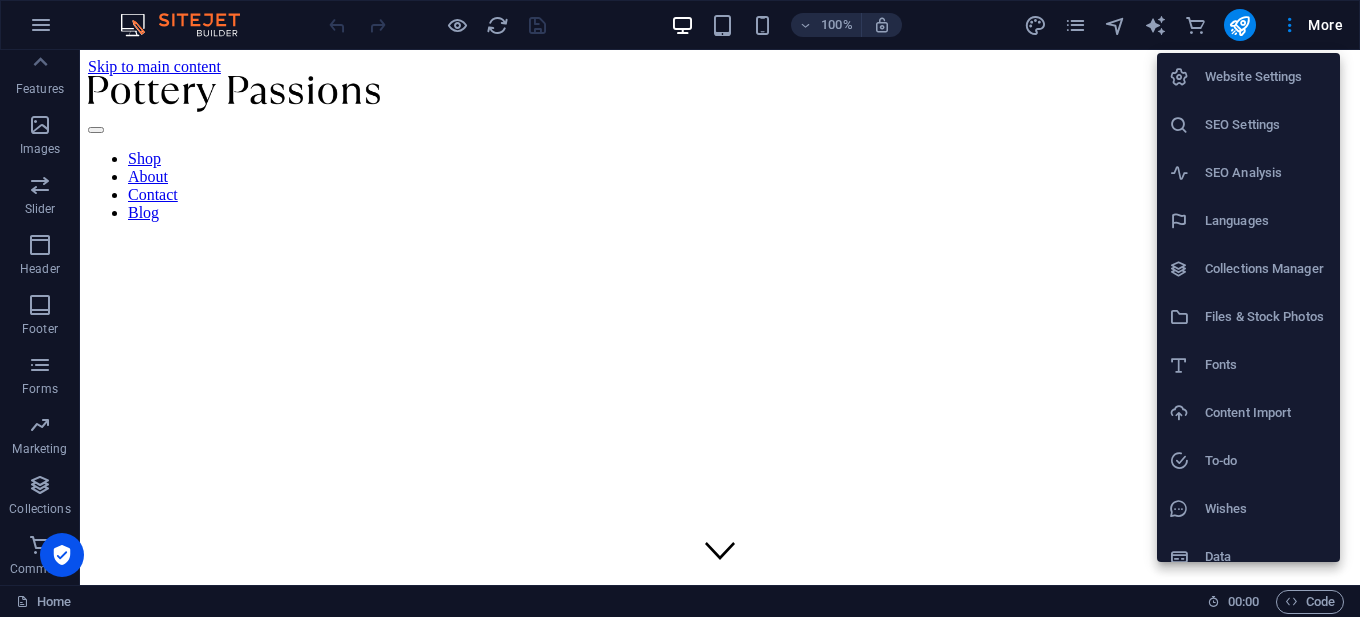 scroll, scrollTop: 19, scrollLeft: 0, axis: vertical 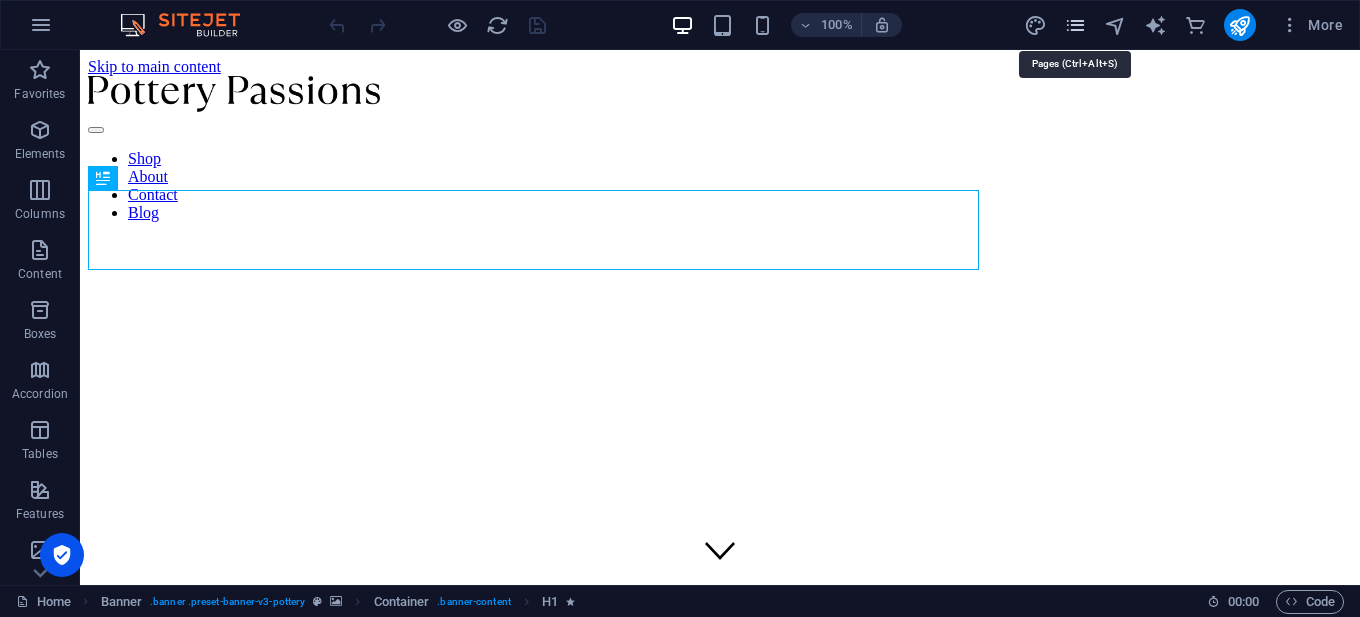 click at bounding box center [1075, 25] 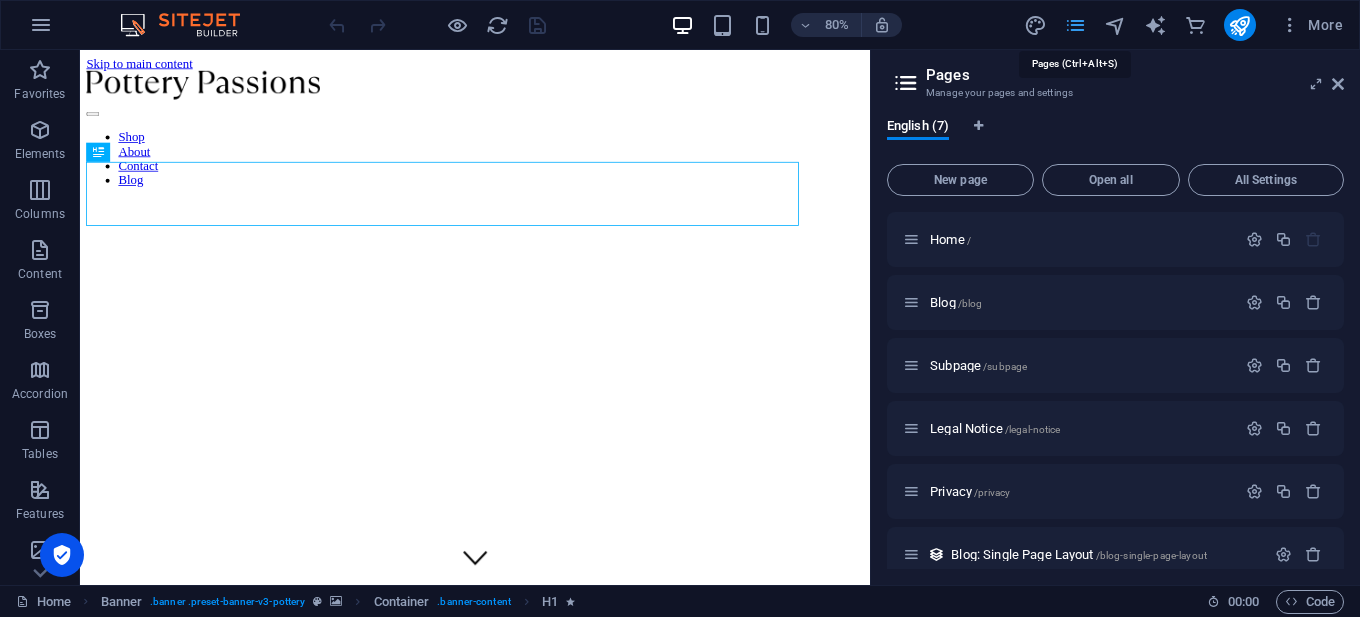 click at bounding box center [1075, 25] 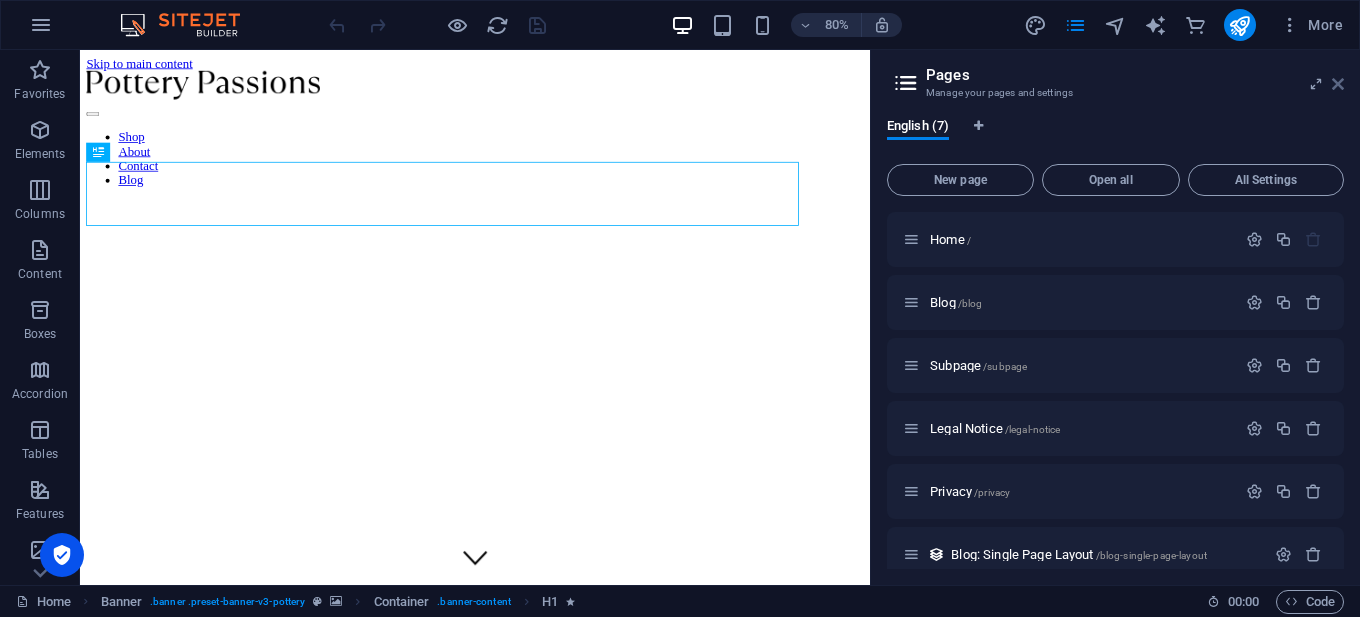 click at bounding box center (1338, 84) 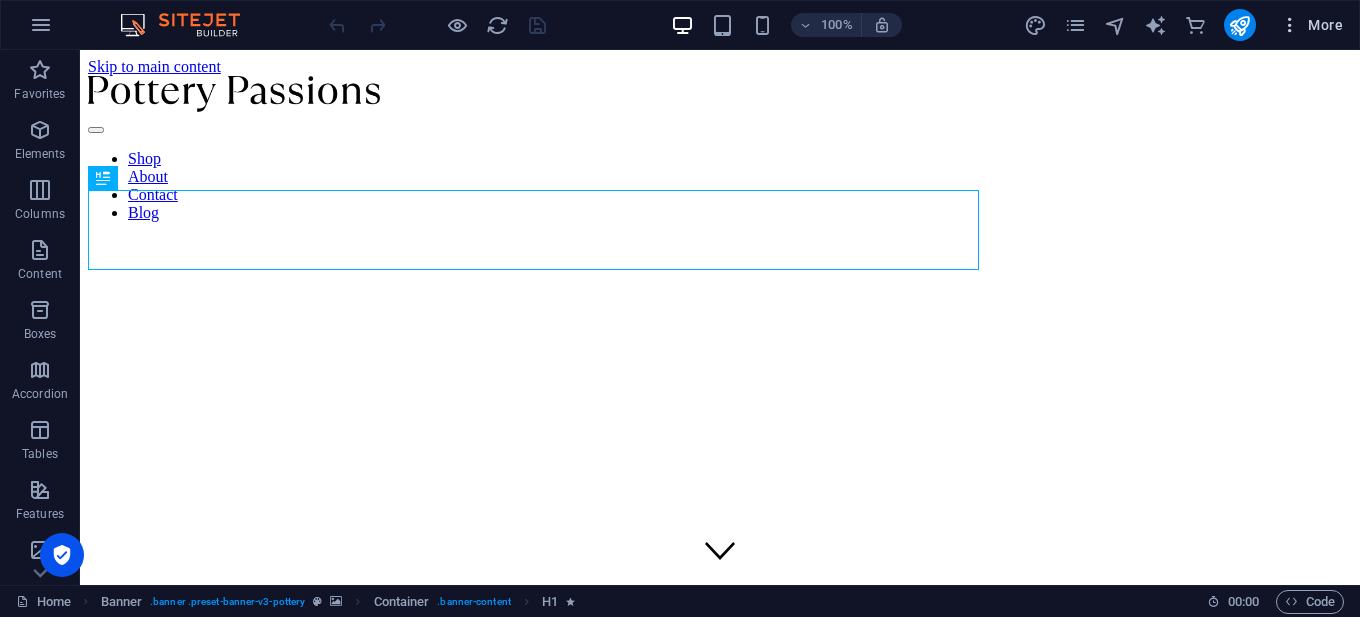 click on "More" at bounding box center (1311, 25) 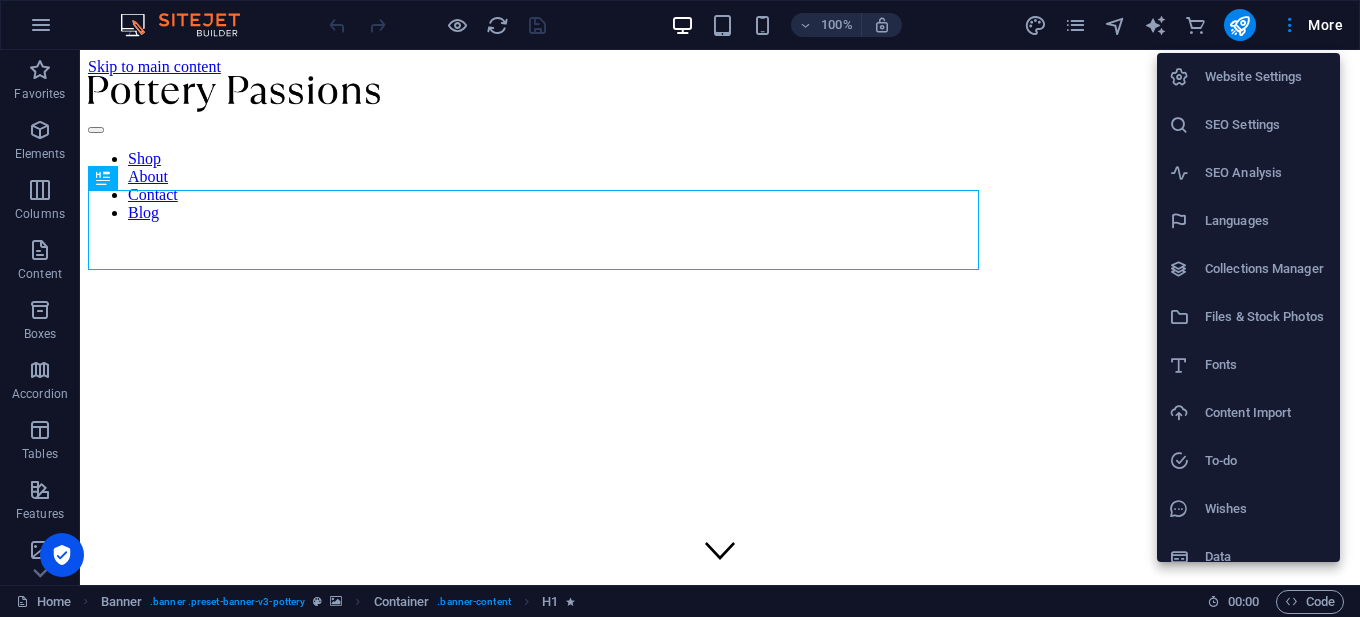 scroll, scrollTop: 19, scrollLeft: 0, axis: vertical 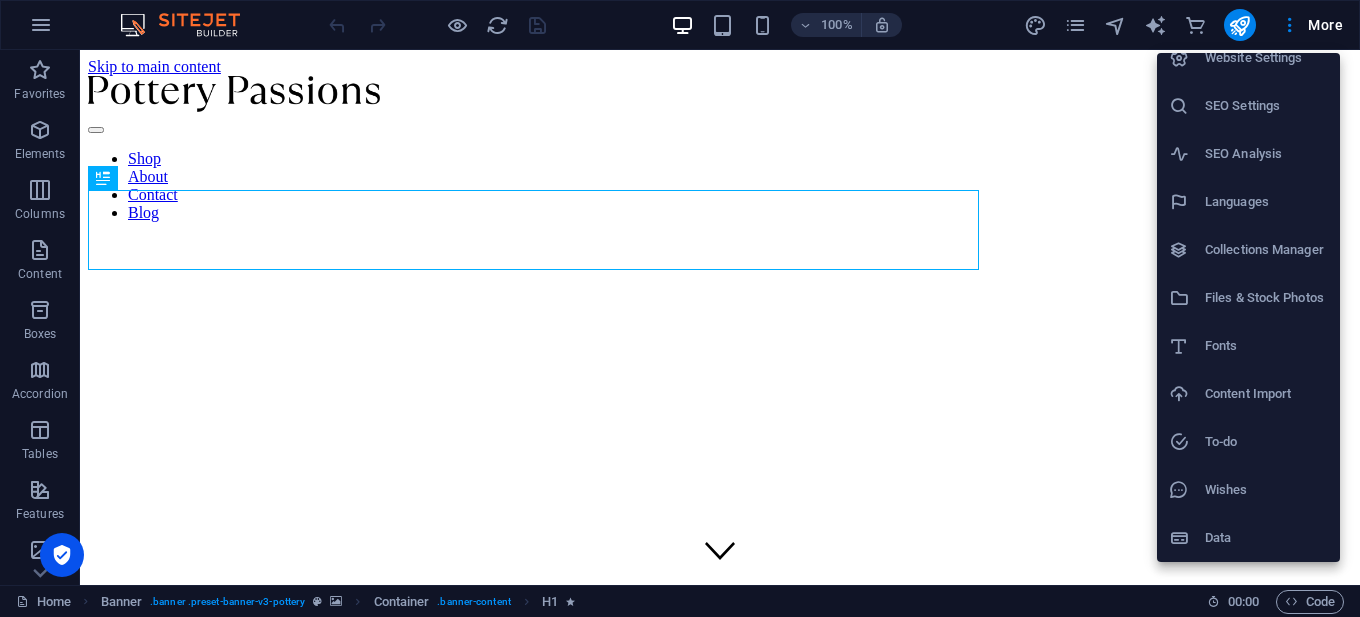 click at bounding box center [680, 308] 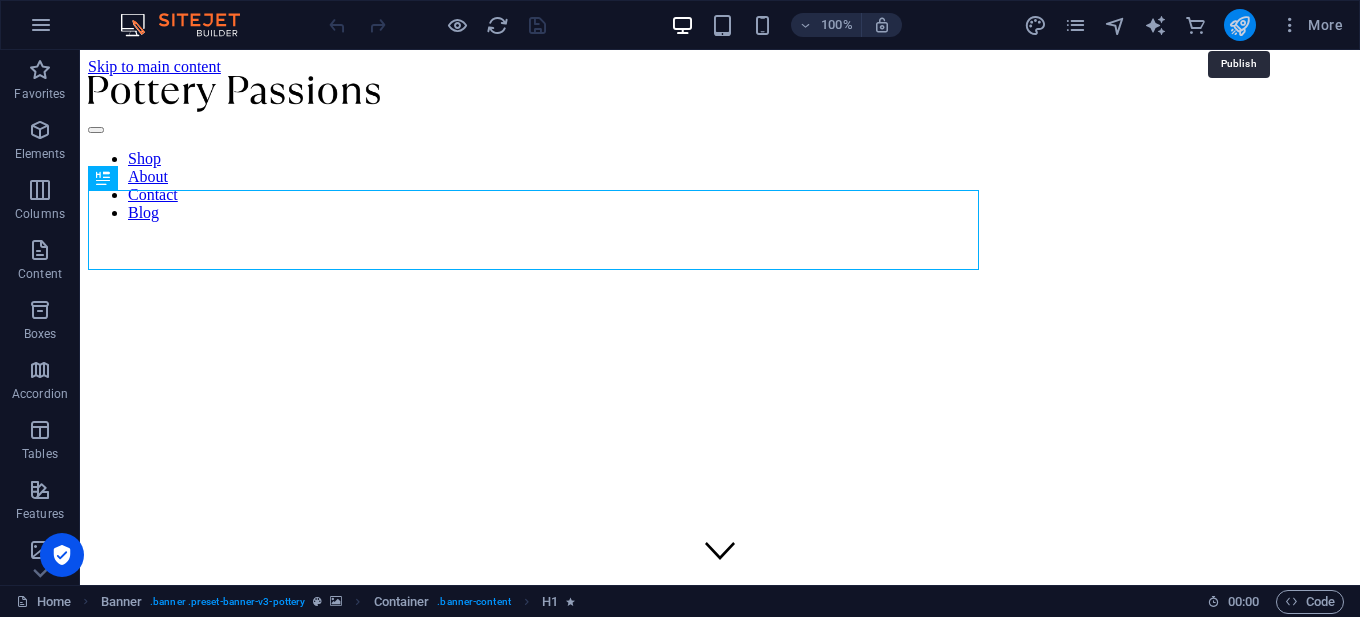 click at bounding box center (1239, 25) 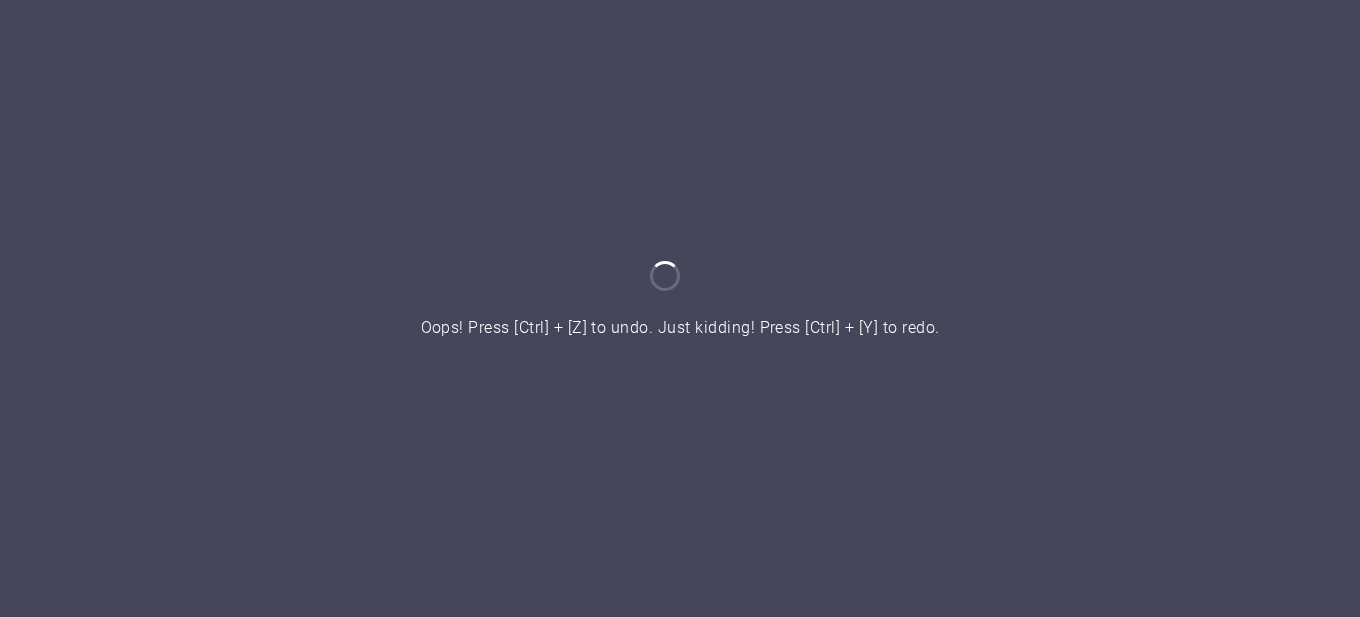 scroll, scrollTop: 0, scrollLeft: 0, axis: both 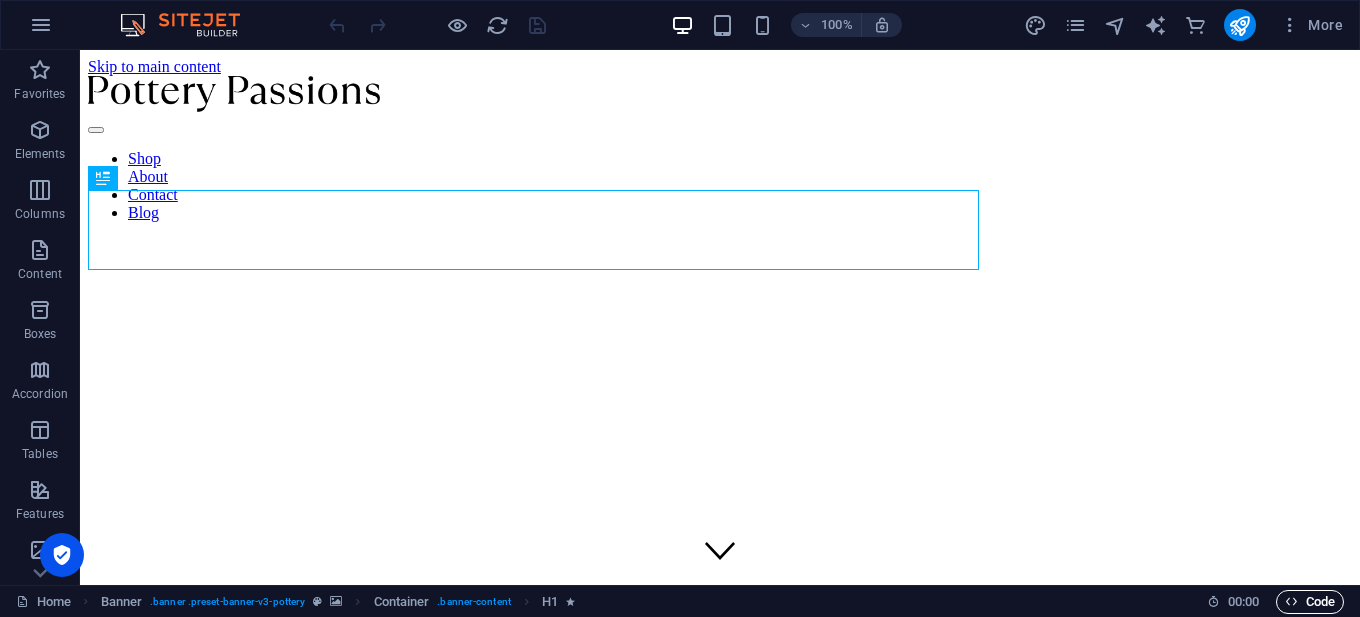 click on "Code" at bounding box center [1310, 602] 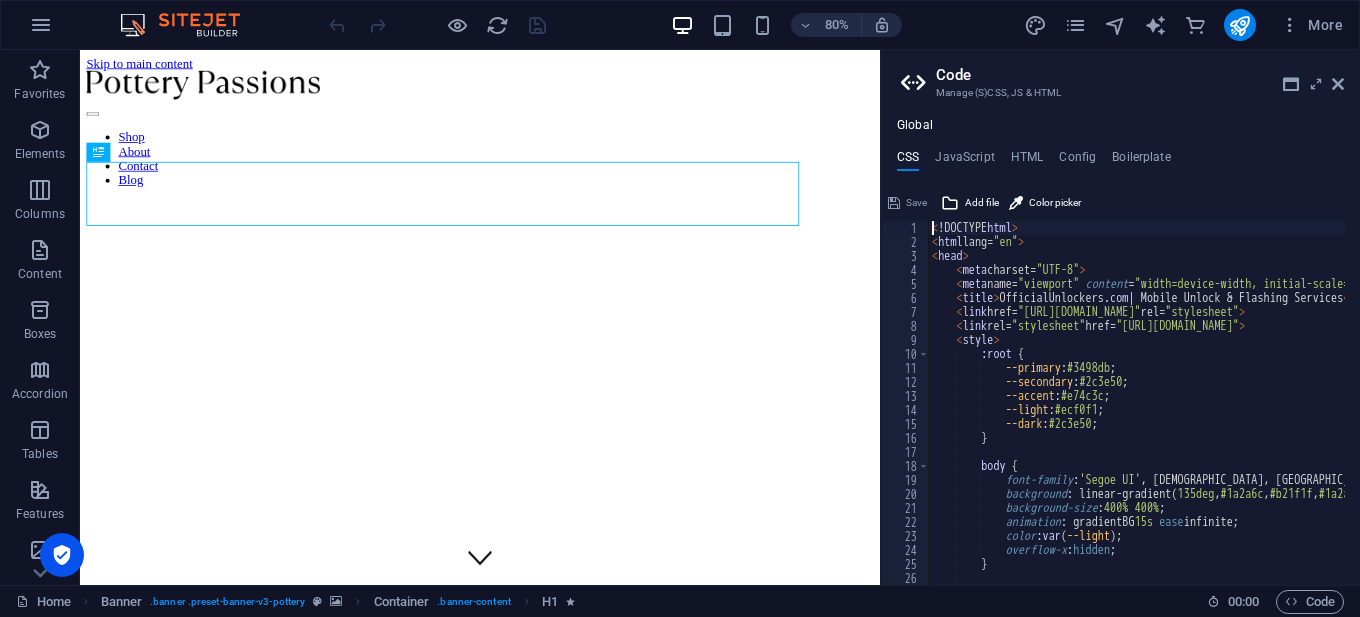 click on "< !DOCTYPE  html > < html  lang= "en" > < head >      < meta  charset= "UTF-8" >      < meta  name= "viewport"   content = "width=device-width, initial-scale=1.0" >      < title > OfficialUnlockers .com  | Mobile Unlock & Flashing Services < / title >      < link  href= "[URL][DOMAIN_NAME]"  rel= "stylesheet" >      < link  rel= "stylesheet"  href= "[URL][DOMAIN_NAME]" >      < style >           :root   {                --primary :  #3498db ;                --secondary :  #2c3e50 ;                --accent :  #e74c3c ;                --light :  #ecf0f1 ;                --dark :  #2c3e50 ;           }                     body   {                font-family :  'Segoe UI' , Tahoma, [GEOGRAPHIC_DATA], Verdana, sans-serif;                background : linear-gradient ( 135deg ,  #1a2a6c ,  #b21f1f ,  #1a2a6c ) ;                background-size :  400%   400% ;                animation : gradientBG  15s   ease  infinite; (" at bounding box center (1781, 409) 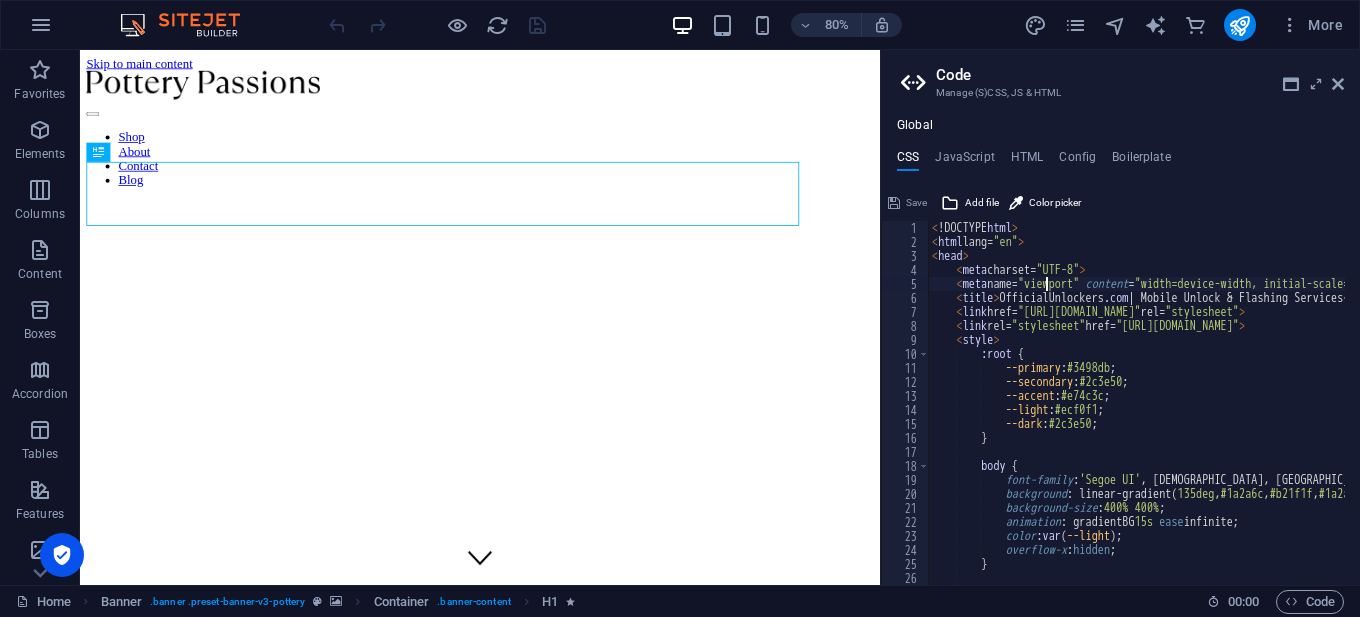 type on "</body>
</html>" 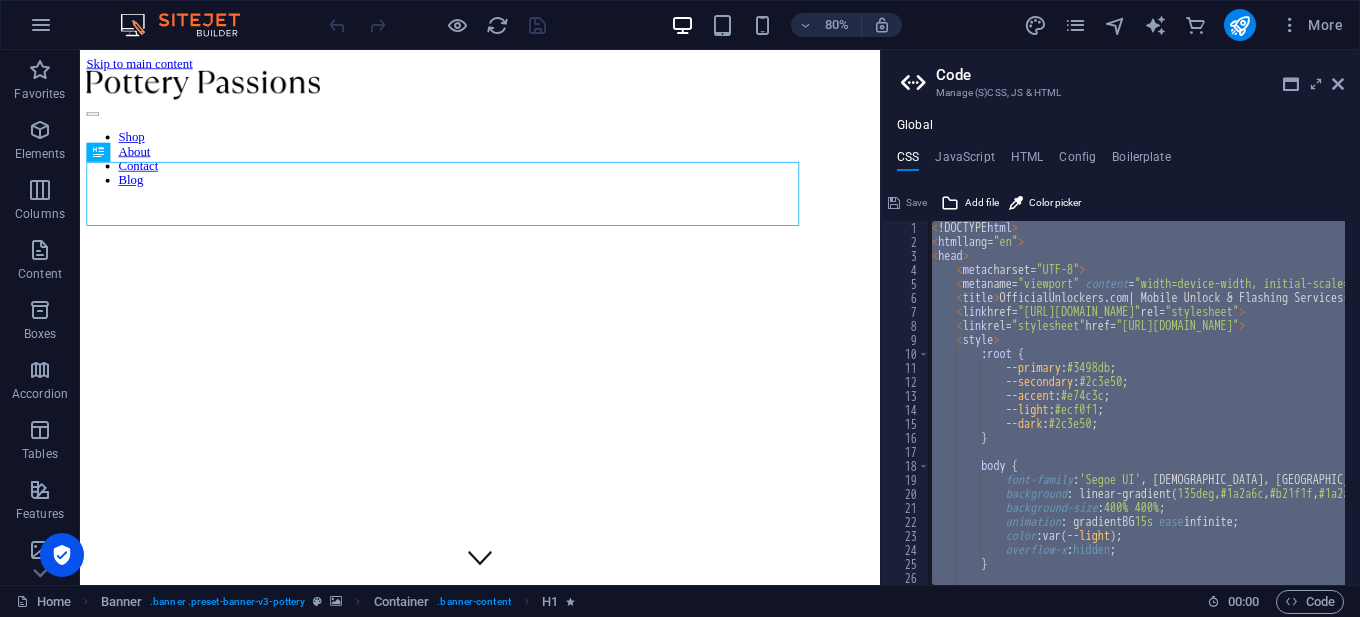 type 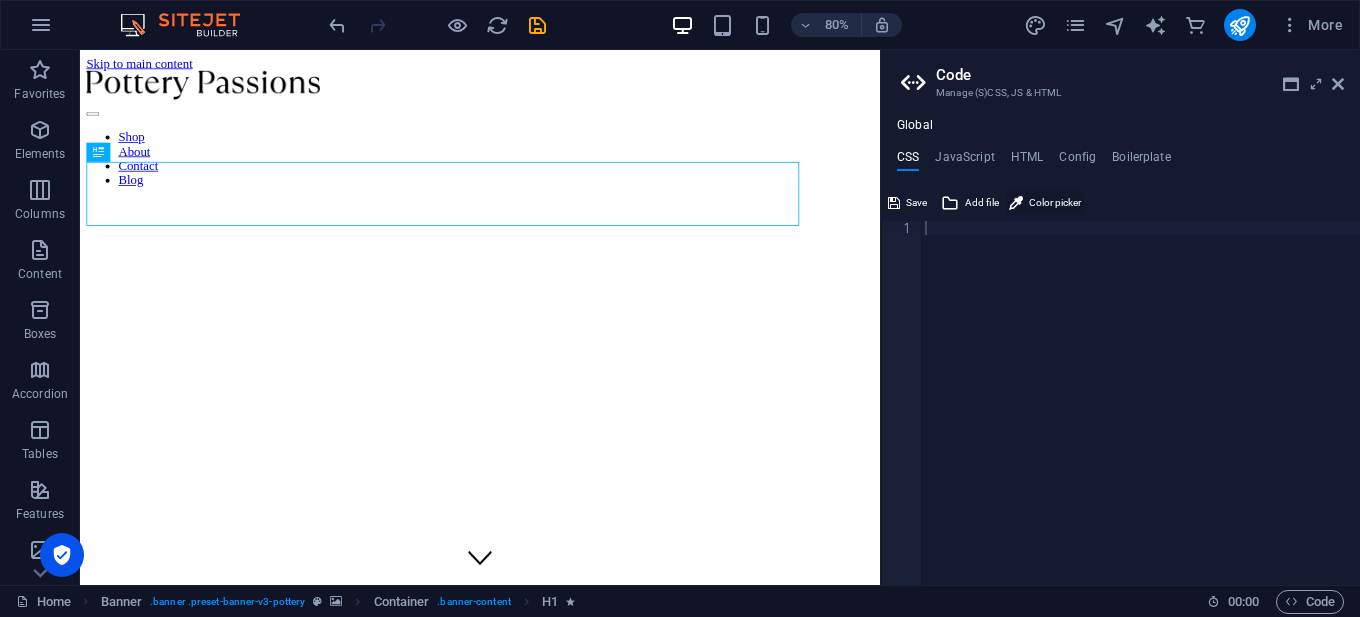 click at bounding box center [1016, 203] 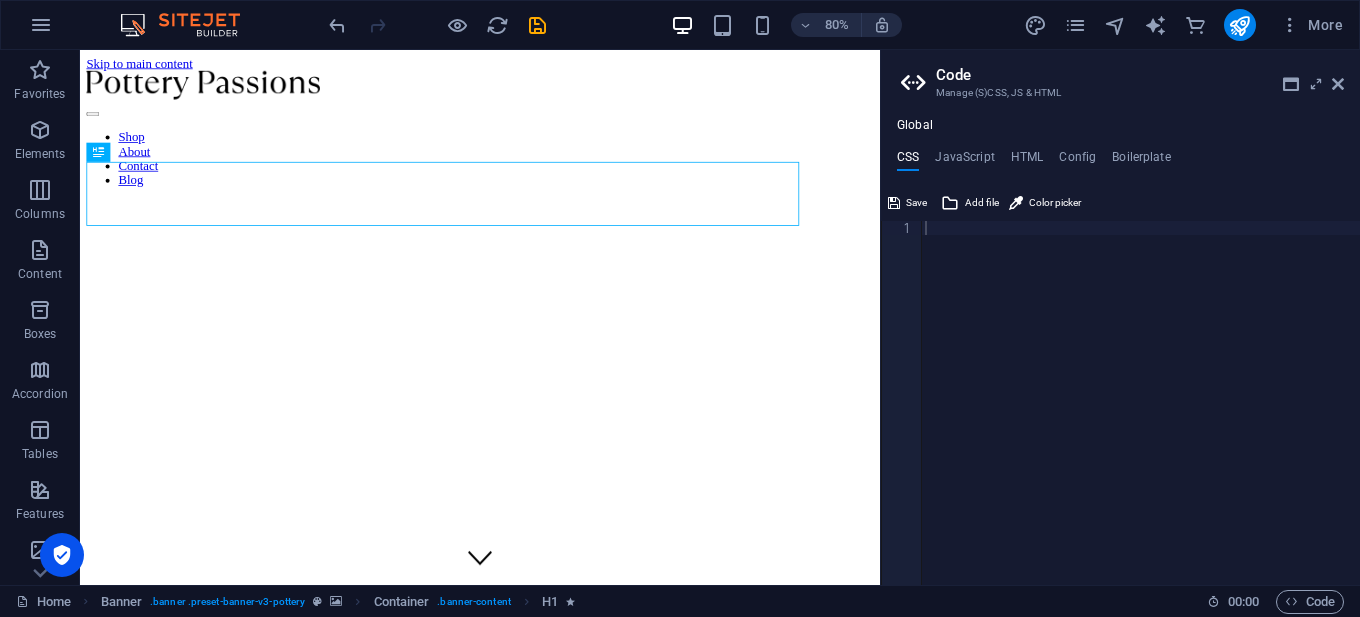 click at bounding box center (1140, 417) 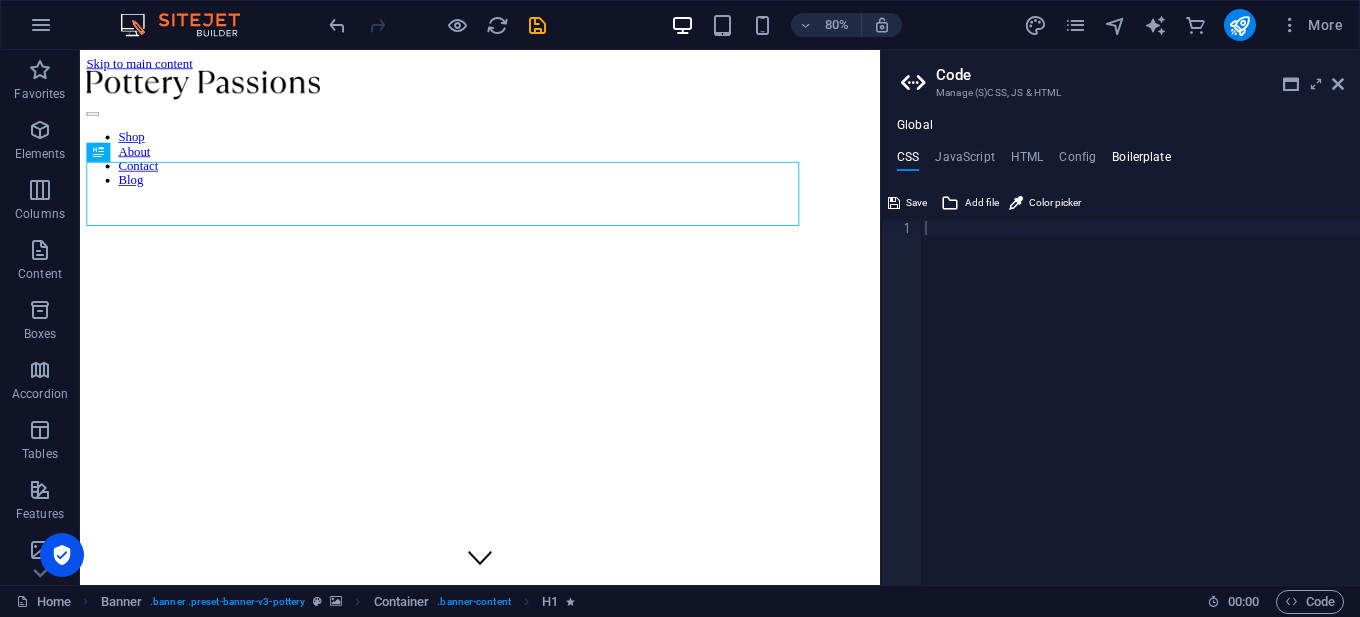 click on "Boilerplate" at bounding box center [1141, 161] 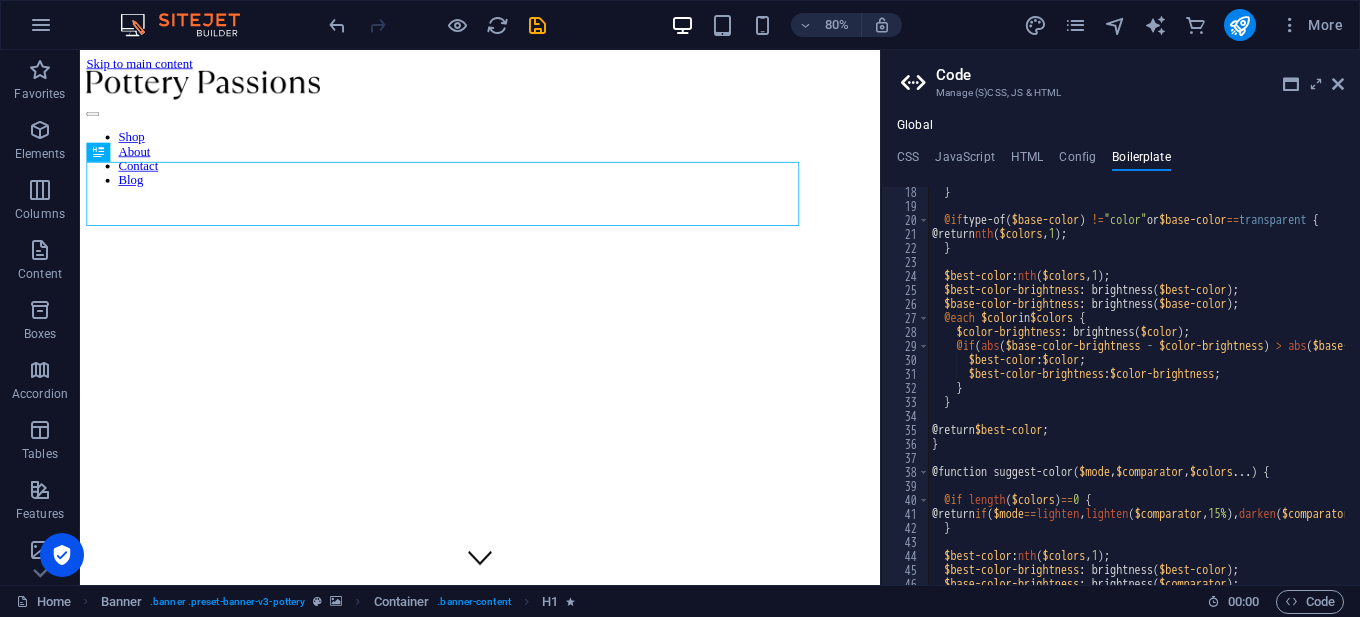 scroll, scrollTop: 0, scrollLeft: 0, axis: both 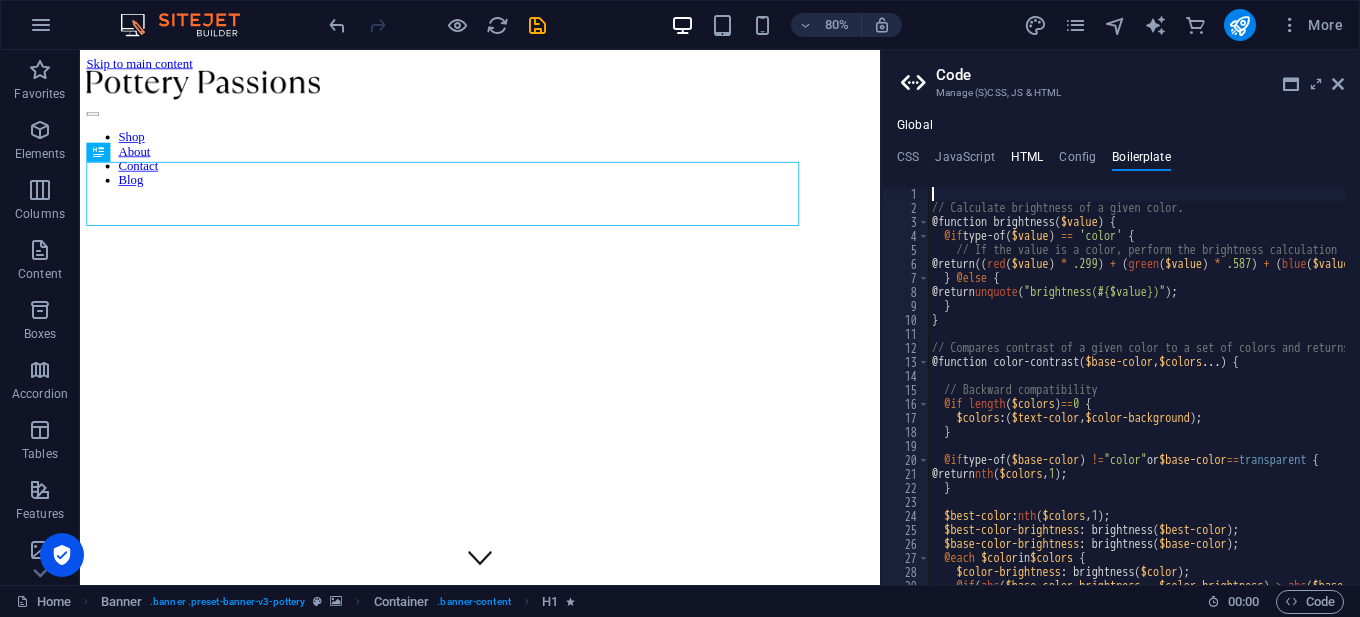 click on "HTML" at bounding box center (1027, 161) 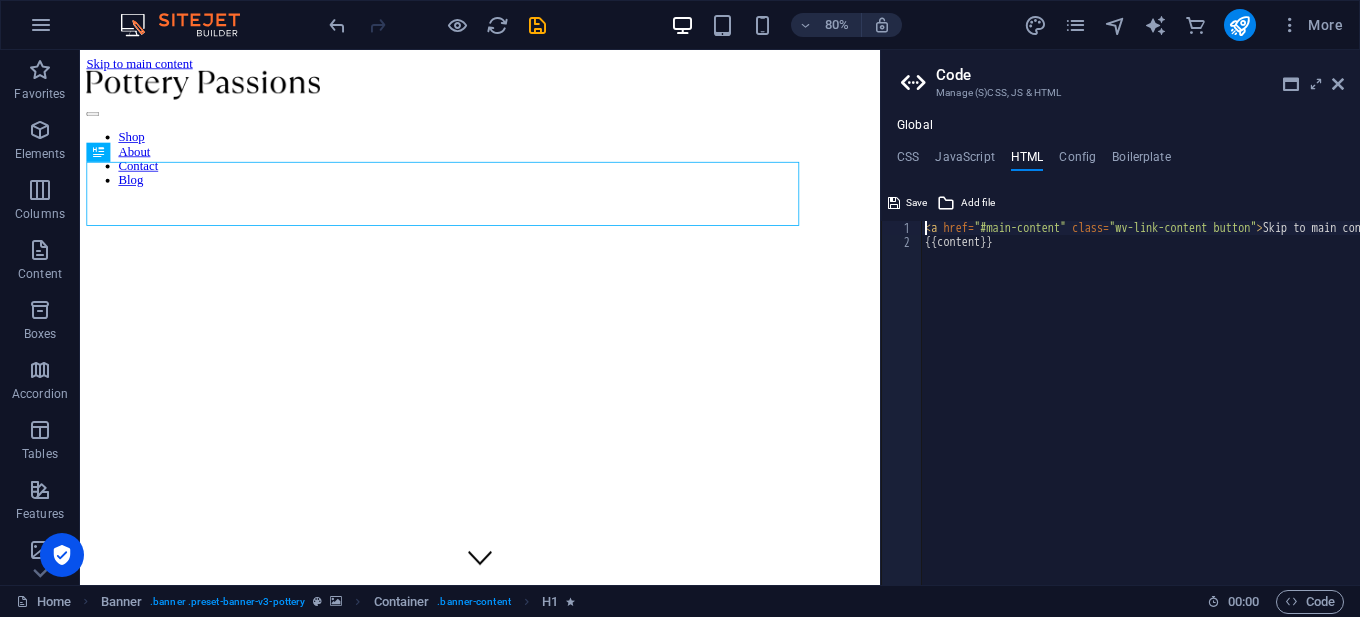 click on "< a   href = "#main-content"   class = "wv-link-content button" > Skip to main content </ a > {{content}}" at bounding box center (1207, 409) 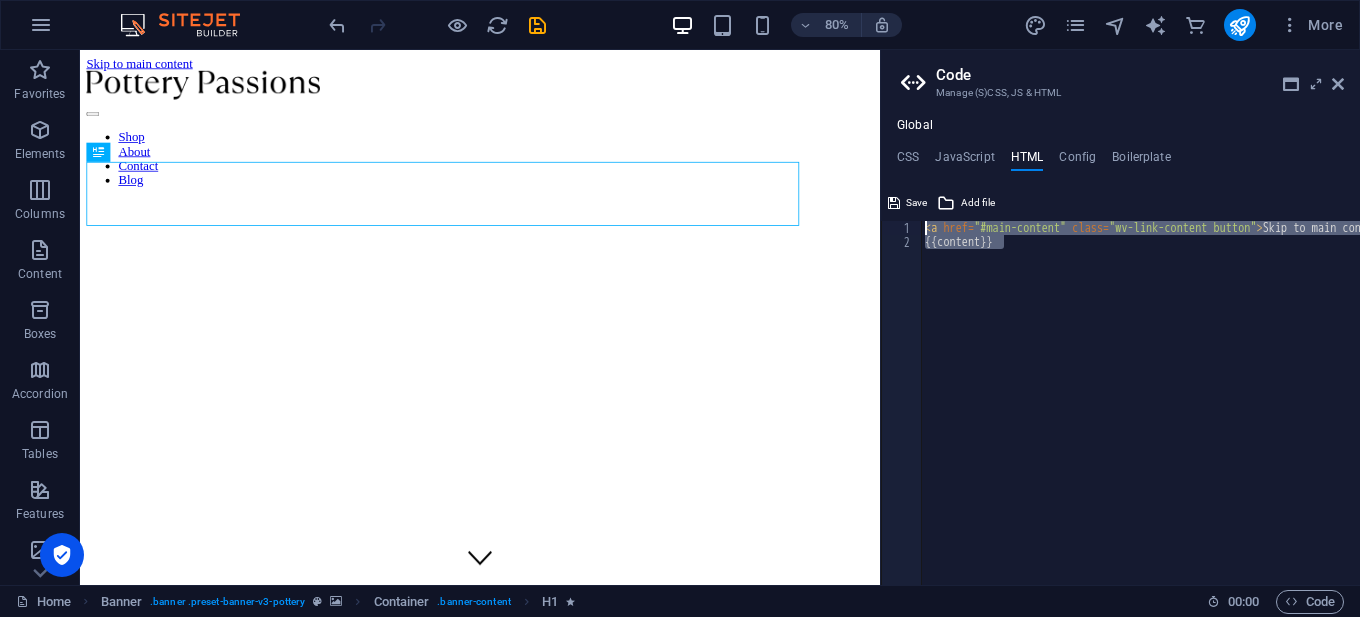 drag, startPoint x: 1036, startPoint y: 259, endPoint x: 910, endPoint y: 230, distance: 129.29424 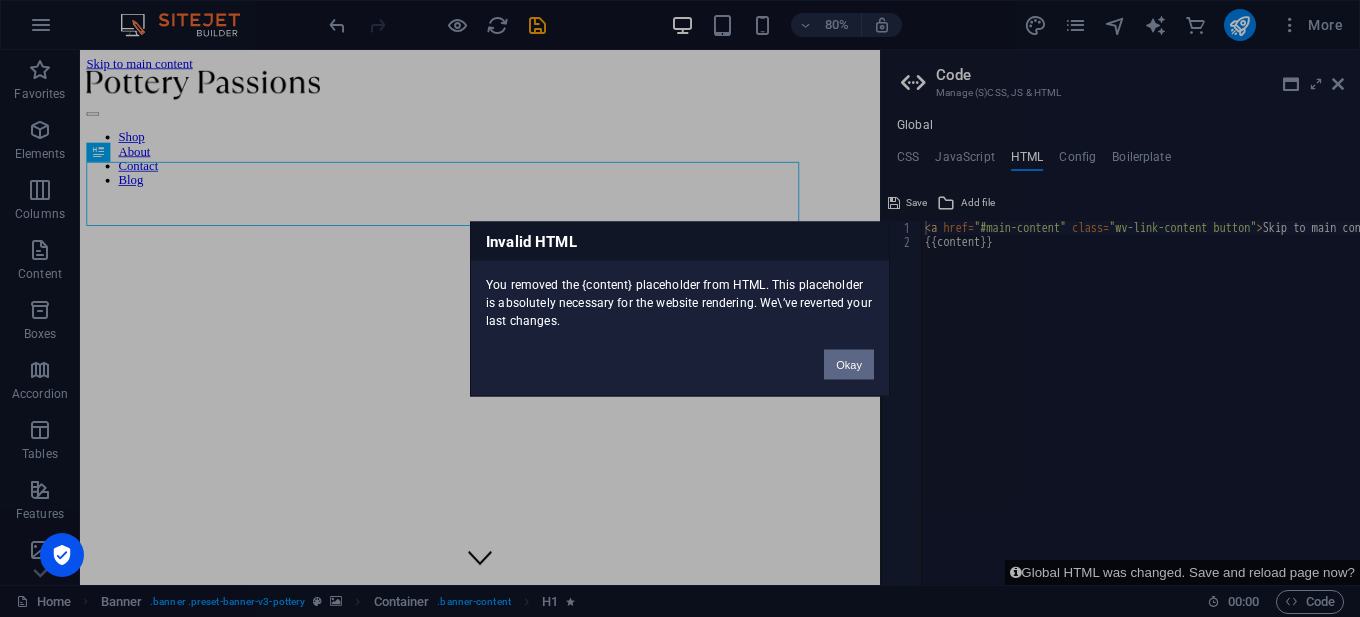 click on "Okay" at bounding box center (849, 364) 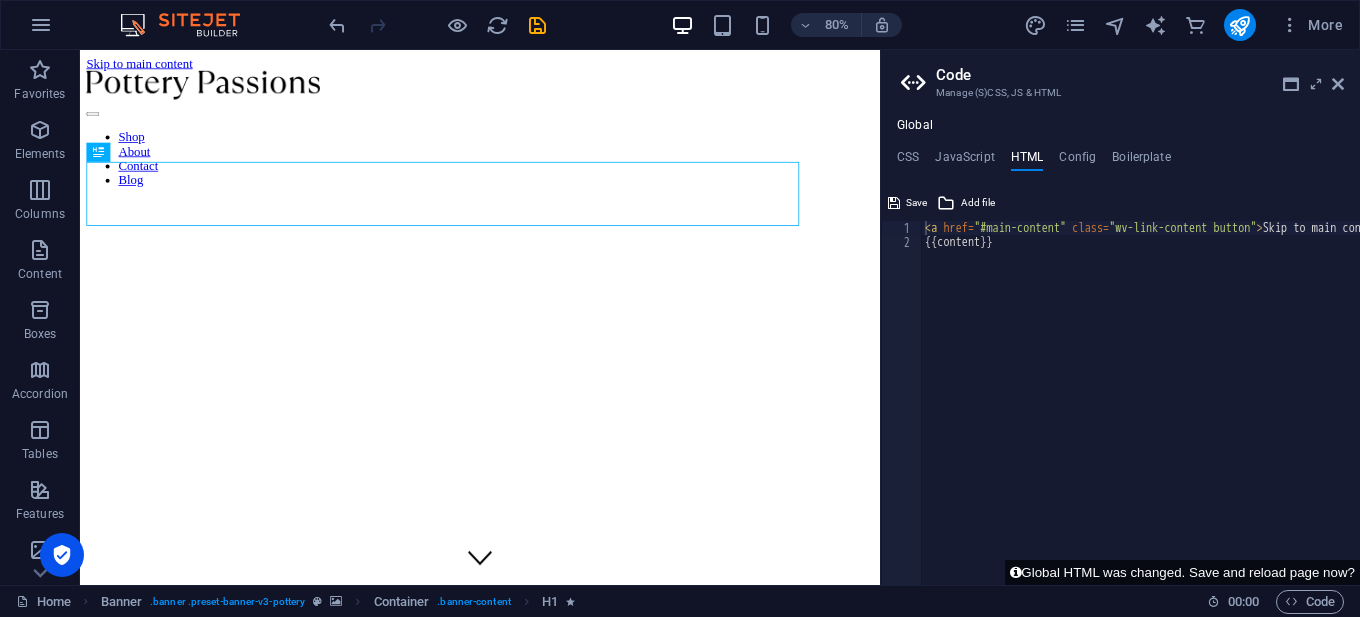 click on "< a   href = "#main-content"   class = "wv-link-content button" > Skip to main content </ a > {{content}}" at bounding box center [1207, 417] 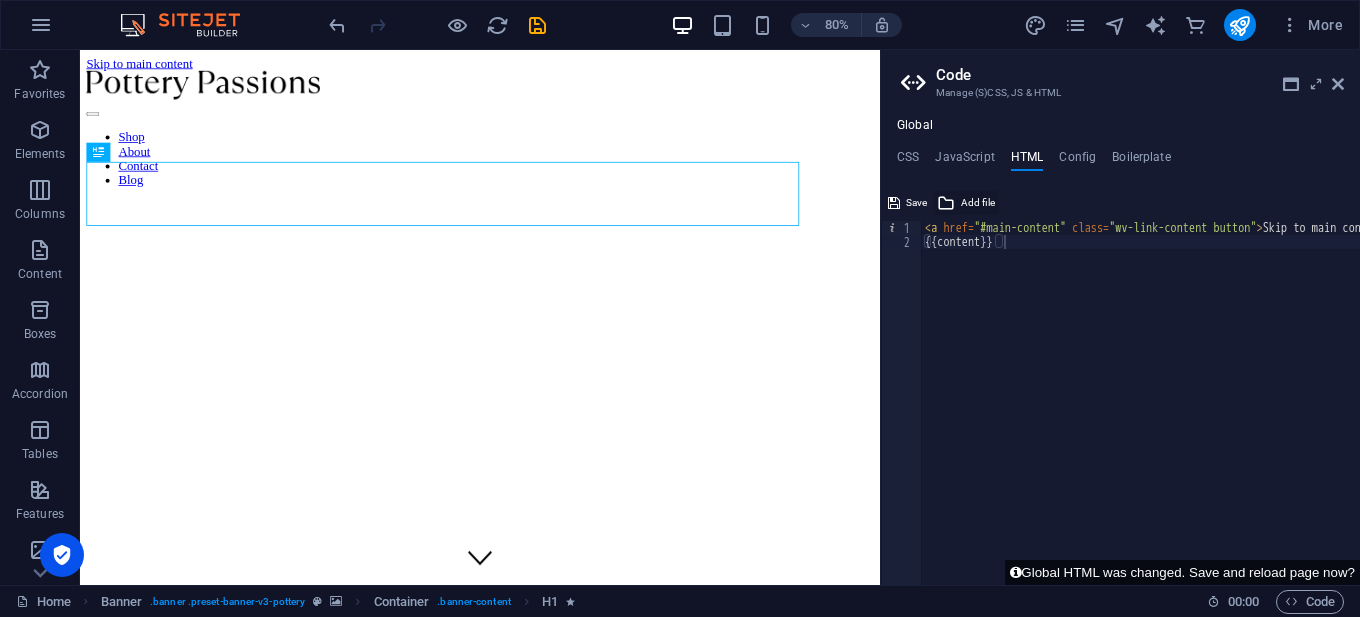 click on "Add file" at bounding box center (978, 203) 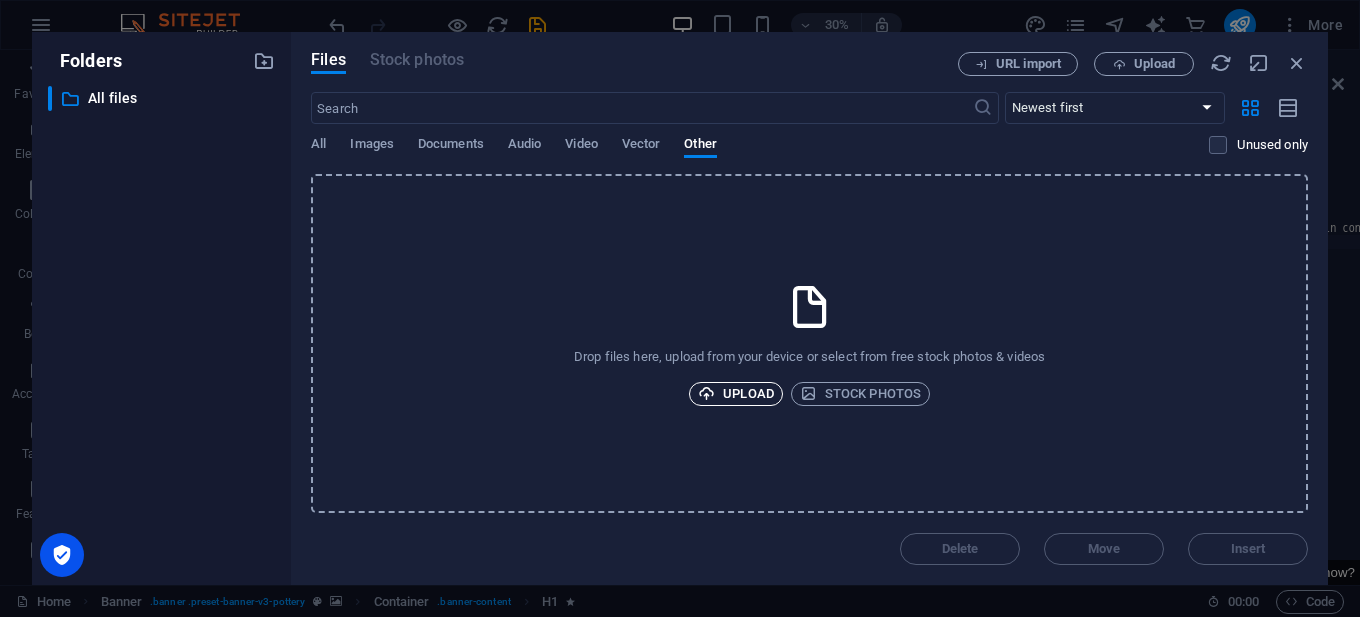 click on "Upload" at bounding box center [736, 394] 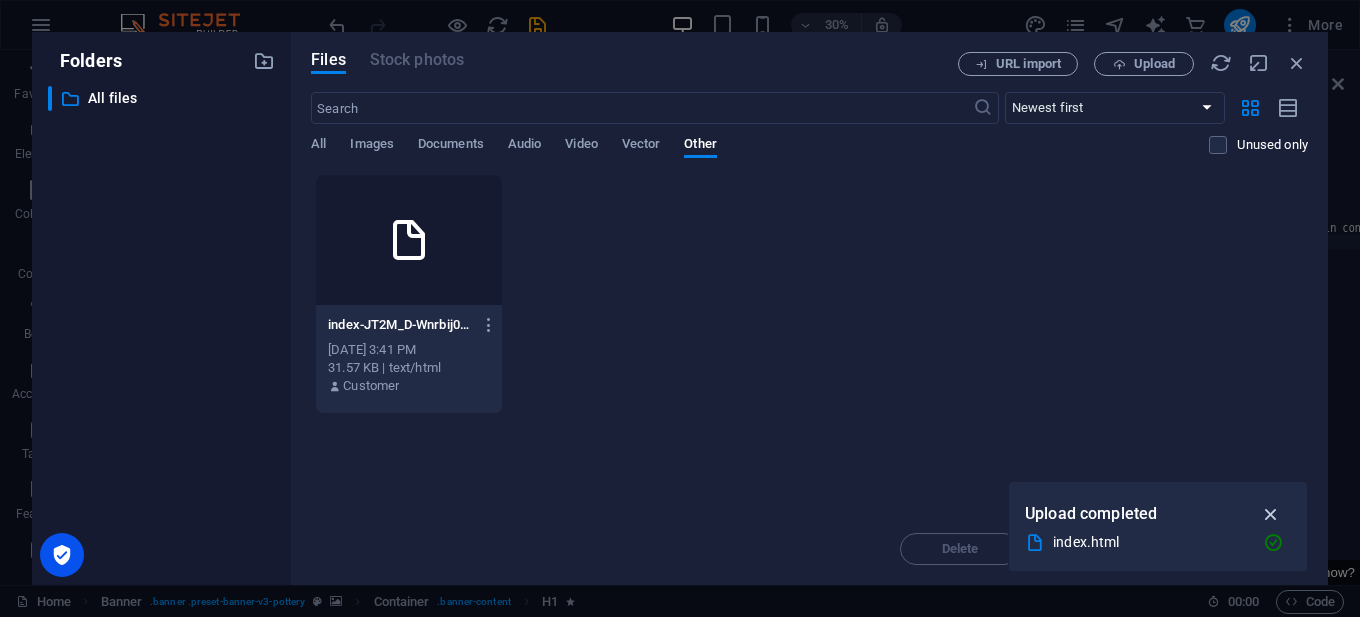click at bounding box center (1271, 514) 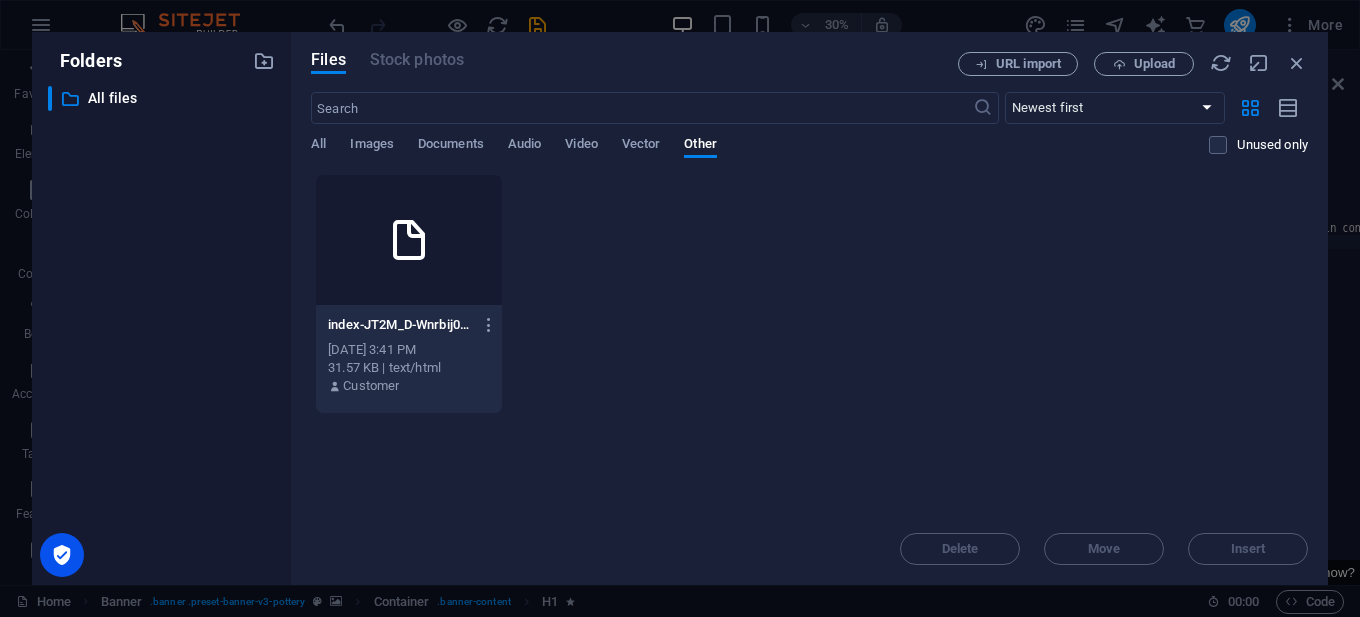 click on "index-JT2M_D-Wnrbij0rauVUeVg.html index-JT2M_D-Wnrbij0rauVUeVg.html" at bounding box center (409, 325) 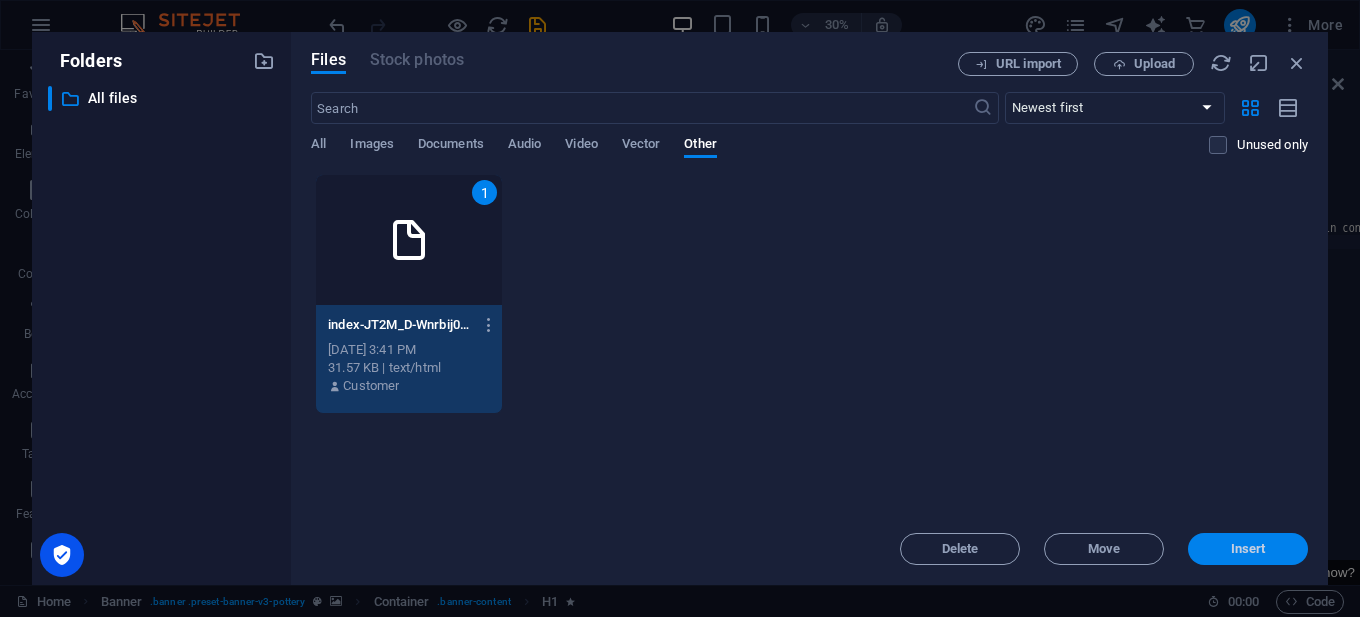 click on "Insert" at bounding box center (1248, 549) 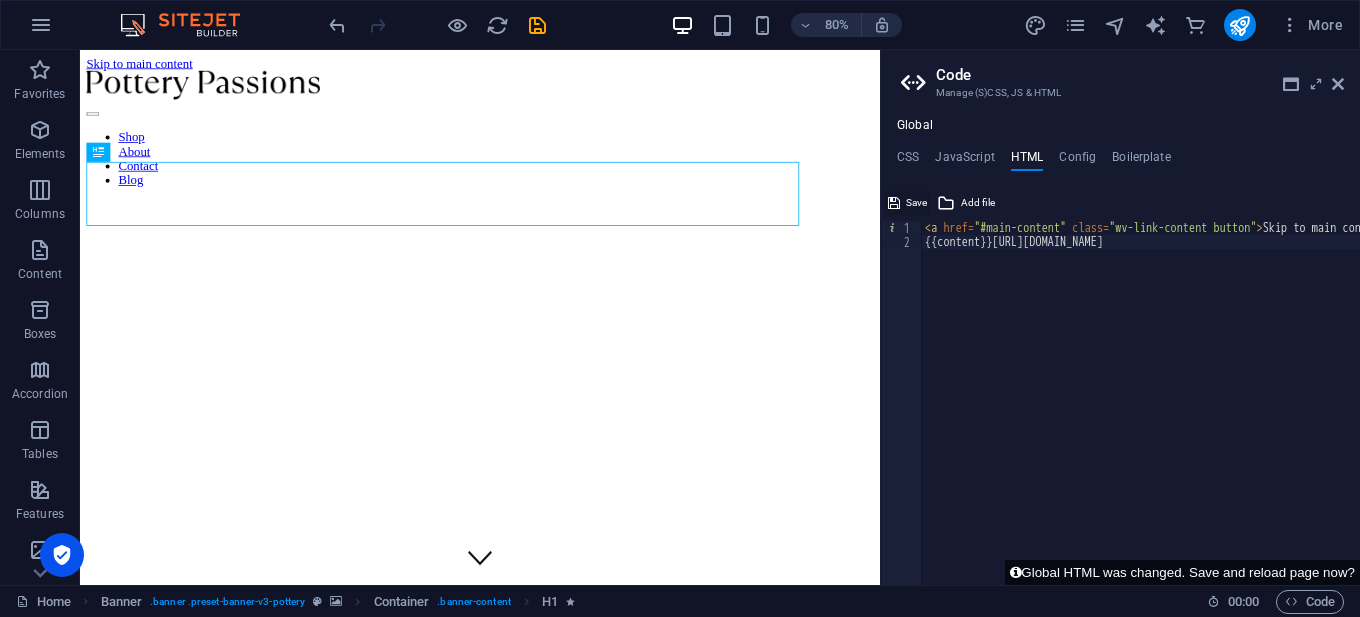 click on "Save" at bounding box center (916, 203) 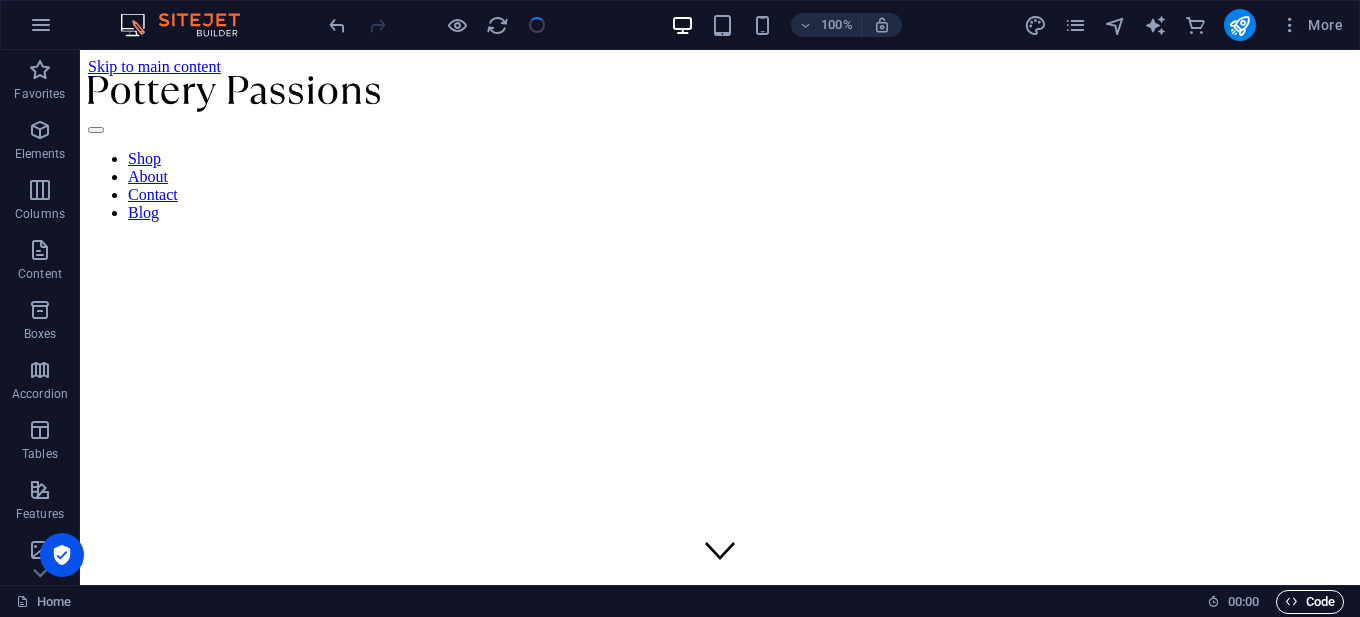 click on "Code" at bounding box center [1310, 602] 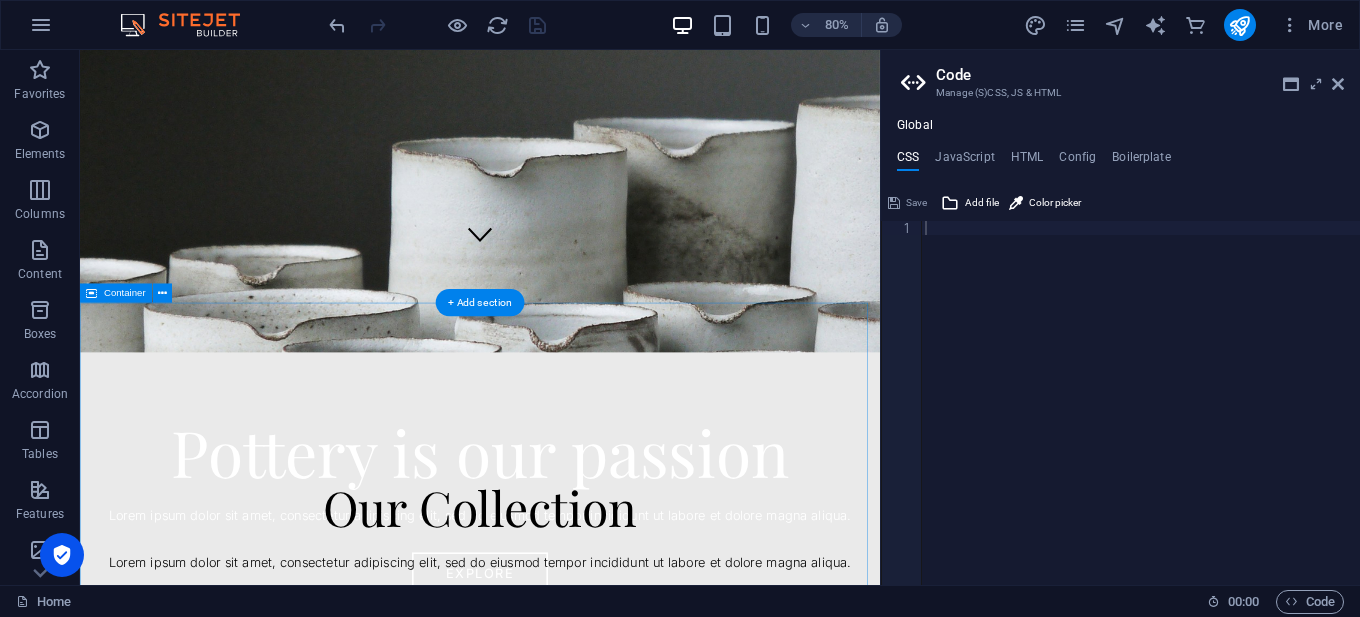 scroll, scrollTop: 0, scrollLeft: 0, axis: both 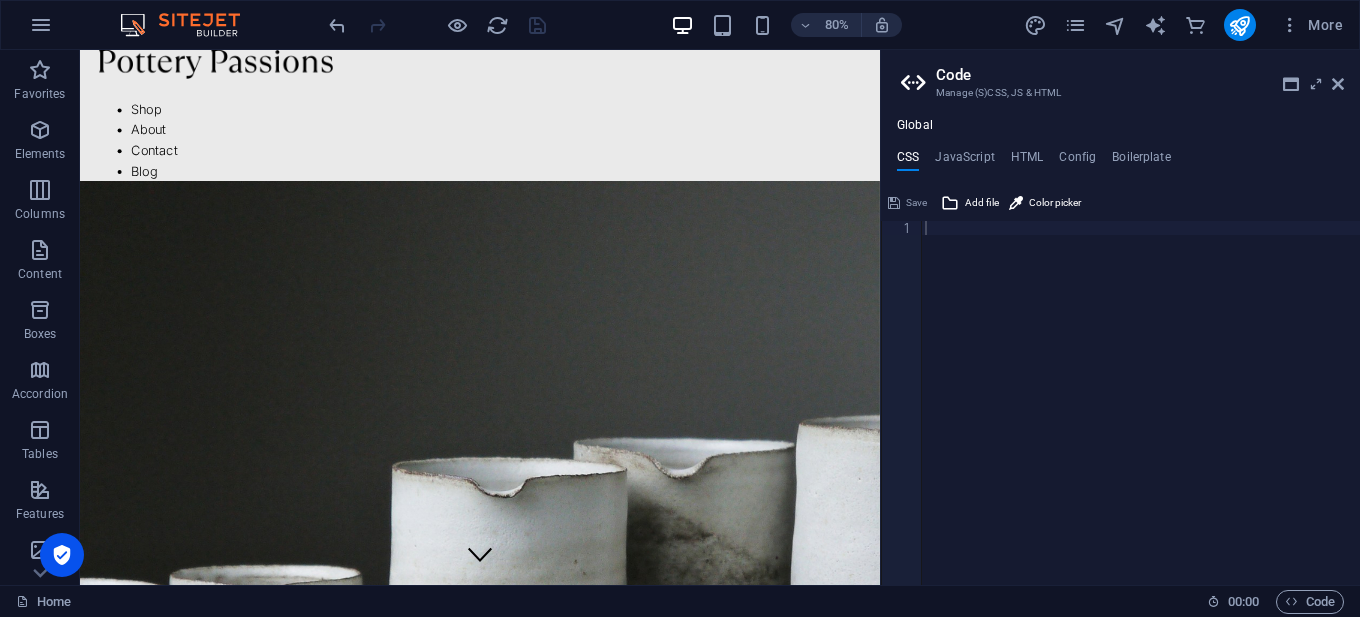 click at bounding box center [1140, 417] 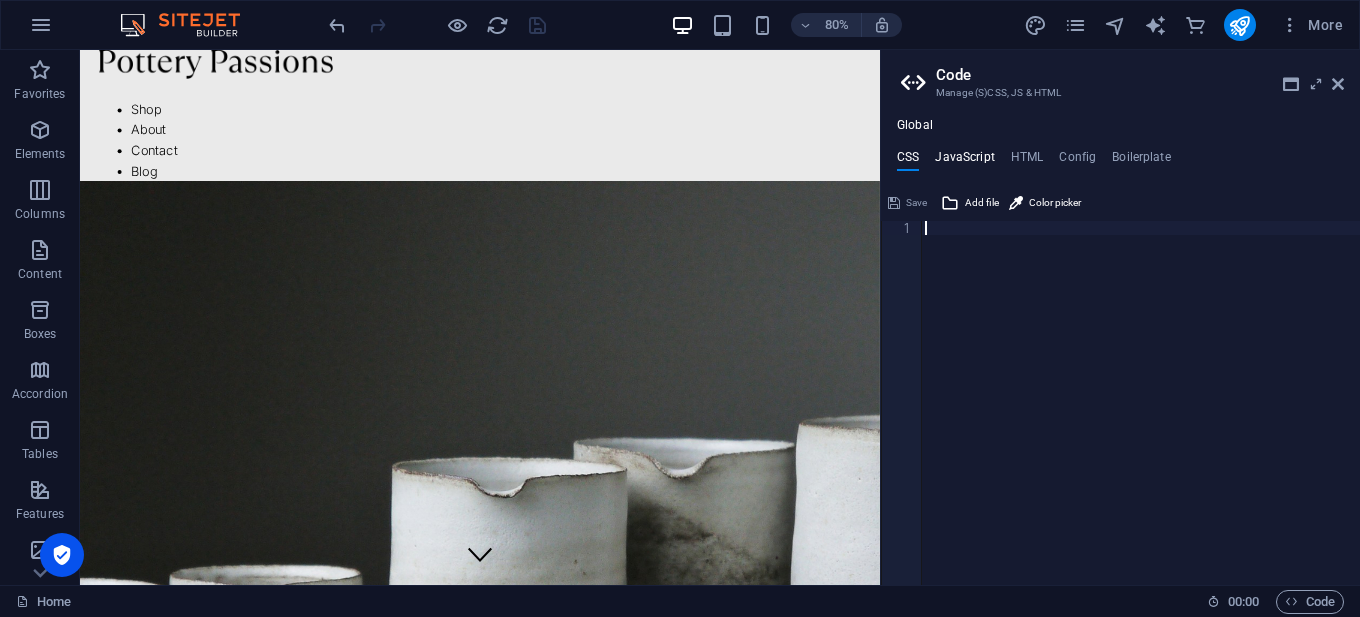 click on "JavaScript" at bounding box center (964, 161) 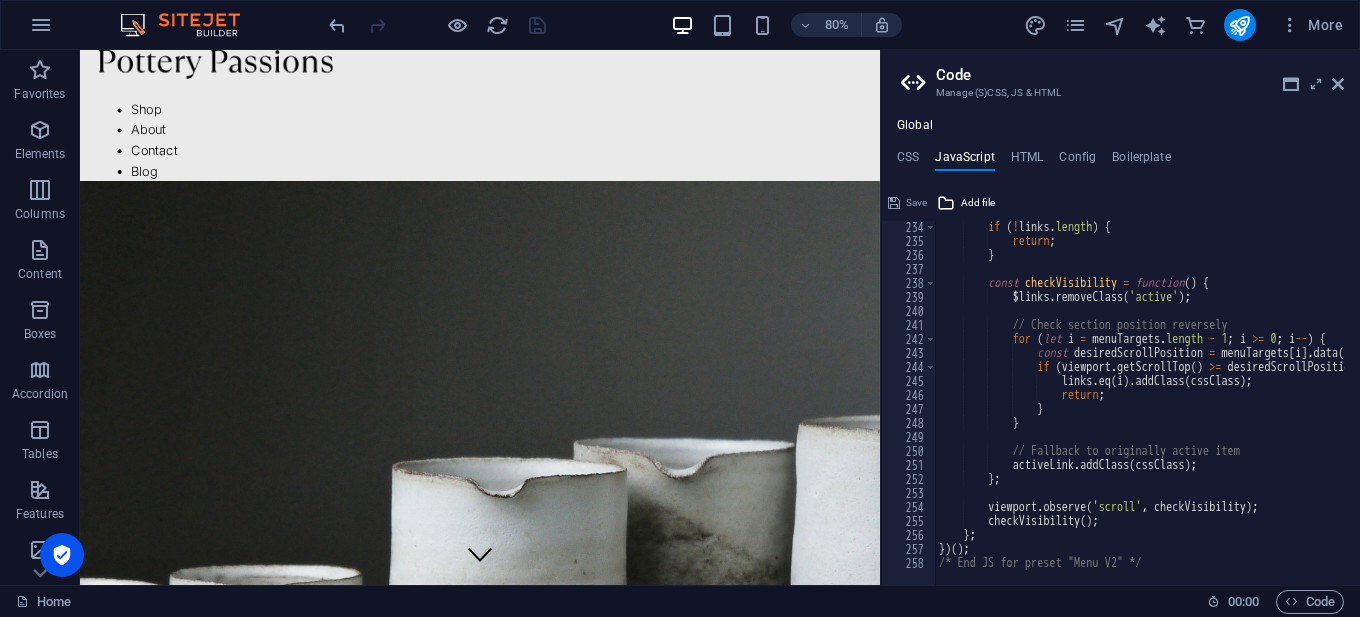 scroll, scrollTop: 3263, scrollLeft: 0, axis: vertical 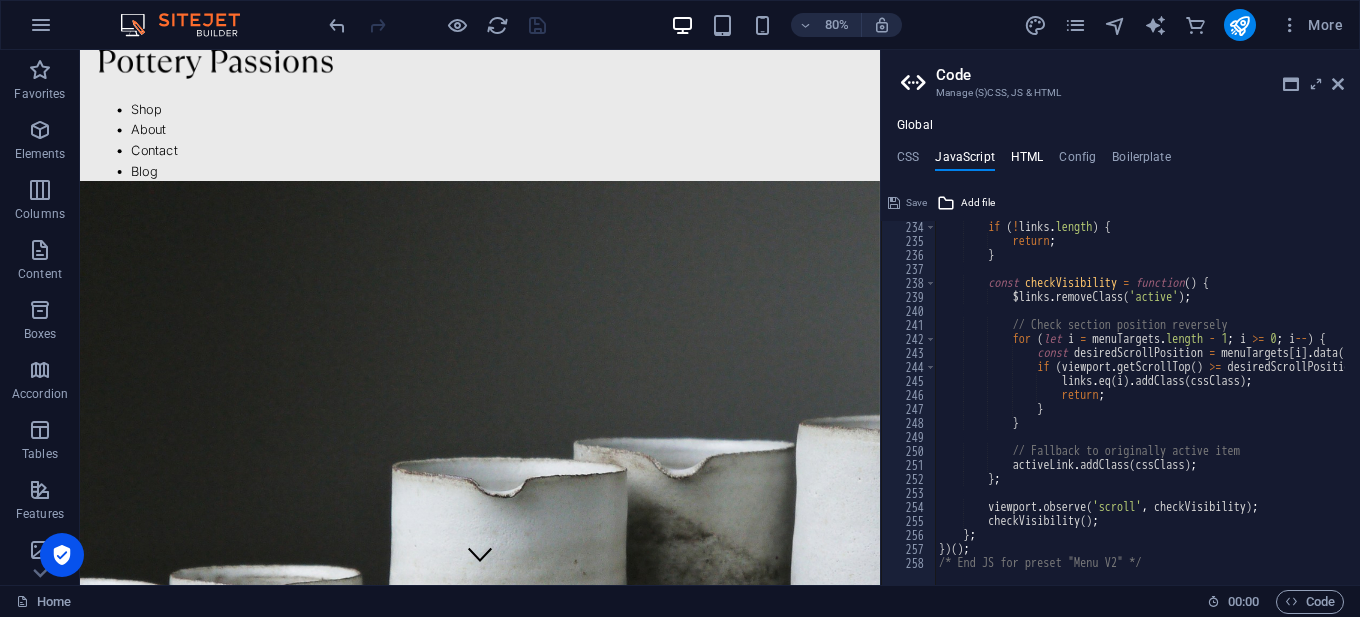 click on "HTML" at bounding box center (1027, 161) 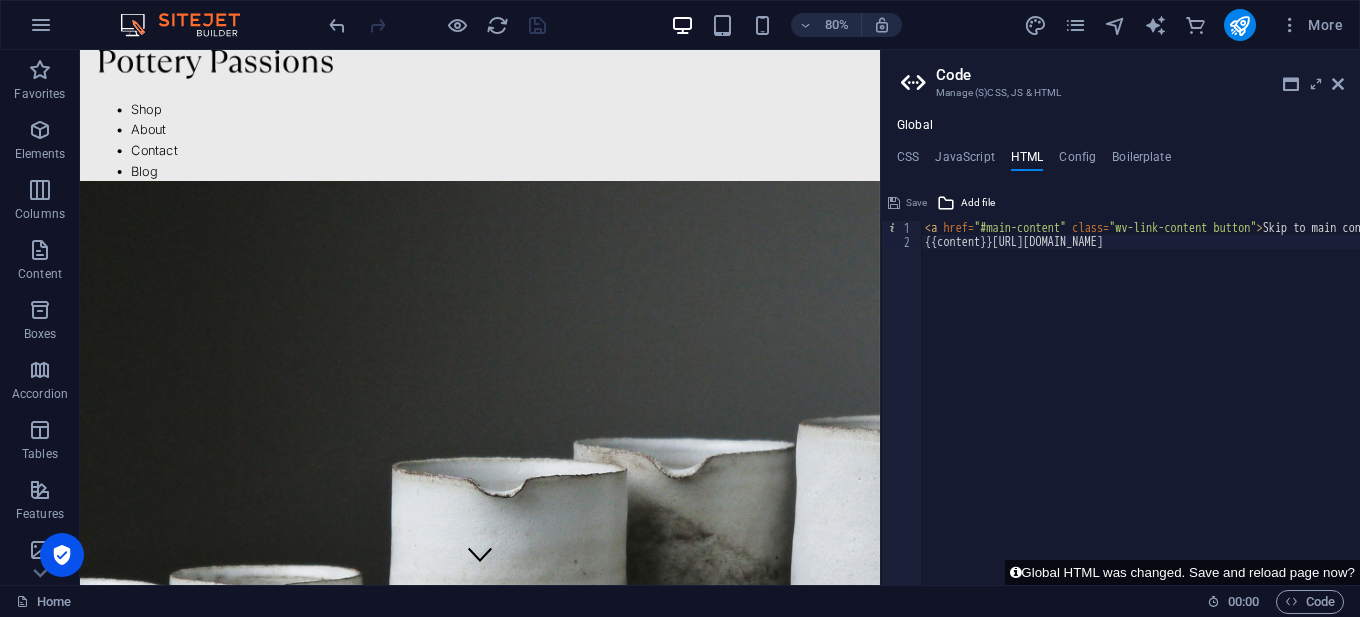 click on "< a   href = "#main-content"   class = "wv-link-content button" > Skip to main content </ a > {{content}}https://cdn1.site-media.eu/images/0/17568628/index-JT2M_D-Wnrbij0rauVUeVg.html" at bounding box center [1243, 409] 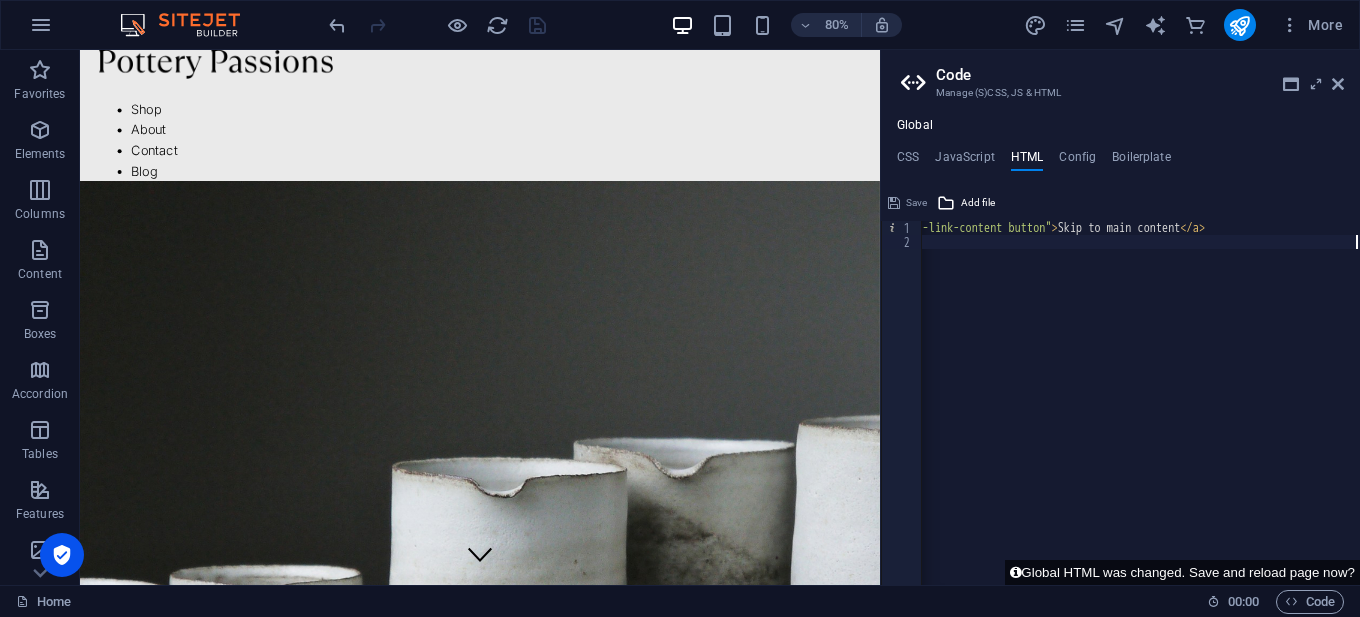 drag, startPoint x: 1208, startPoint y: 252, endPoint x: 1158, endPoint y: 252, distance: 50 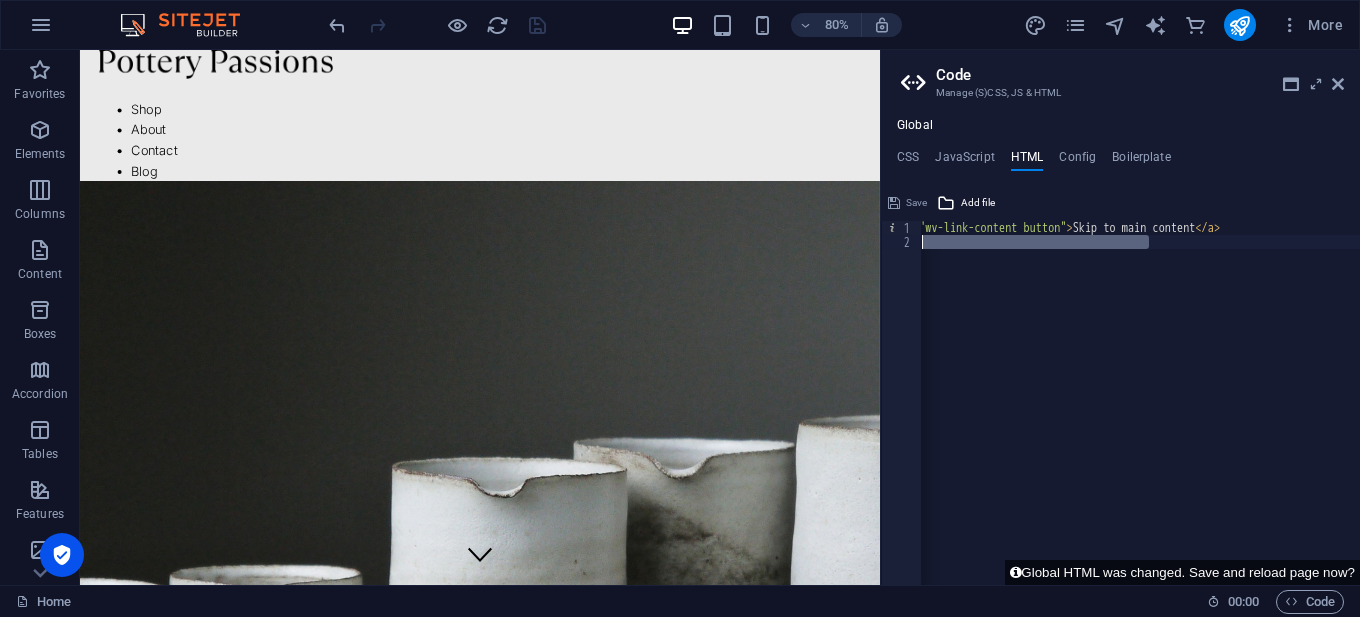 drag, startPoint x: 1135, startPoint y: 244, endPoint x: 909, endPoint y: 244, distance: 226 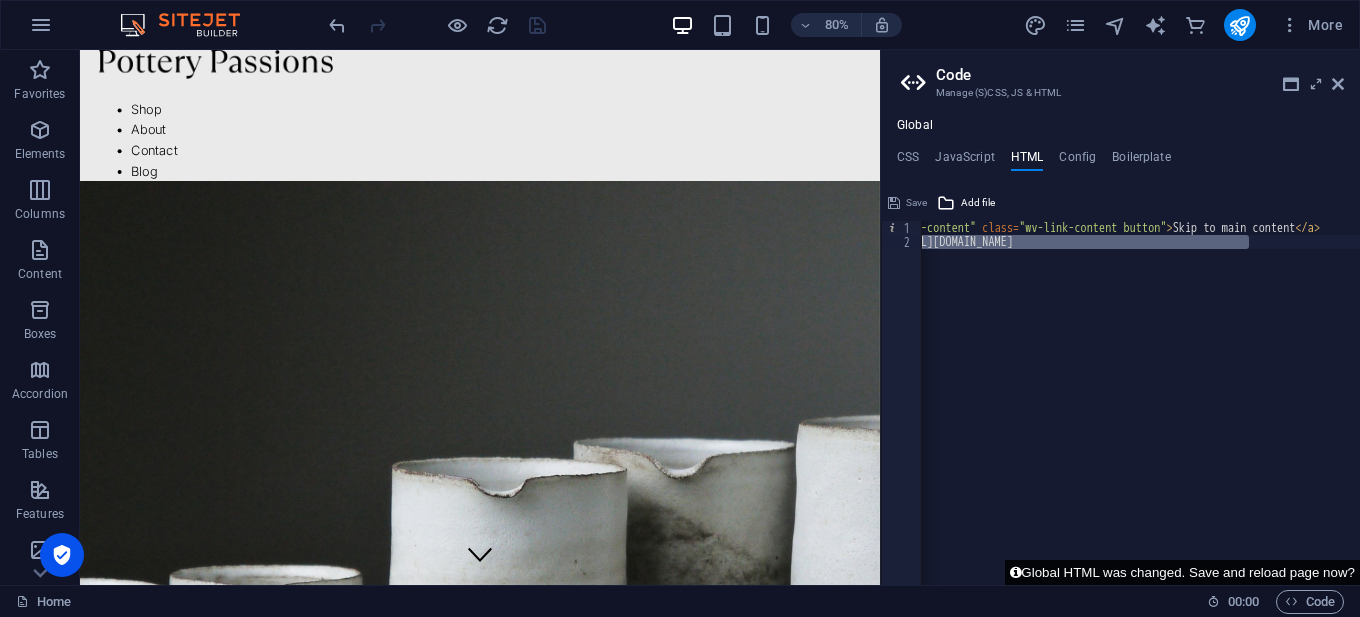 click on "Global HTML was changed. Save and reload page now?" at bounding box center (1182, 572) 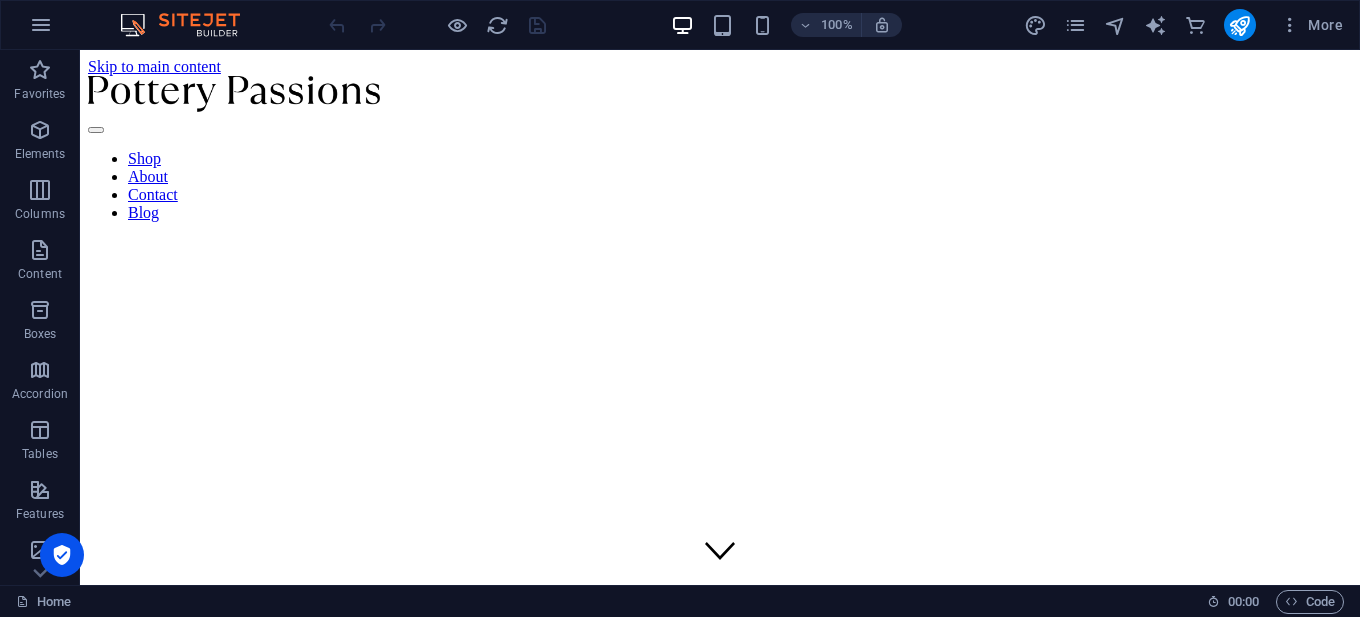 scroll, scrollTop: 0, scrollLeft: 0, axis: both 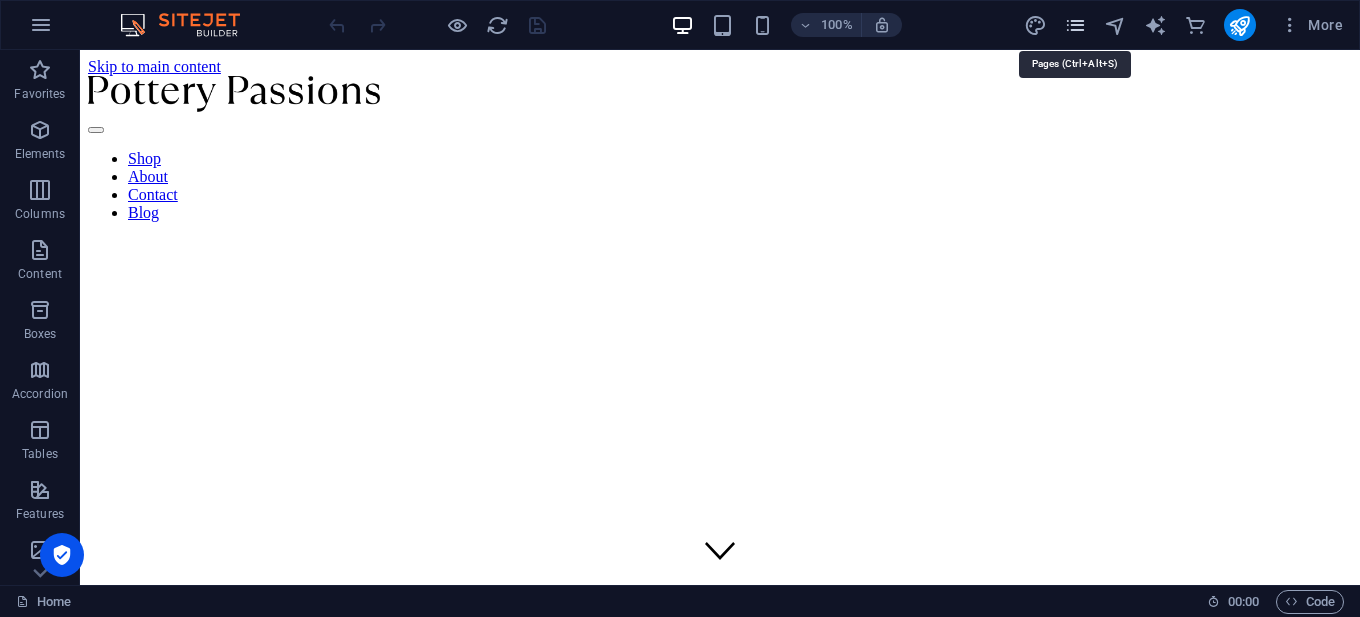click at bounding box center (1075, 25) 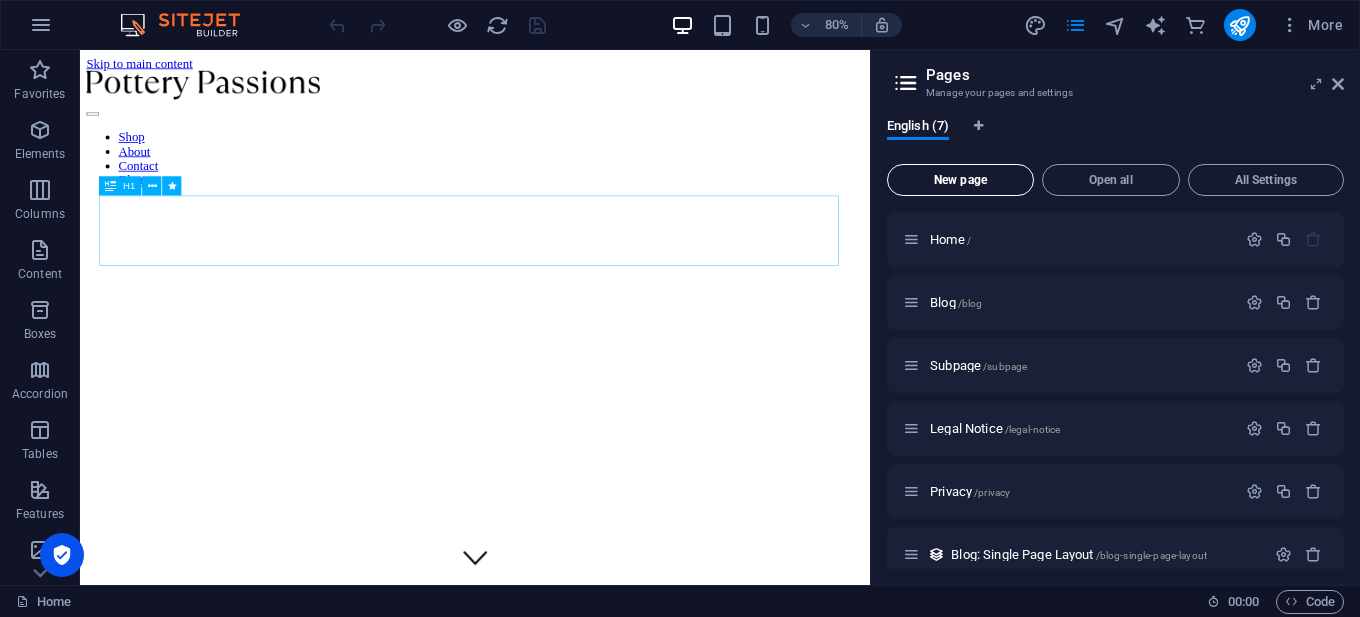 click on "New page" at bounding box center (960, 180) 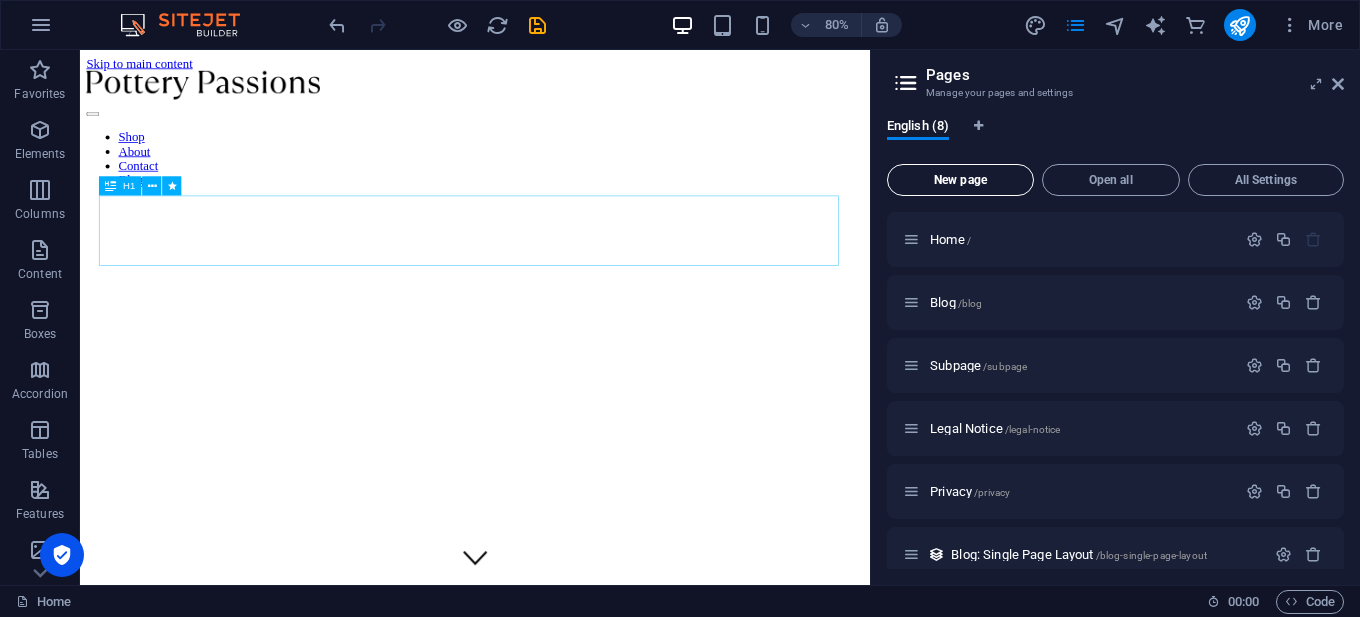 scroll, scrollTop: 366, scrollLeft: 0, axis: vertical 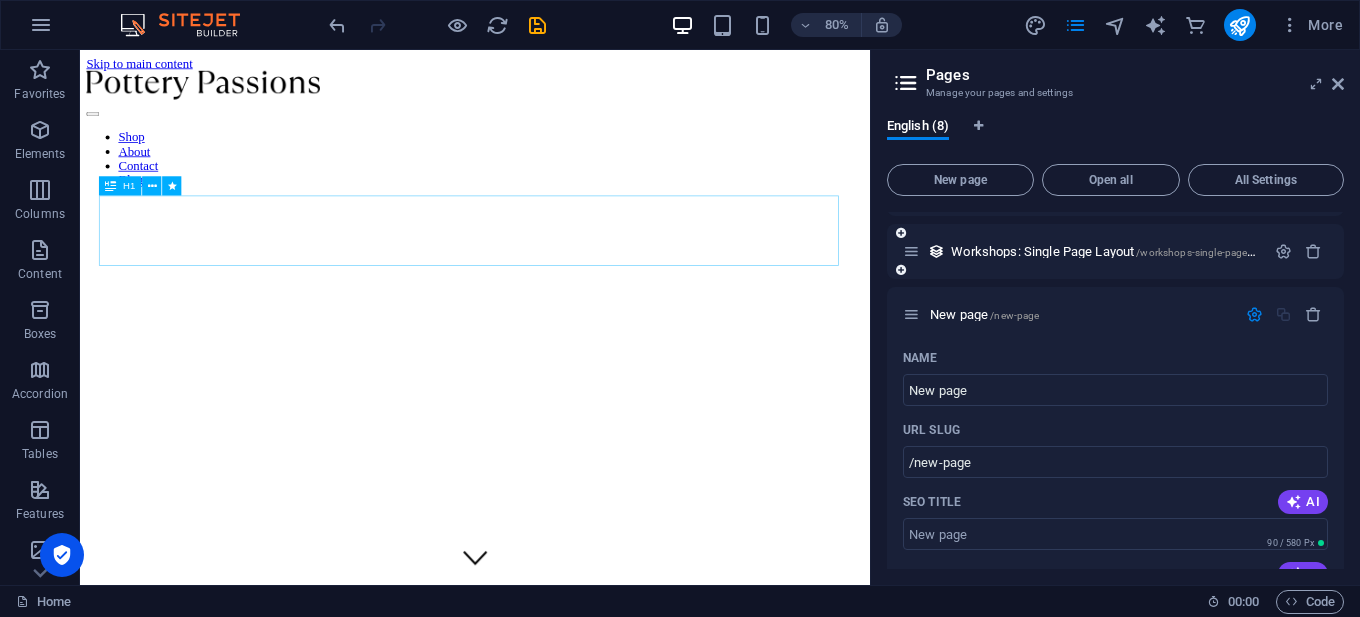 click on "Workshops: Single Page Layout /workshops-single-page-layout" at bounding box center [1084, 251] 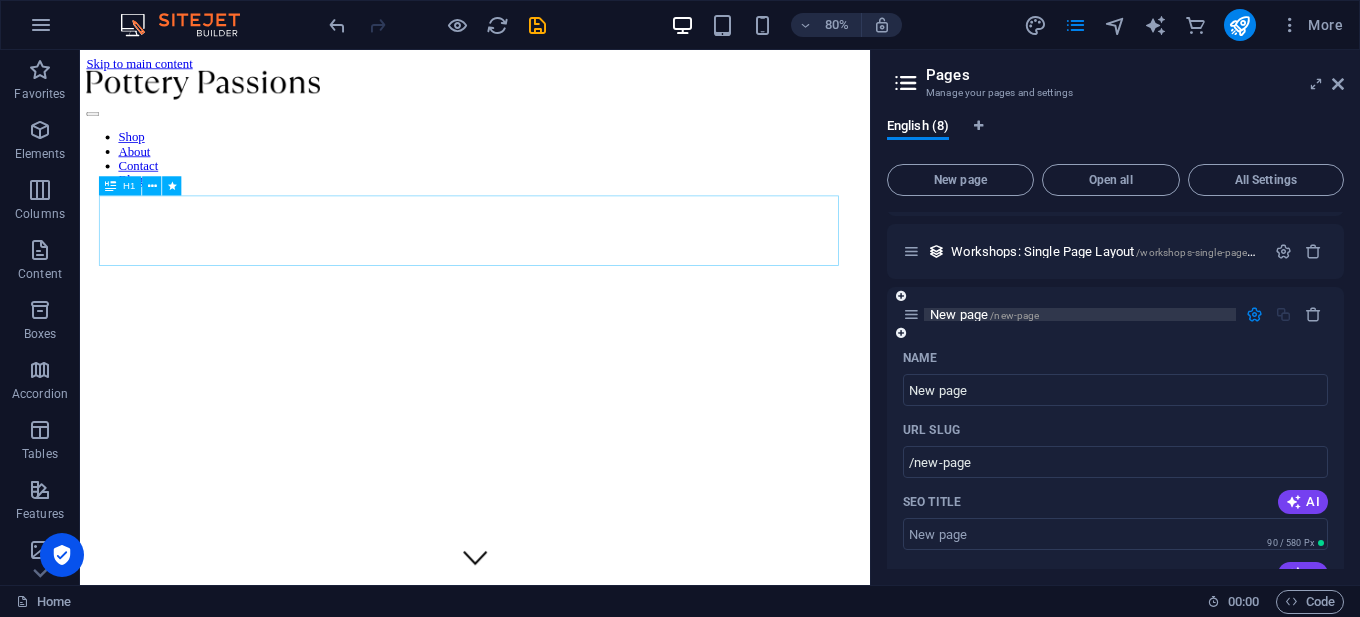 click on "New page /new-page" at bounding box center [1080, 314] 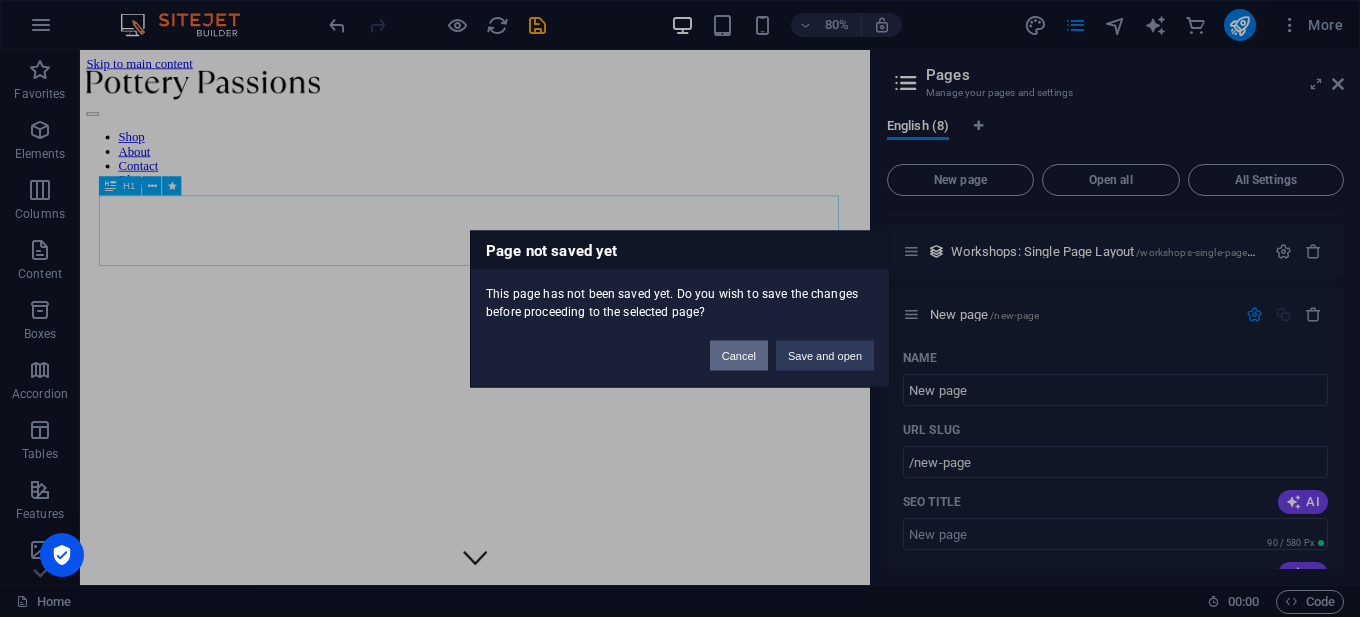 click on "Cancel" at bounding box center [739, 355] 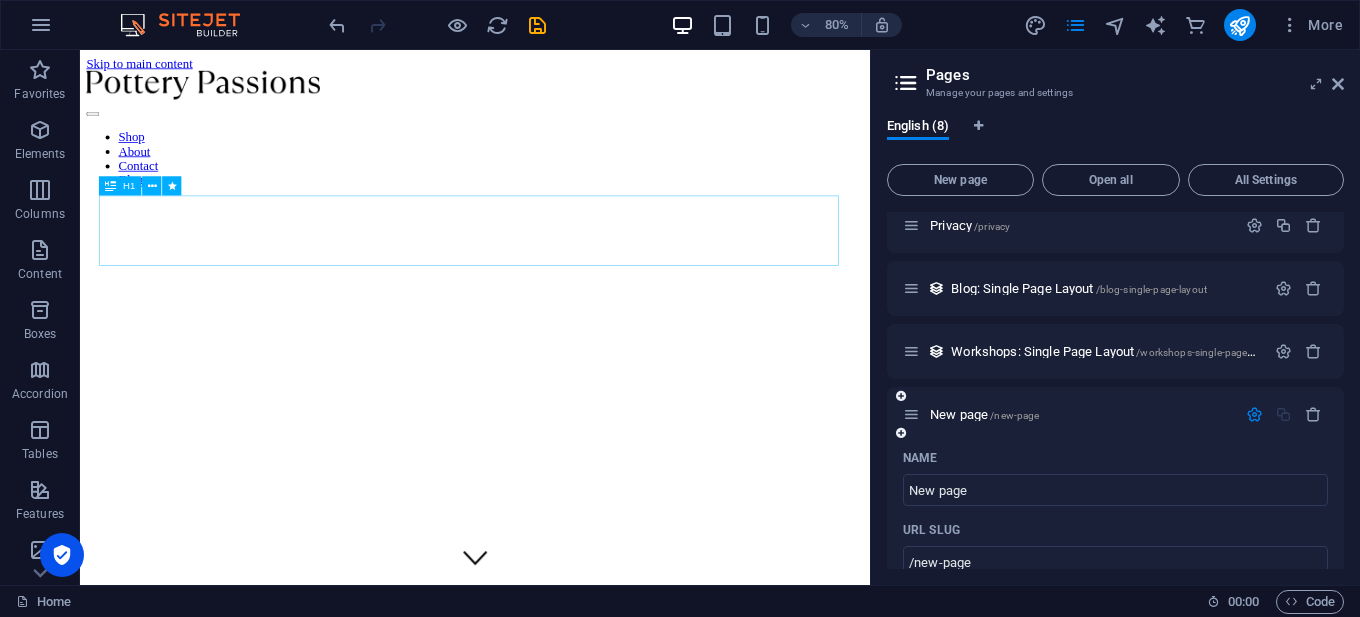scroll, scrollTop: 166, scrollLeft: 0, axis: vertical 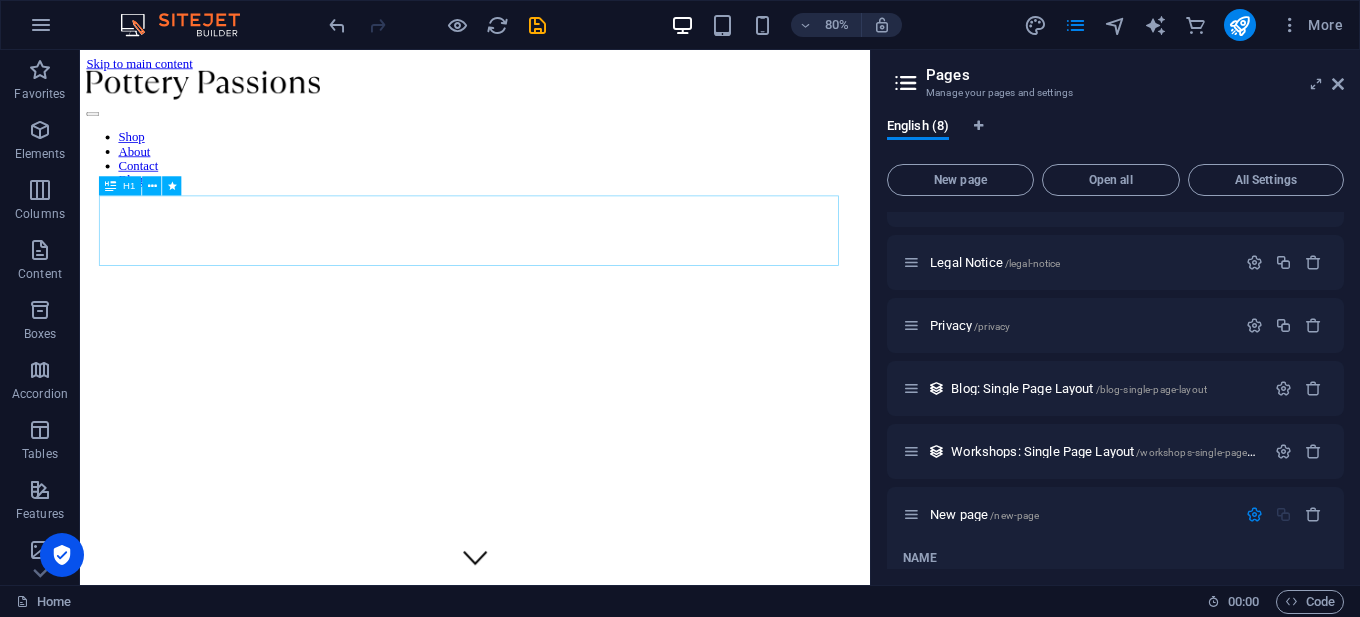 click on "Pages Manage your pages and settings English (8) New page Open all All Settings Home / Blog /blog Subpage /subpage Legal Notice /legal-notice Privacy /privacy Blog: Single Page Layout /blog-single-page-layout Workshops: Single Page Layout /workshops-single-page-layout New page /new-page Name New page ​ URL SLUG /new-page ​ SEO Title AI ​ 90 / 580 Px SEO Description AI ​ 0 / 990 Px SEO Keywords AI ​ Settings Menu Noindex Preview Mobile Desktop www.example.com new-page Meta tags ​ Preview Image (Open Graph) Drag files here, click to choose files or select files from Files or our free stock photos & videos More Settings" at bounding box center [1115, 317] 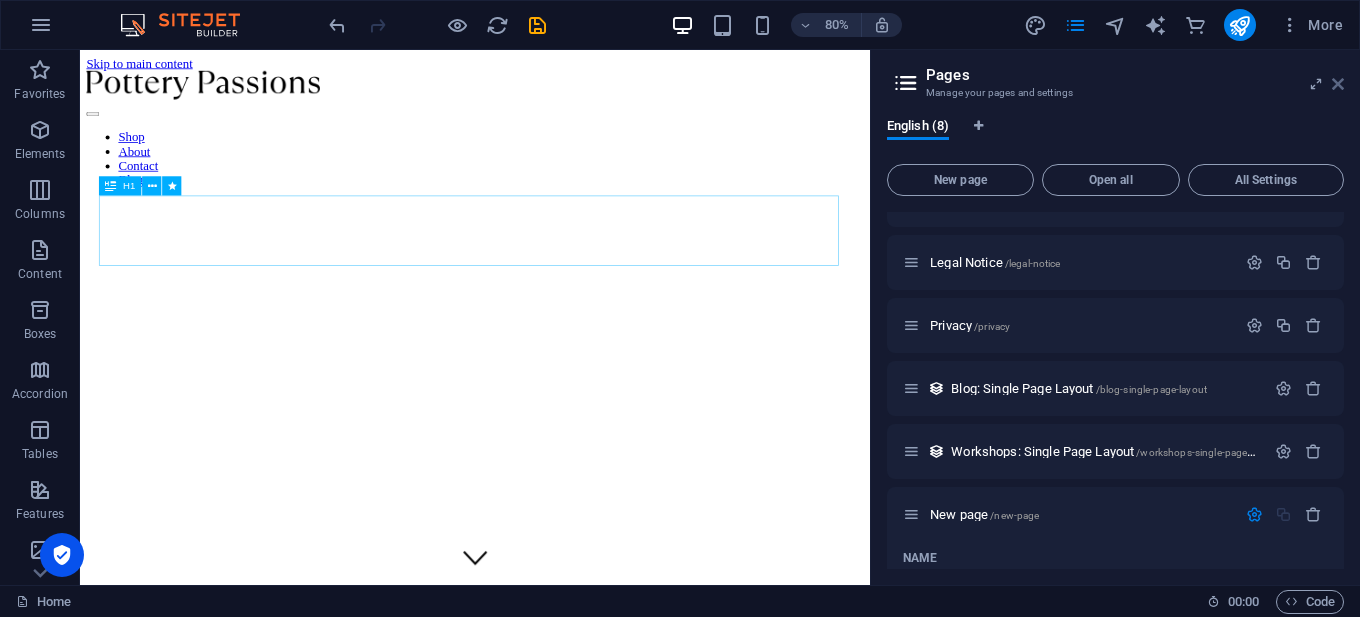 click at bounding box center (1338, 84) 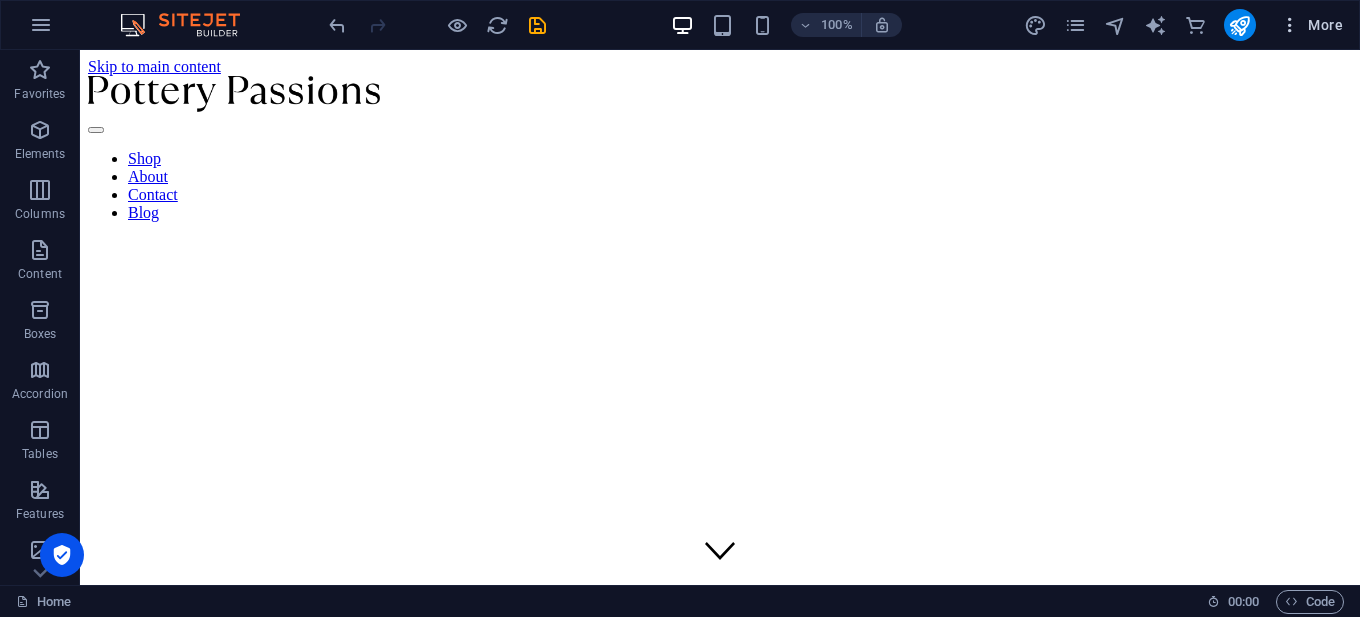 click at bounding box center (1290, 25) 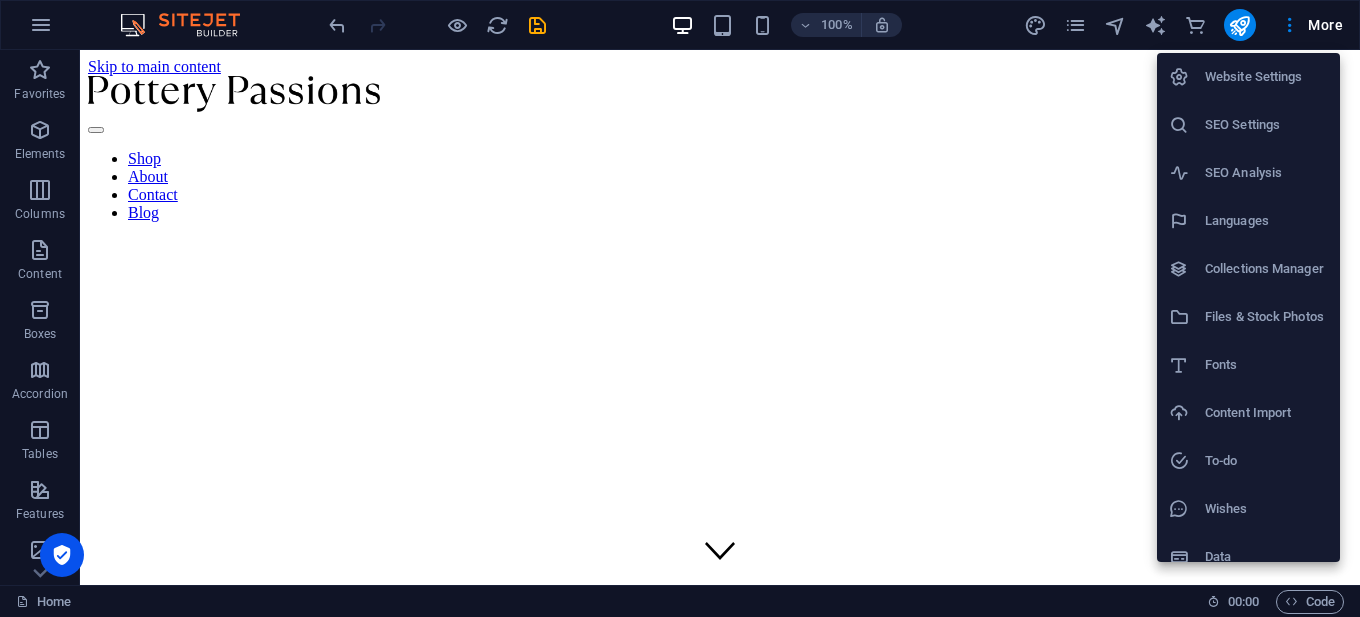 click on "Content Import" at bounding box center (1248, 413) 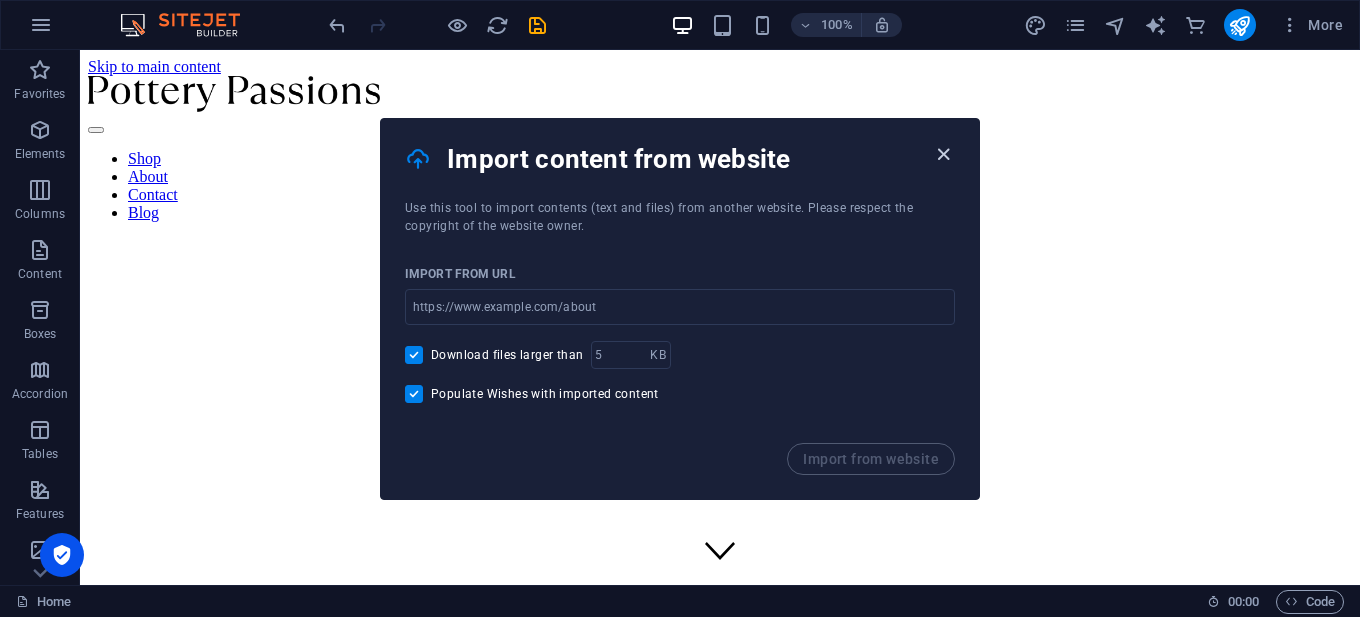 click at bounding box center [943, 154] 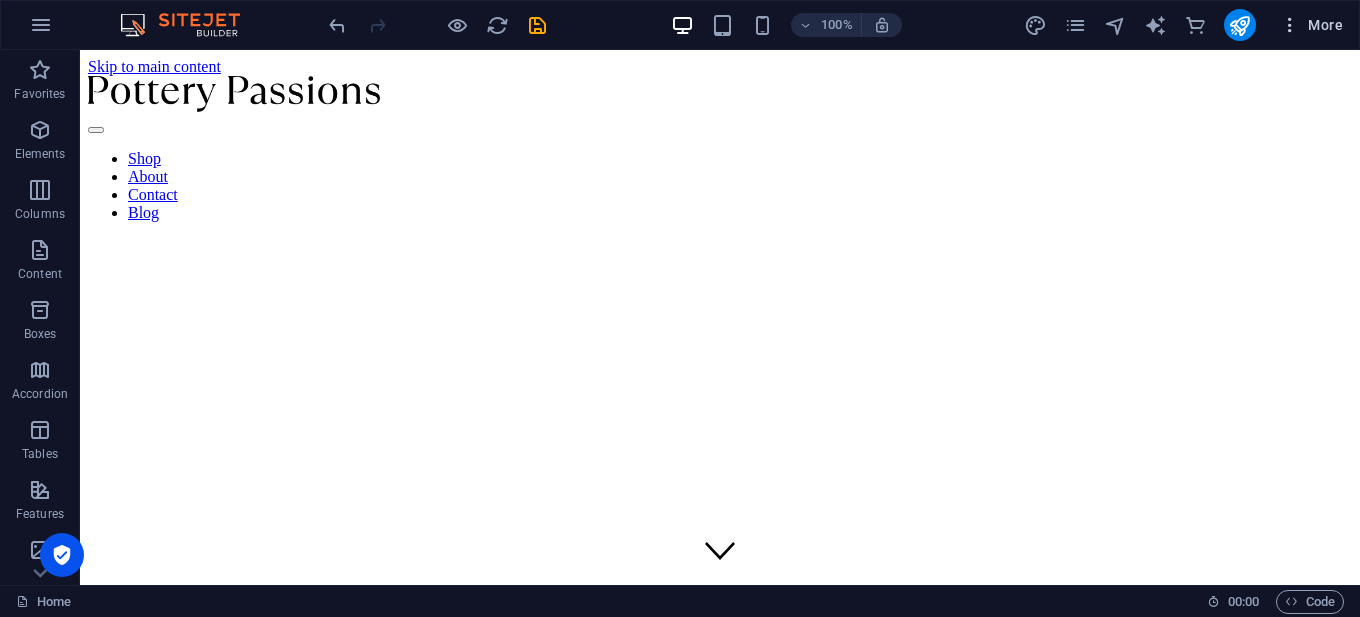 click at bounding box center [1290, 25] 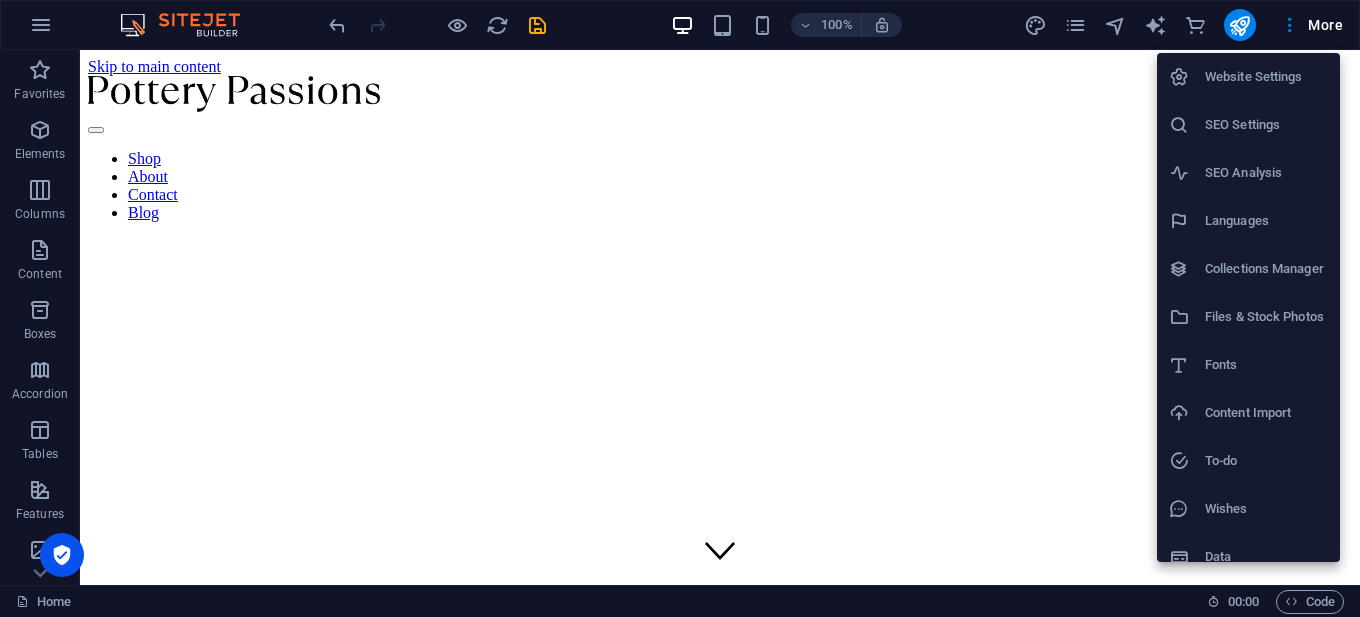scroll, scrollTop: 19, scrollLeft: 0, axis: vertical 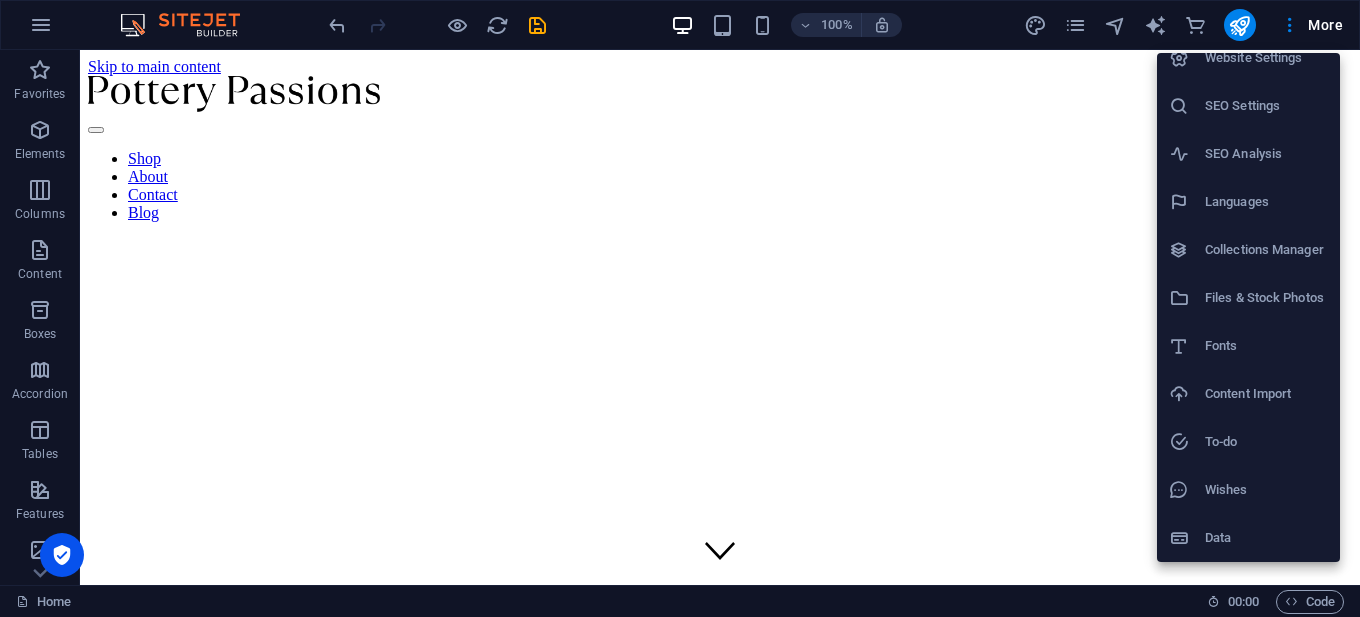 click on "Data" at bounding box center (1266, 538) 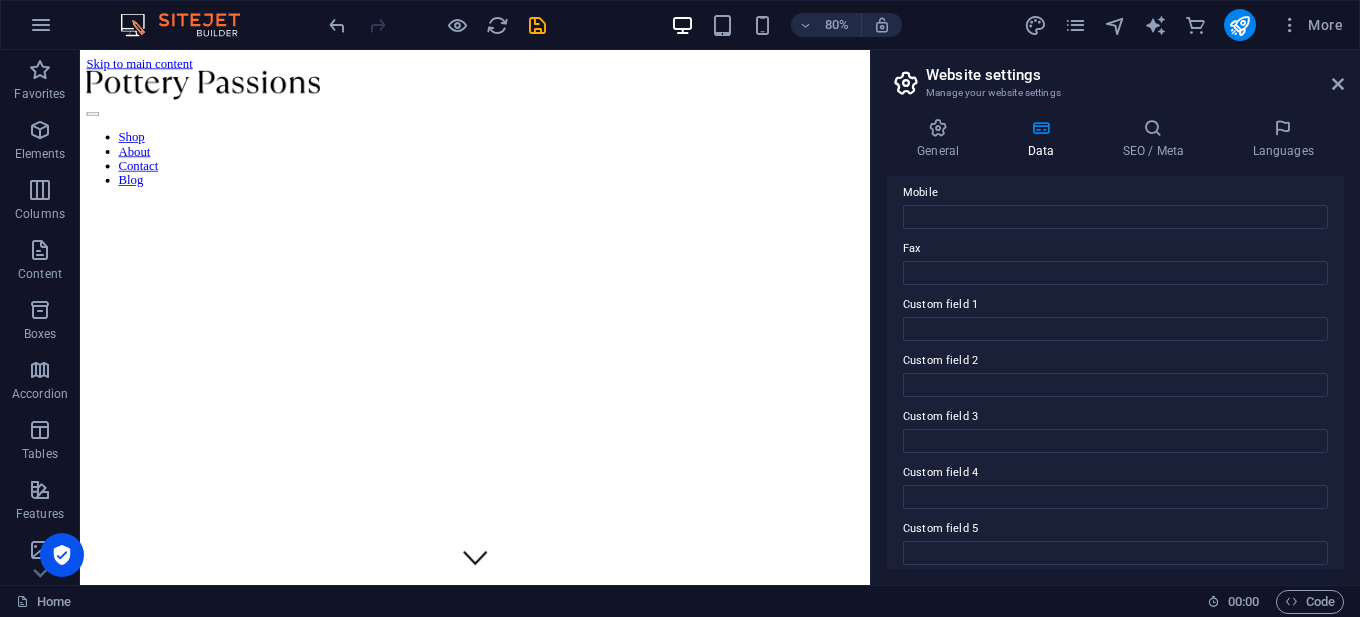 scroll, scrollTop: 568, scrollLeft: 0, axis: vertical 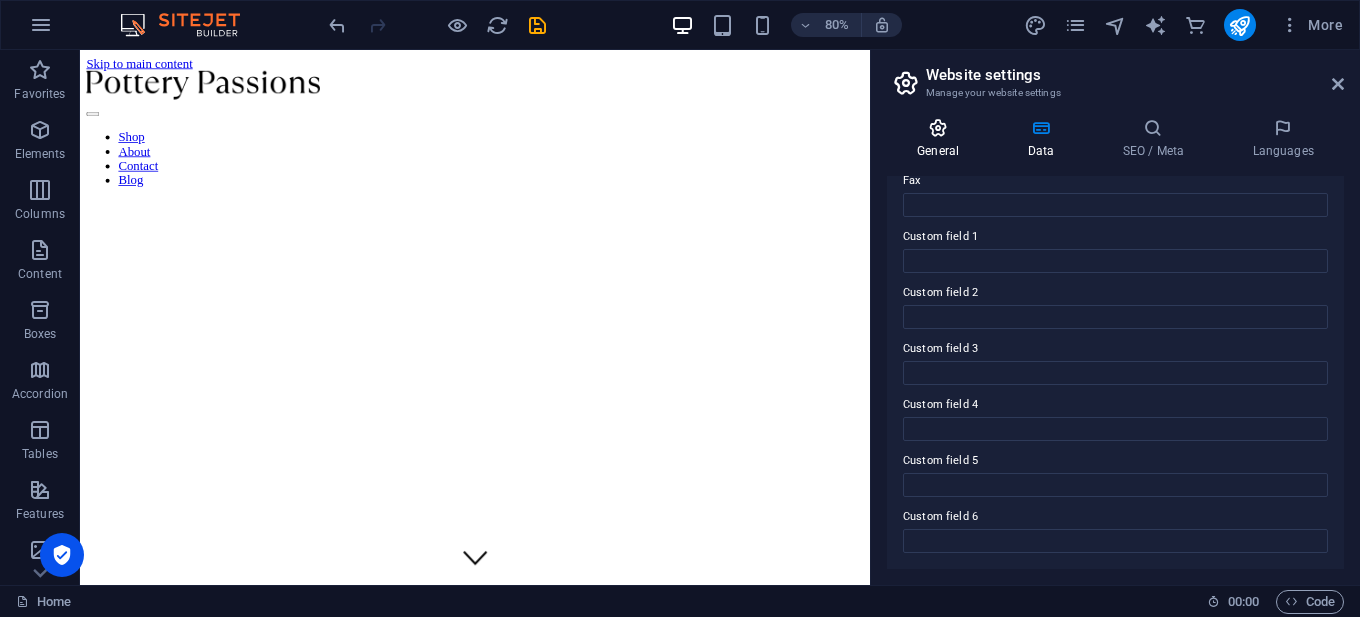 click at bounding box center (938, 128) 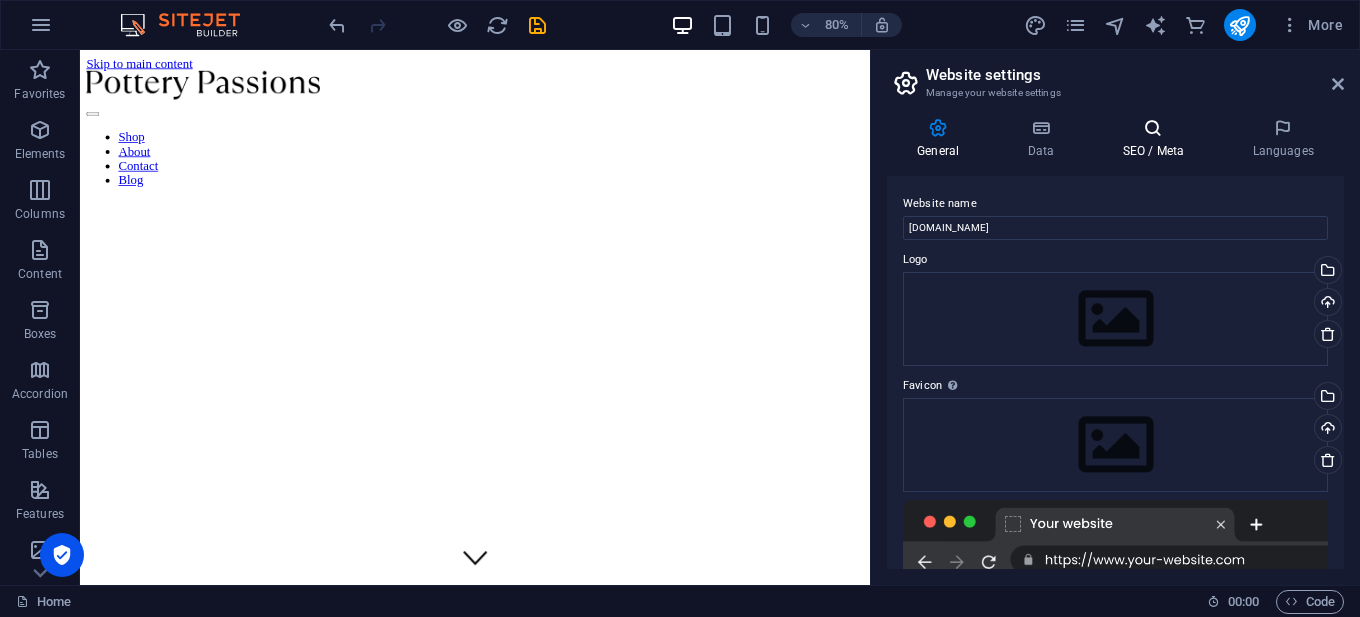 click at bounding box center [1153, 128] 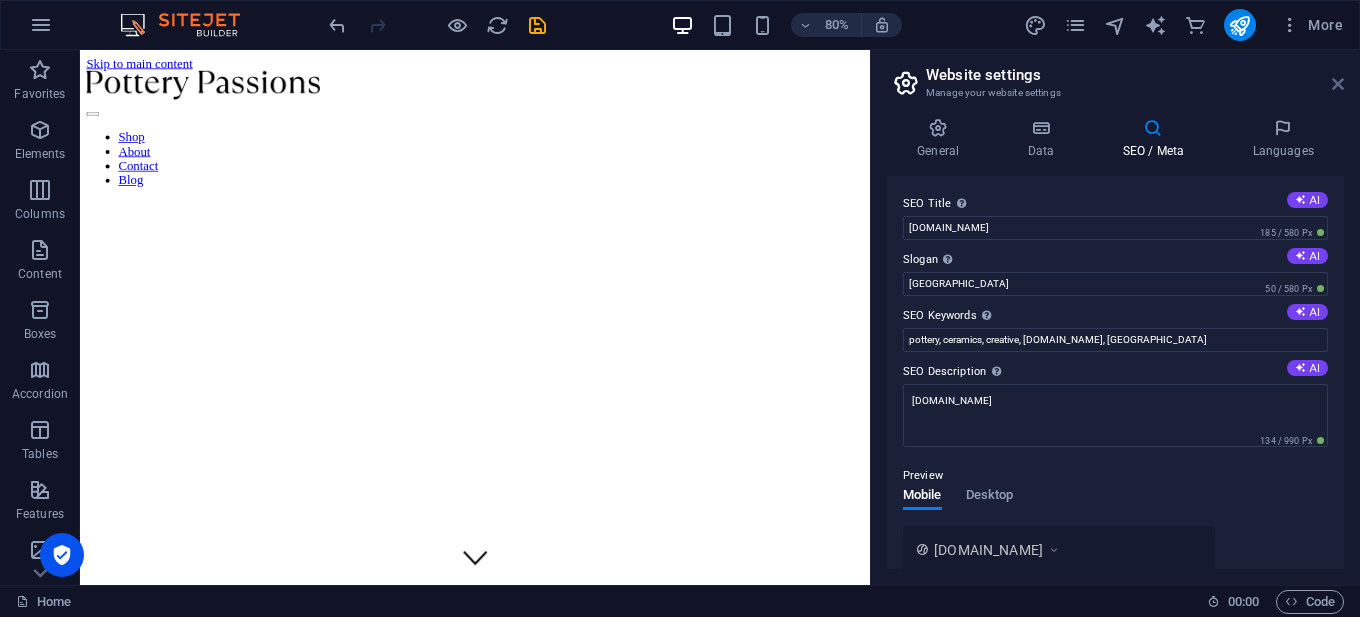 click at bounding box center (1338, 84) 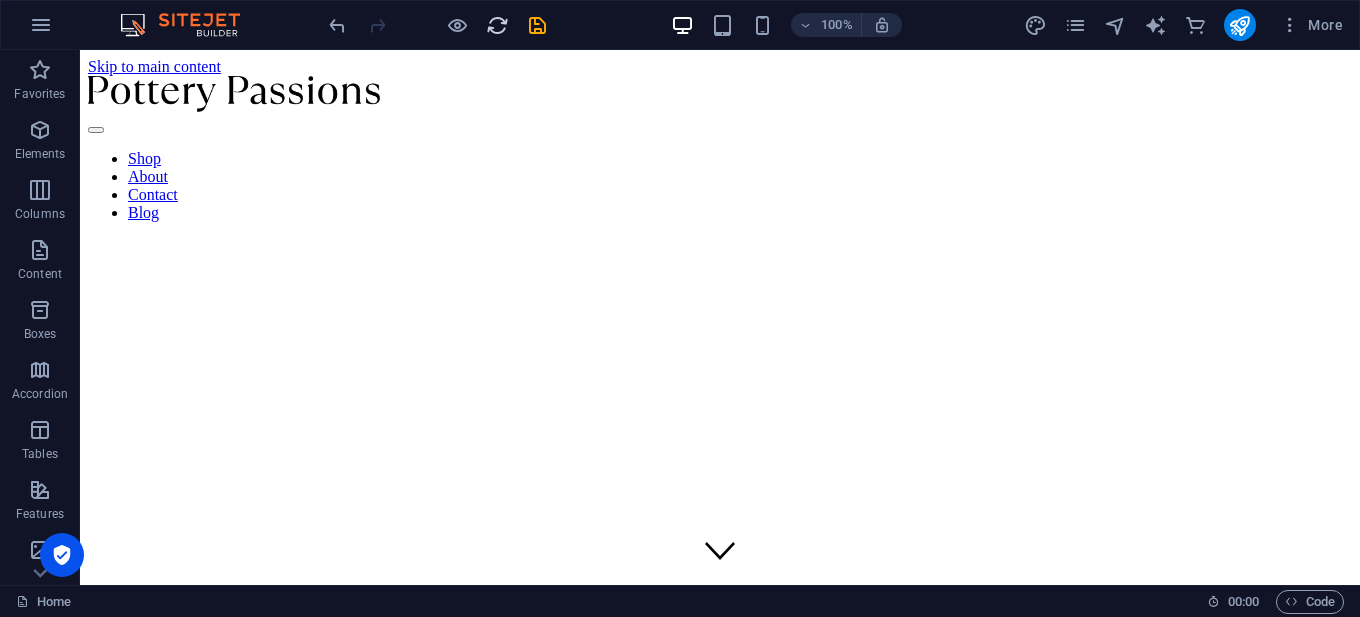 click at bounding box center (497, 25) 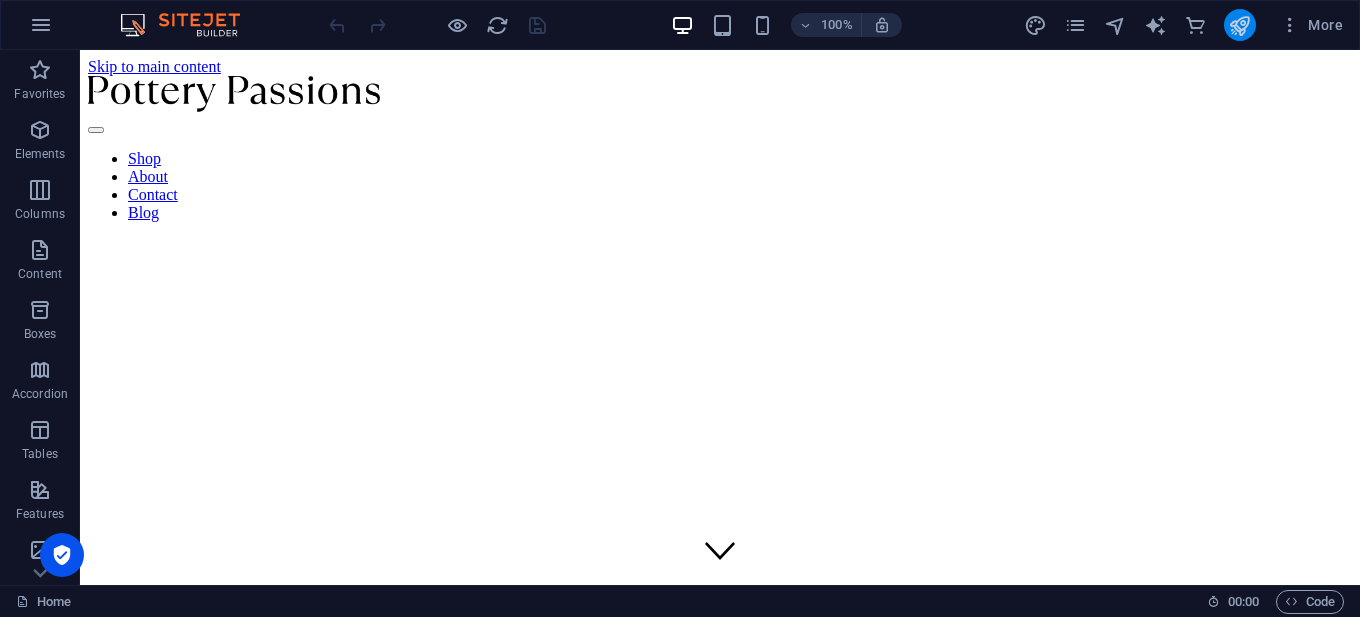 scroll, scrollTop: 0, scrollLeft: 0, axis: both 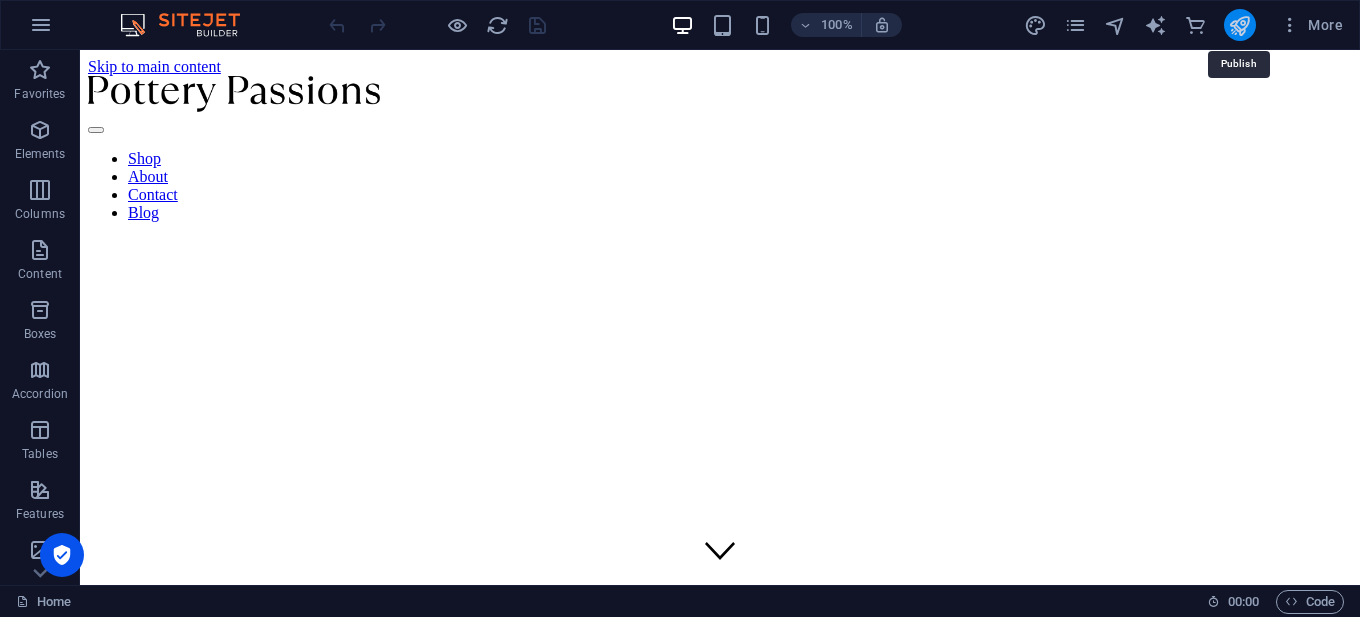 click at bounding box center (1239, 25) 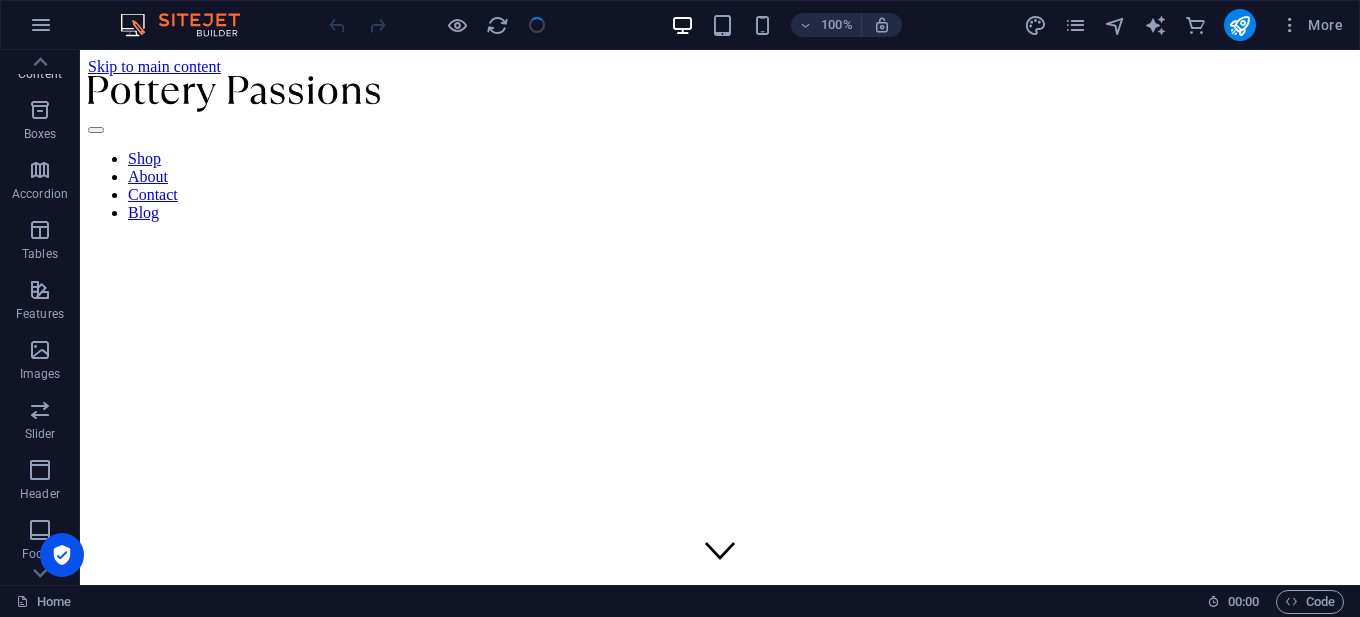 scroll, scrollTop: 0, scrollLeft: 0, axis: both 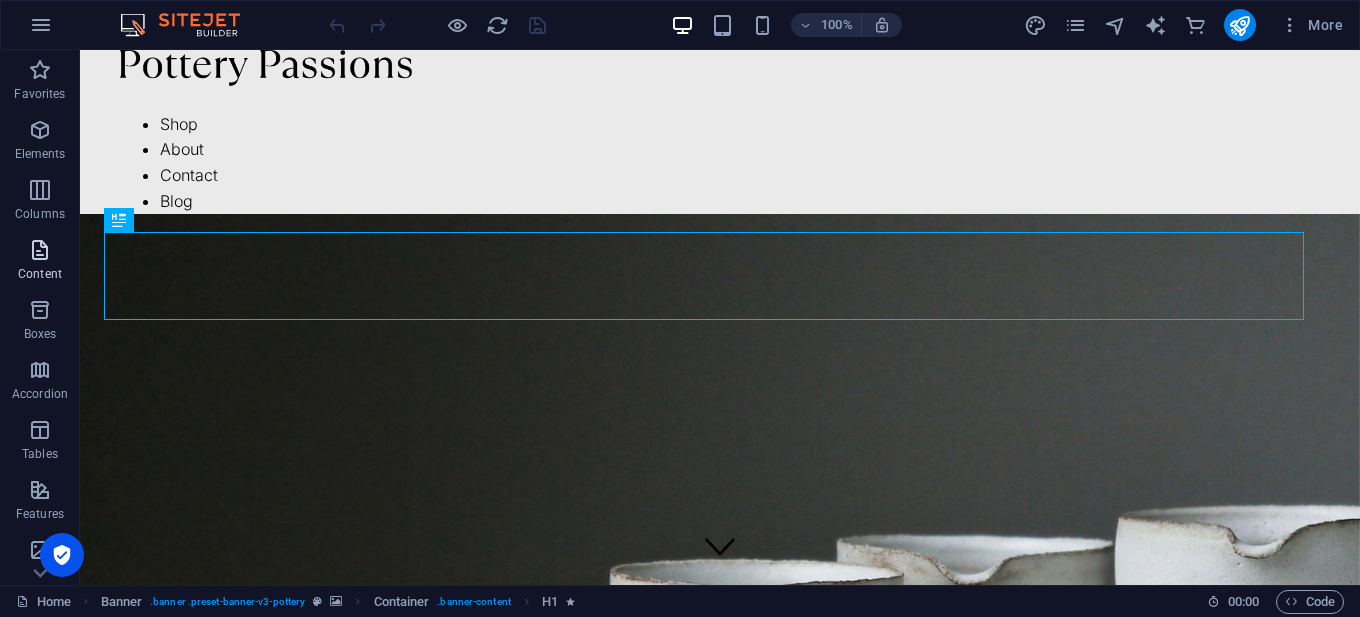 click on "Content" at bounding box center [40, 274] 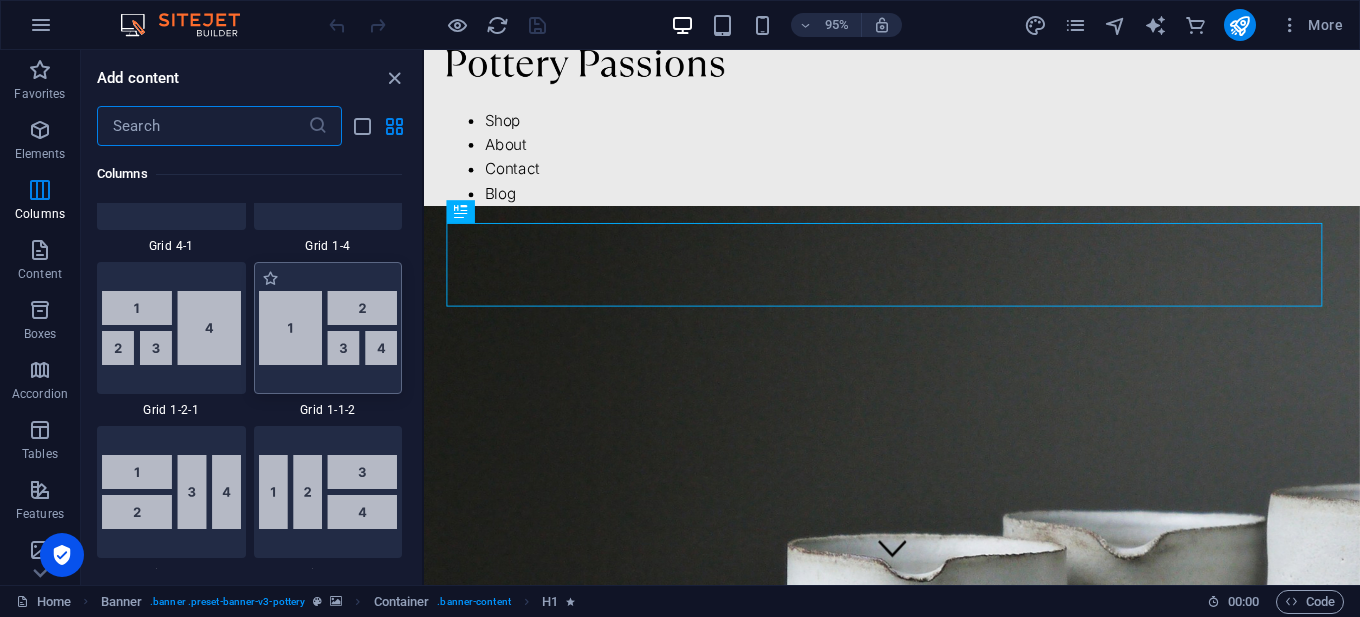 scroll, scrollTop: 2999, scrollLeft: 0, axis: vertical 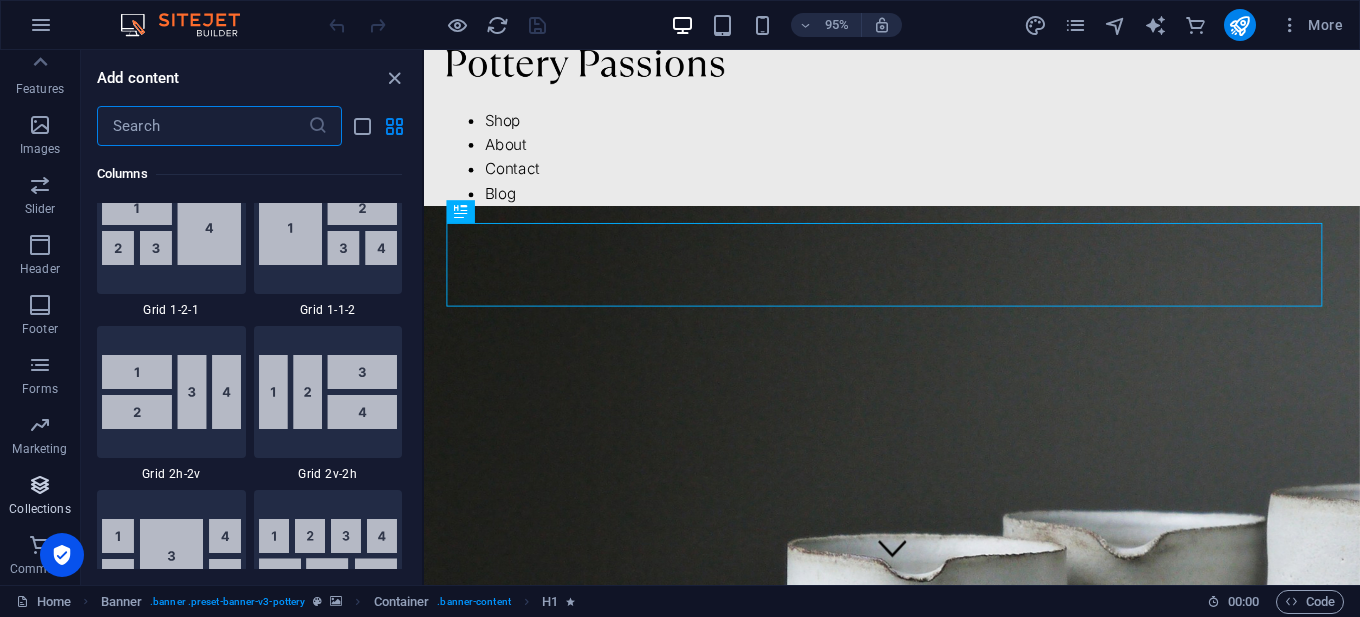 click at bounding box center (40, 485) 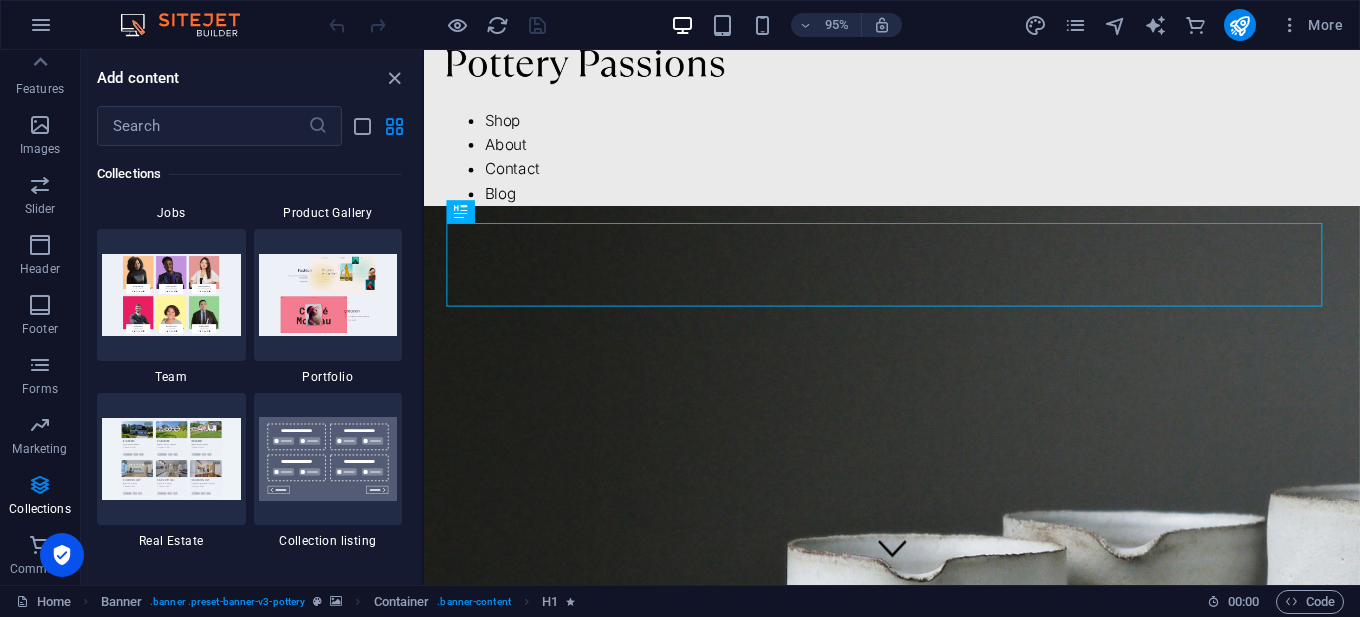 scroll, scrollTop: 17992, scrollLeft: 0, axis: vertical 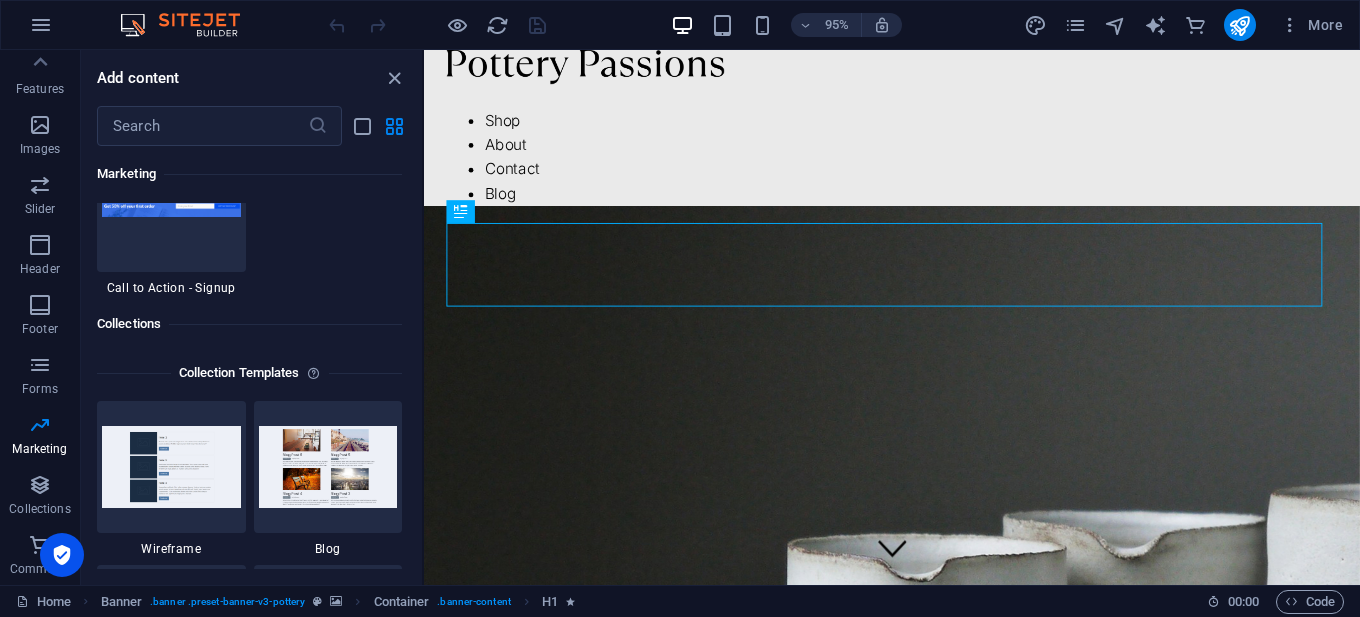 click on "Collection Templates" at bounding box center [239, 373] 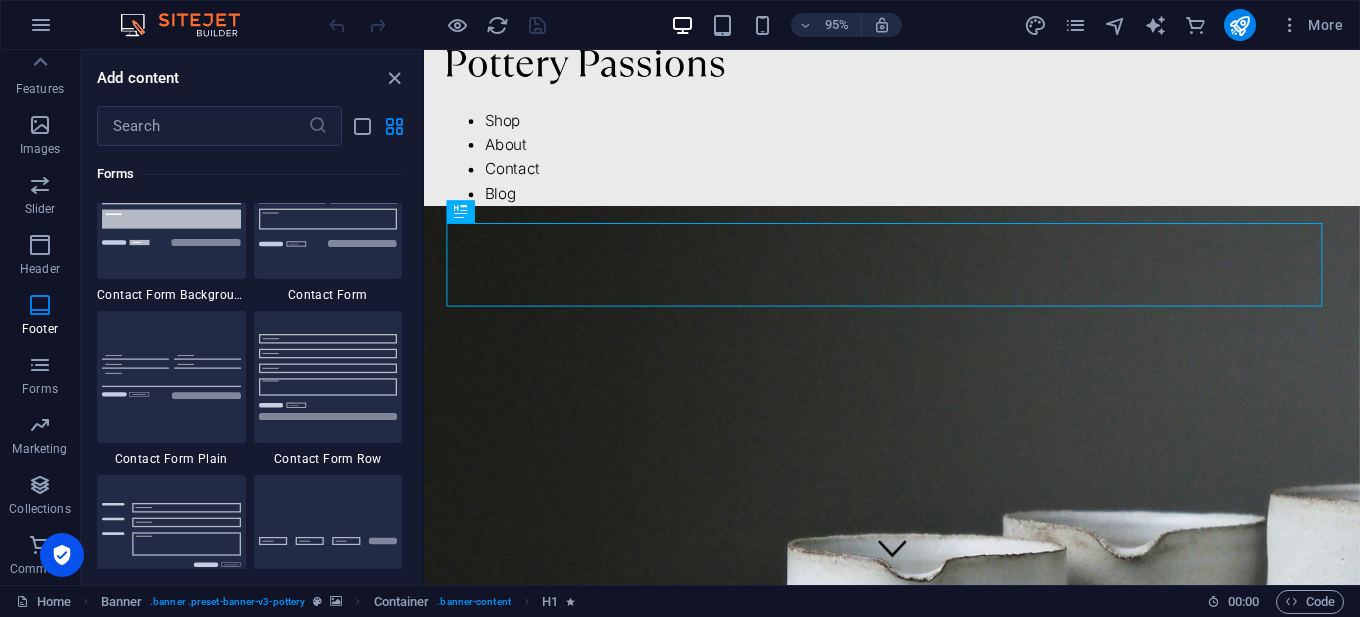 scroll, scrollTop: 14292, scrollLeft: 0, axis: vertical 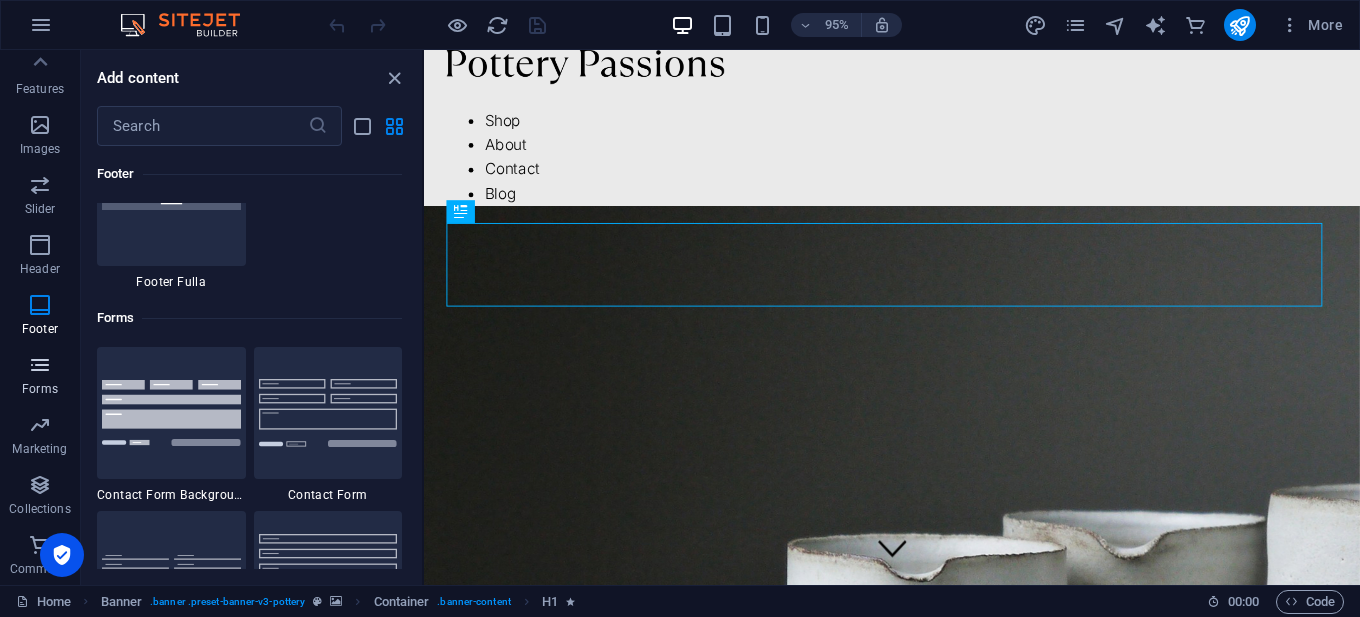 click on "Forms" at bounding box center (40, 377) 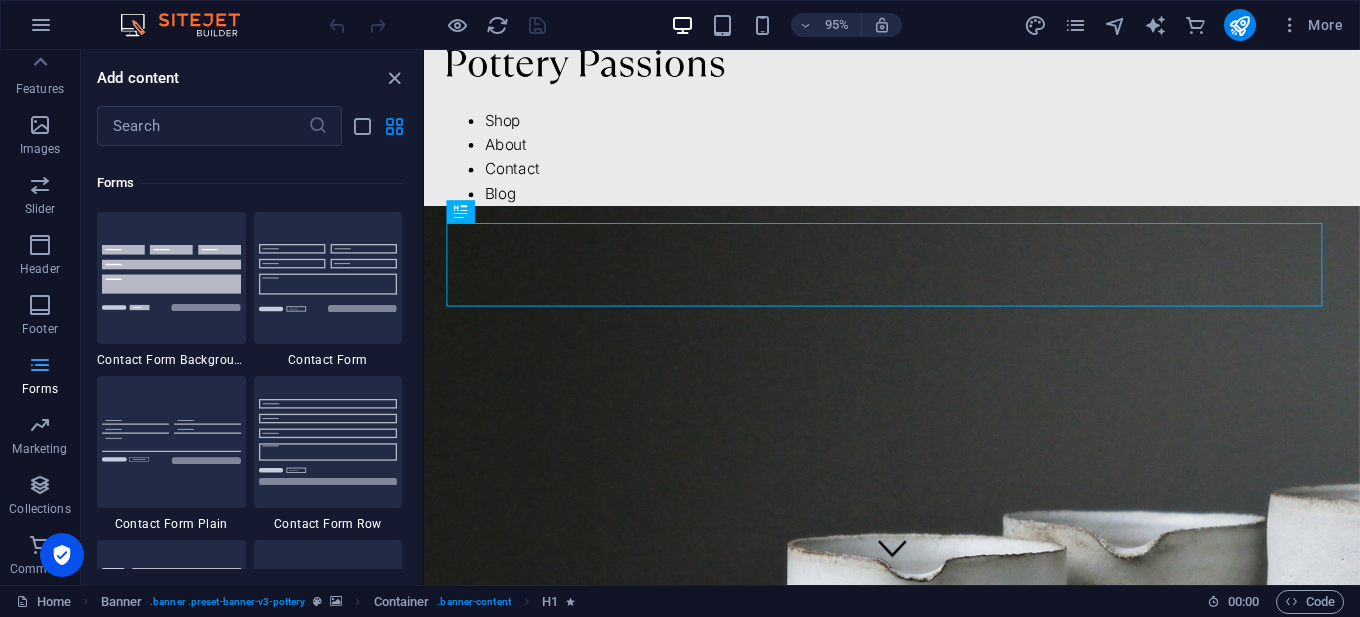 scroll, scrollTop: 14436, scrollLeft: 0, axis: vertical 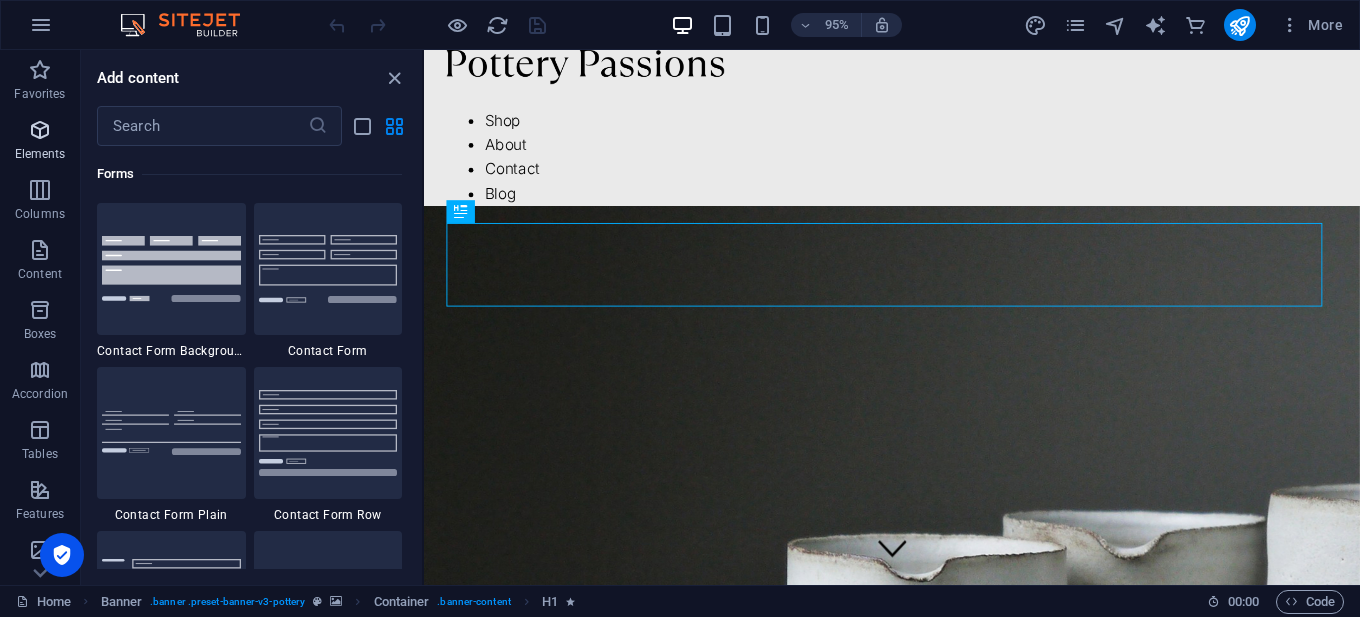 click at bounding box center (40, 130) 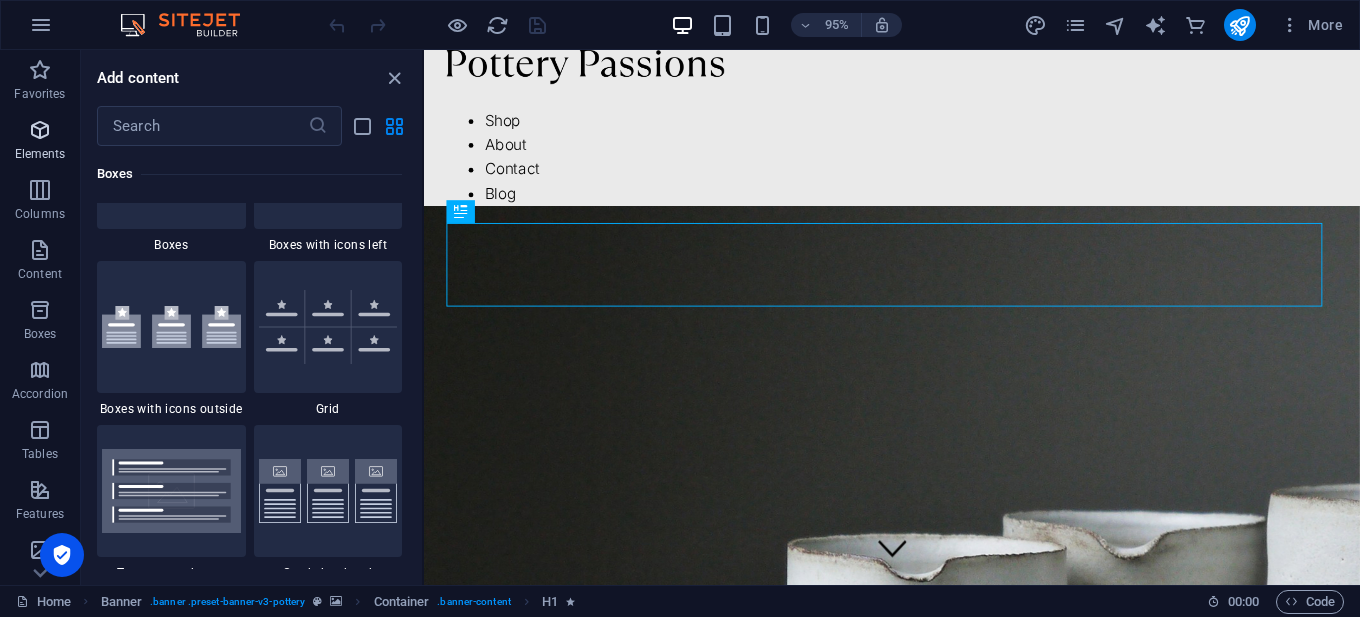 scroll, scrollTop: 213, scrollLeft: 0, axis: vertical 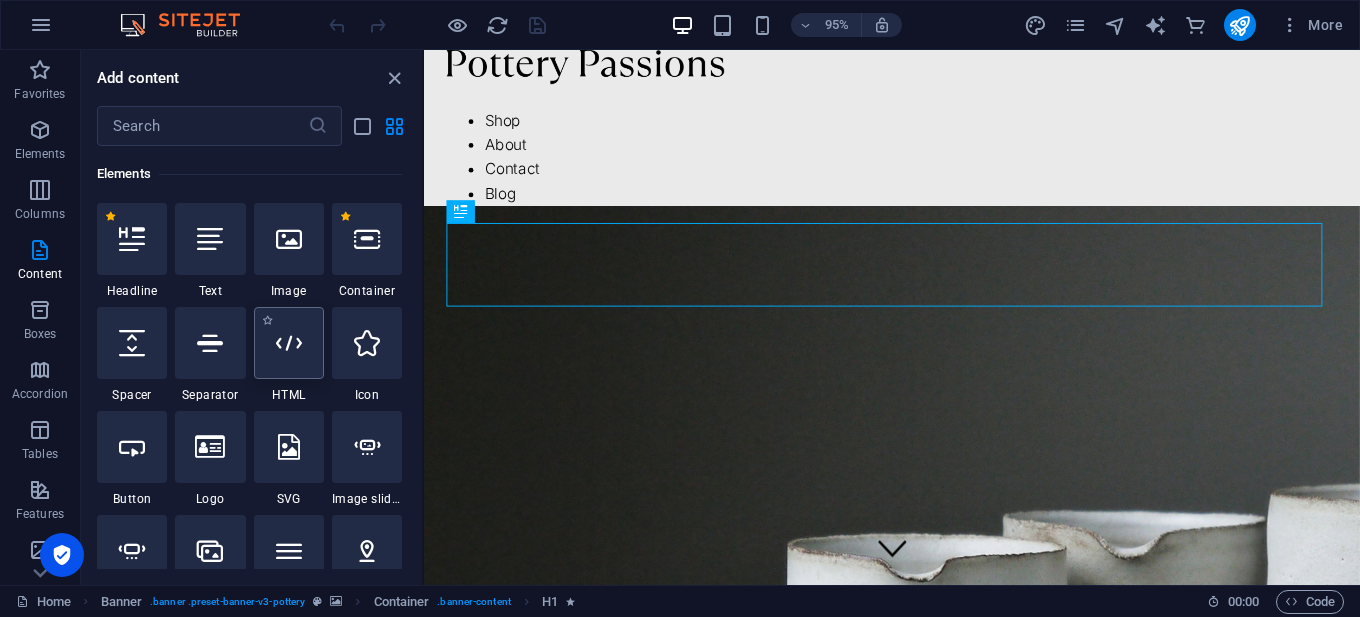 click at bounding box center (289, 343) 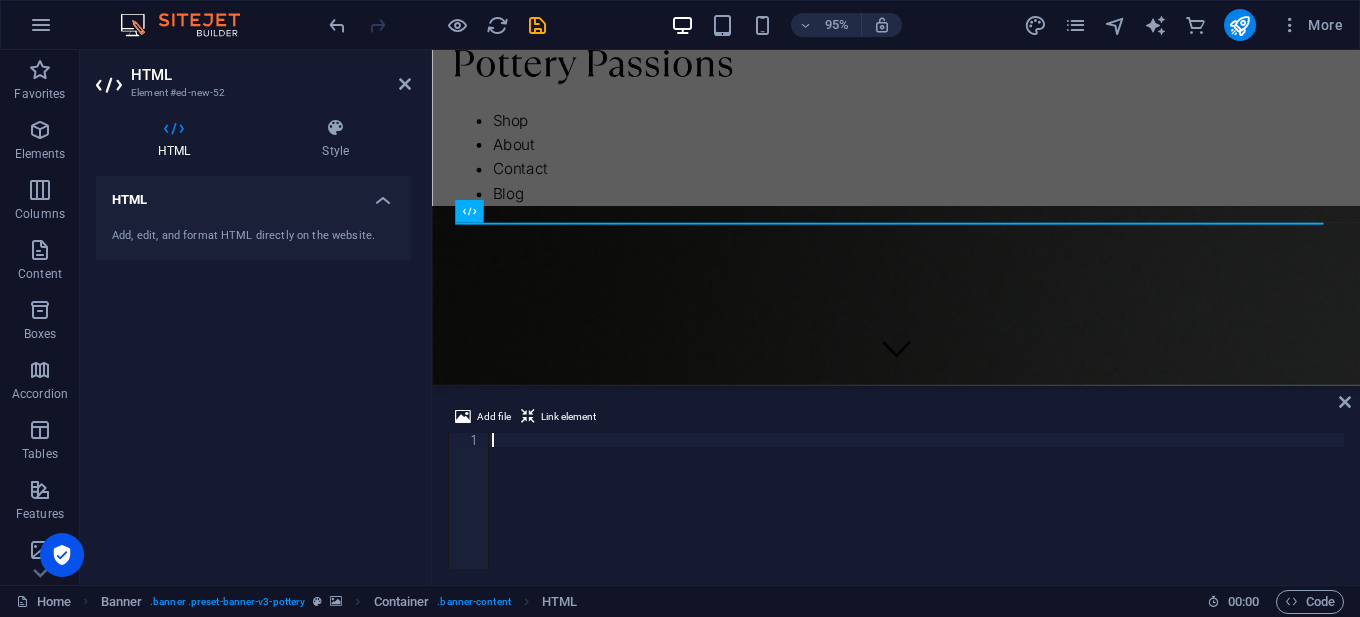 click at bounding box center (916, 515) 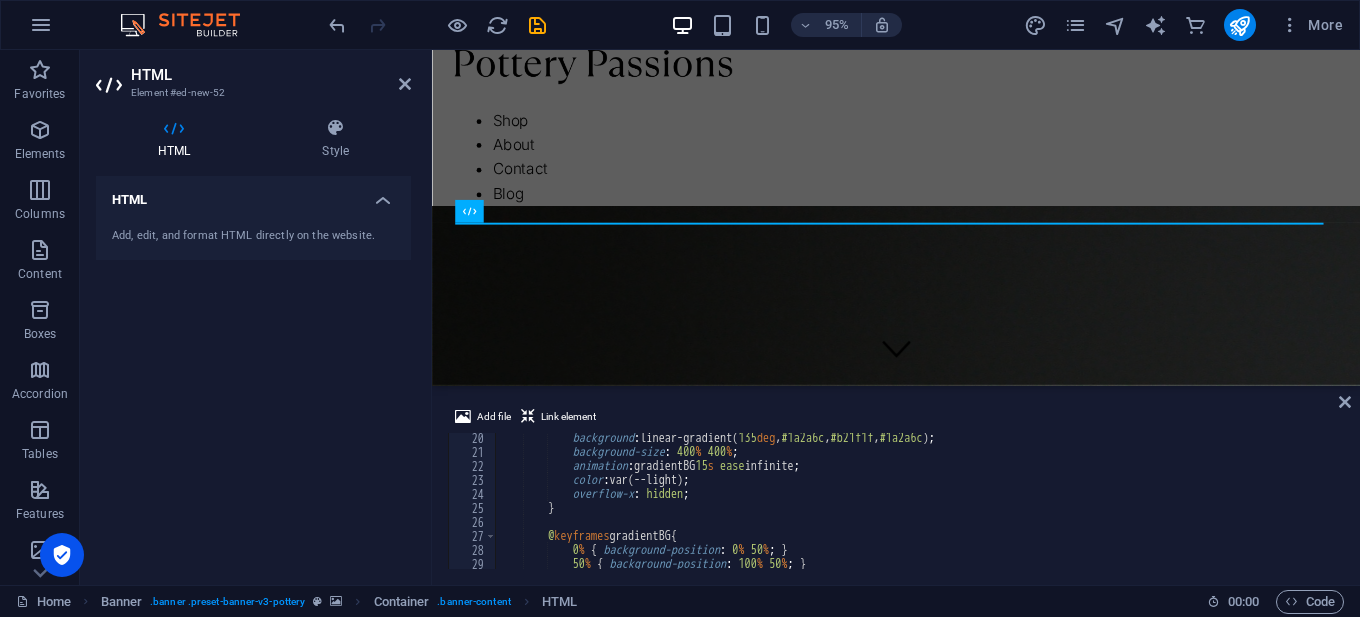 scroll, scrollTop: 0, scrollLeft: 0, axis: both 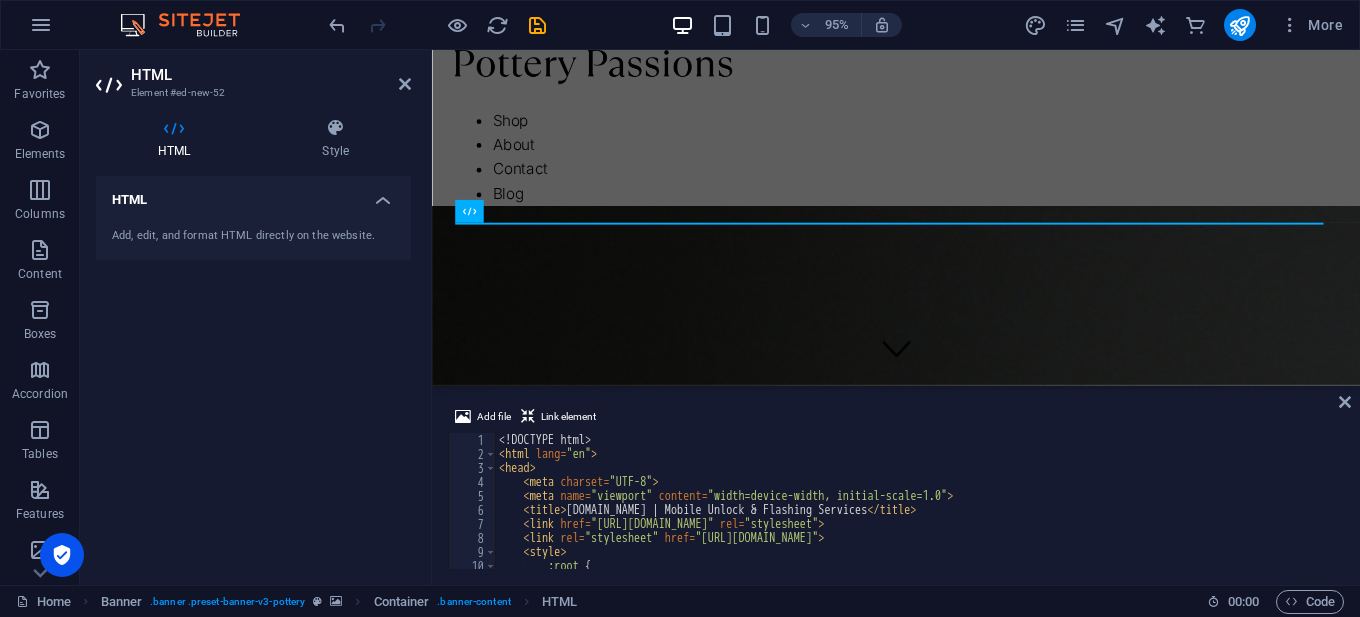 click on "HTML Add, edit, and format HTML directly on the website." at bounding box center (253, 372) 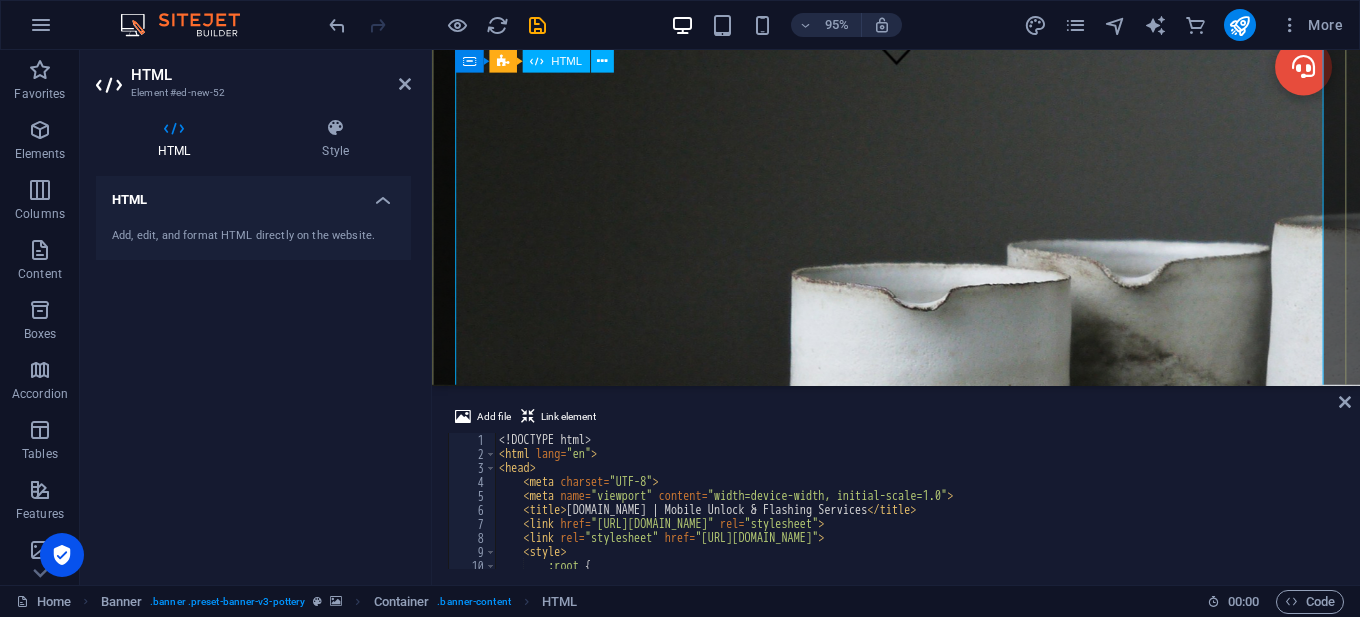 scroll, scrollTop: 0, scrollLeft: 0, axis: both 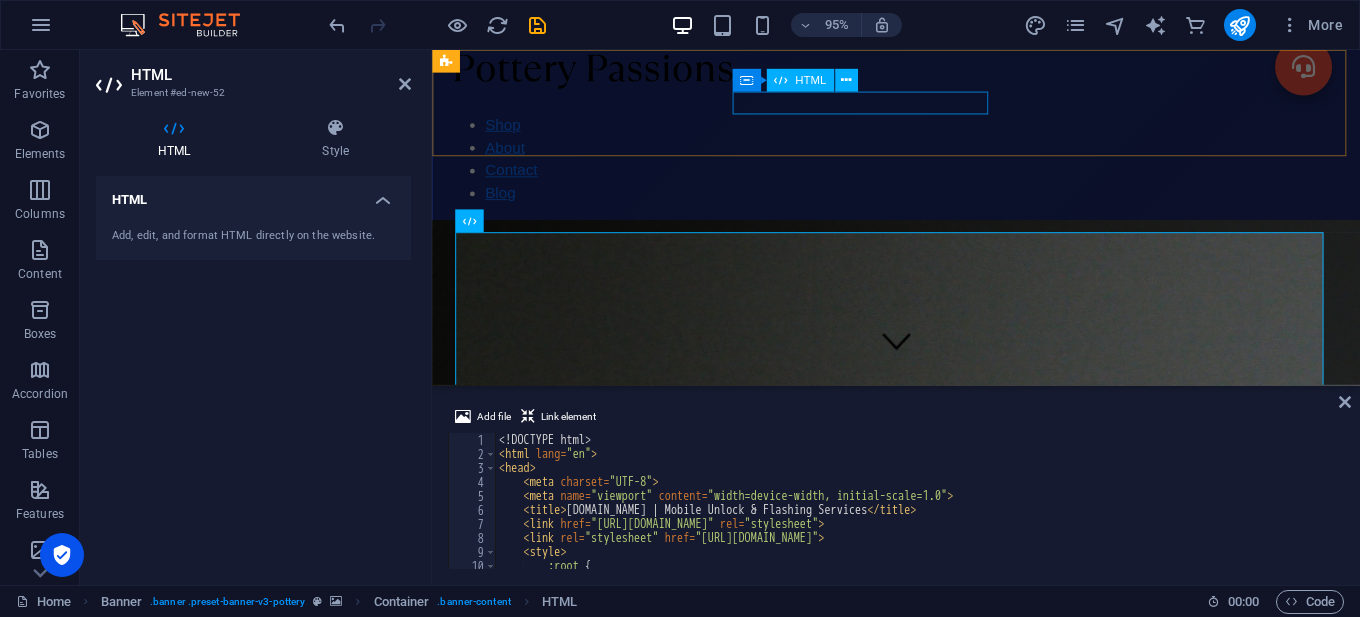 click at bounding box center (920, 105) 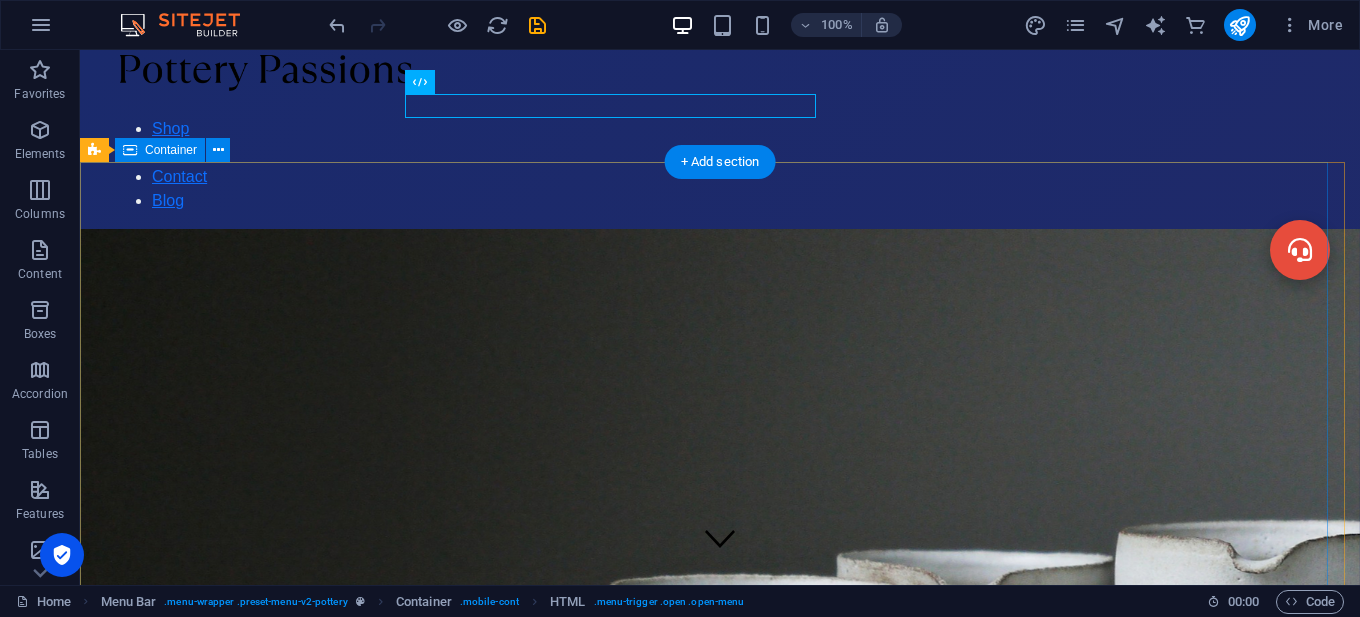click on "[DOMAIN_NAME] | Mobile Unlock & Flashing Services
Welcome to [DOMAIN_NAME] - Your Trusted Mobile Unlocking & Flashing Solution | 24/7 Support | Instant IMEI Unlock | OfficialFlashing | Server Services | Reseller Program Available
Official Unlockers
English
বাংলা
Español
Français
العربية
USD
BDT EUR GBP INR  Register" at bounding box center (720, 2079) 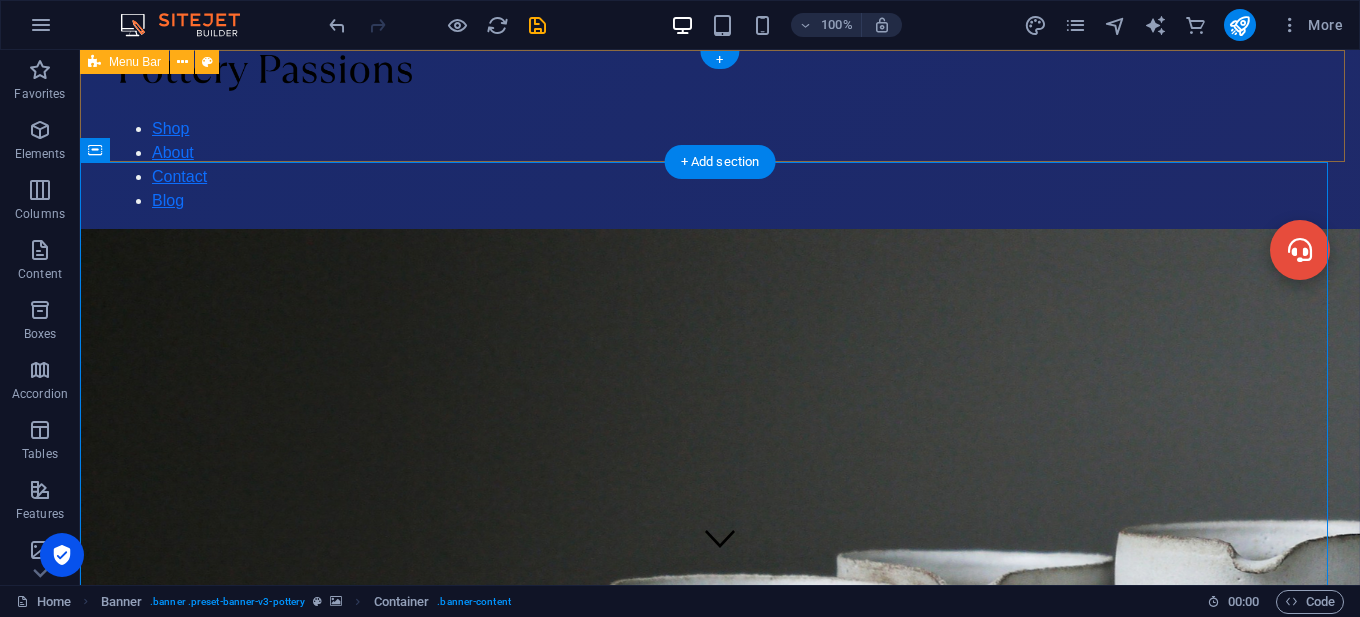 click on "Shop About Contact Blog" at bounding box center (720, 131) 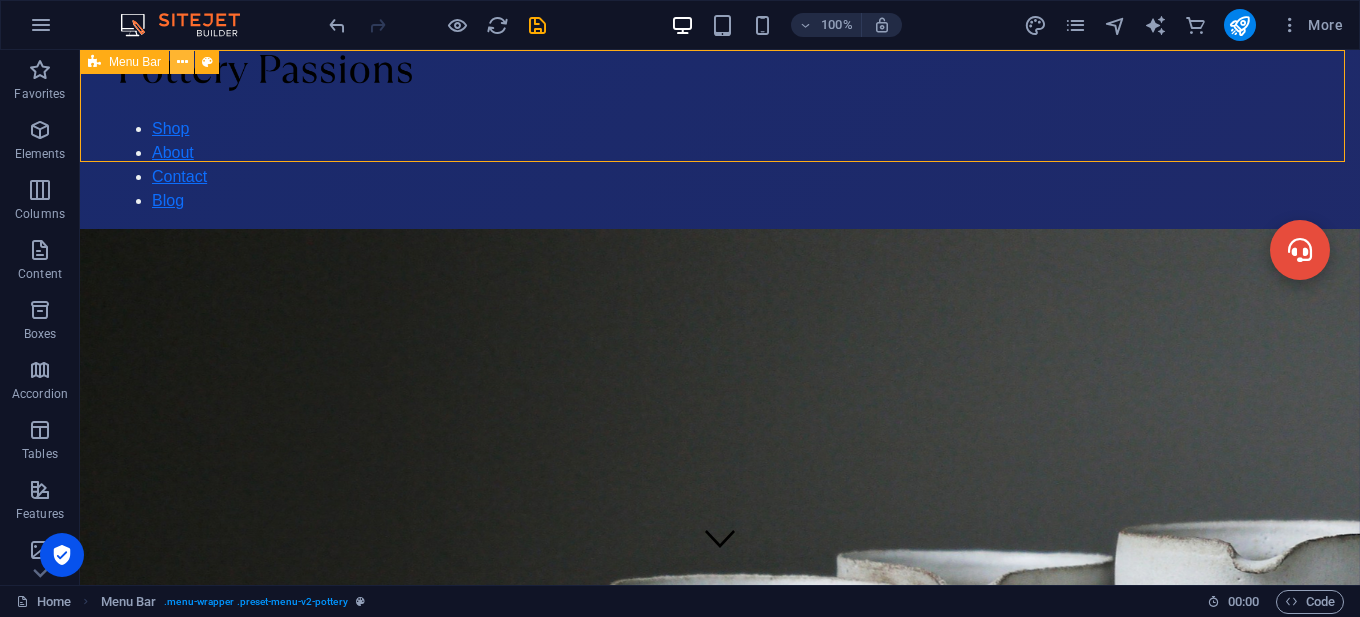 click at bounding box center [182, 62] 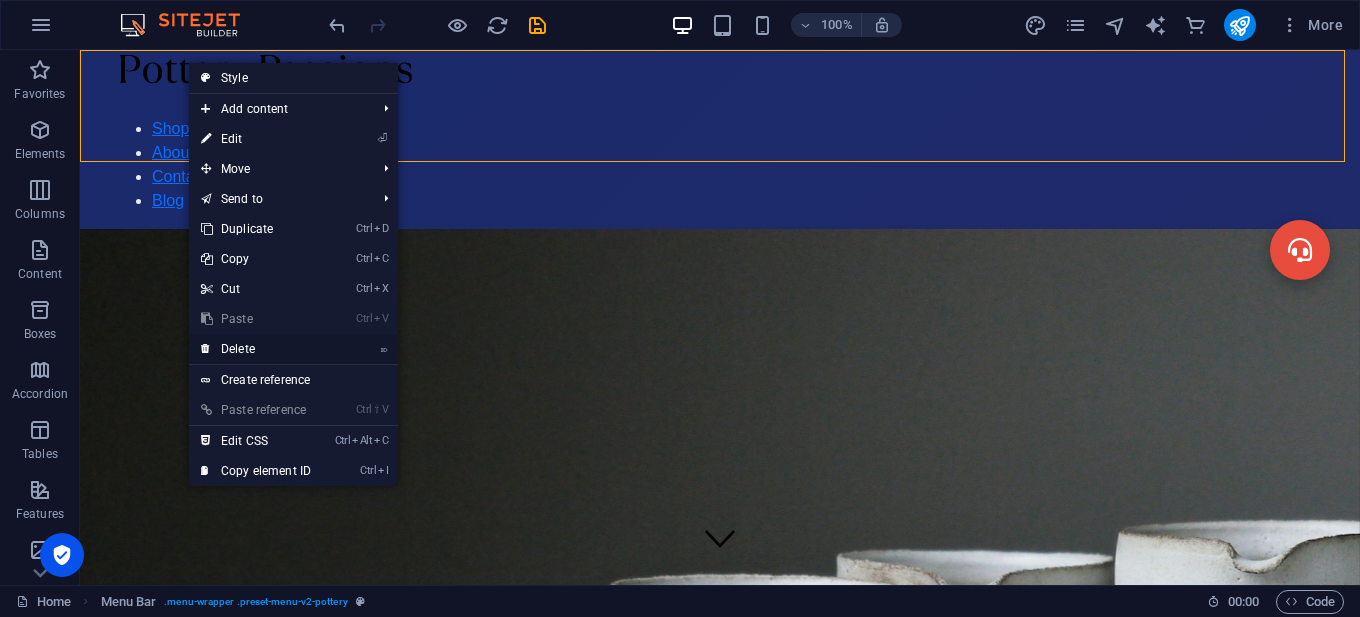 click on "⌦  Delete" at bounding box center (256, 349) 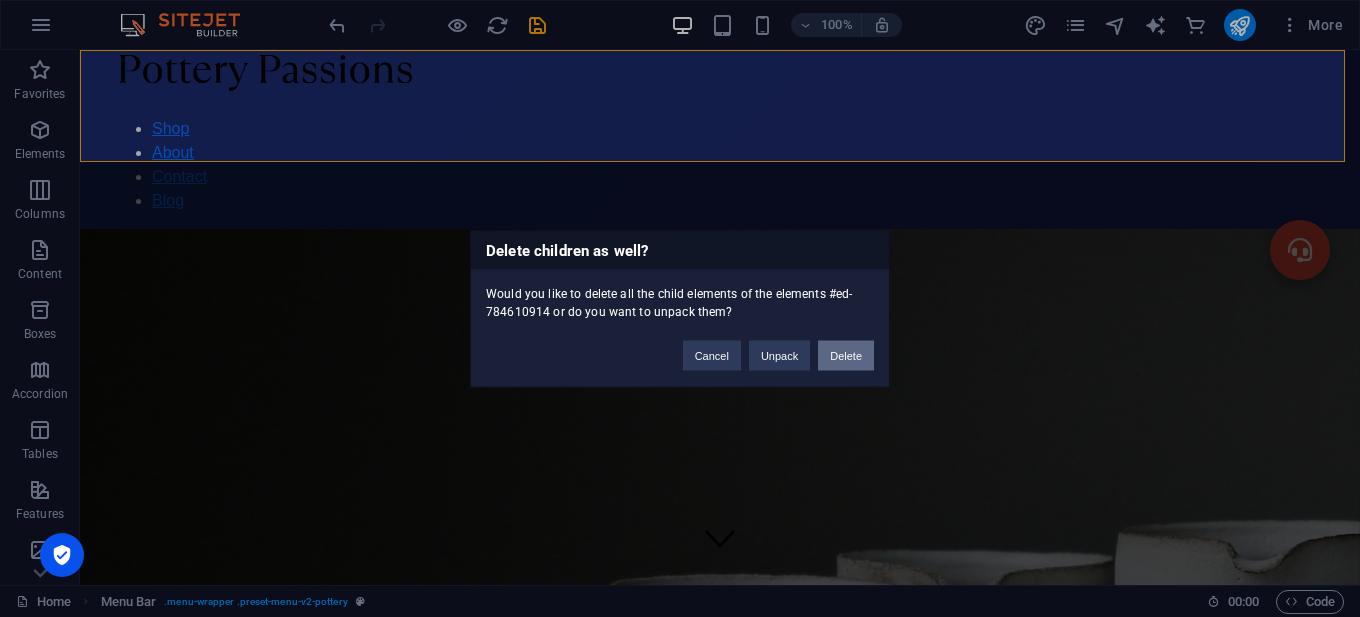 click on "Delete" at bounding box center [846, 355] 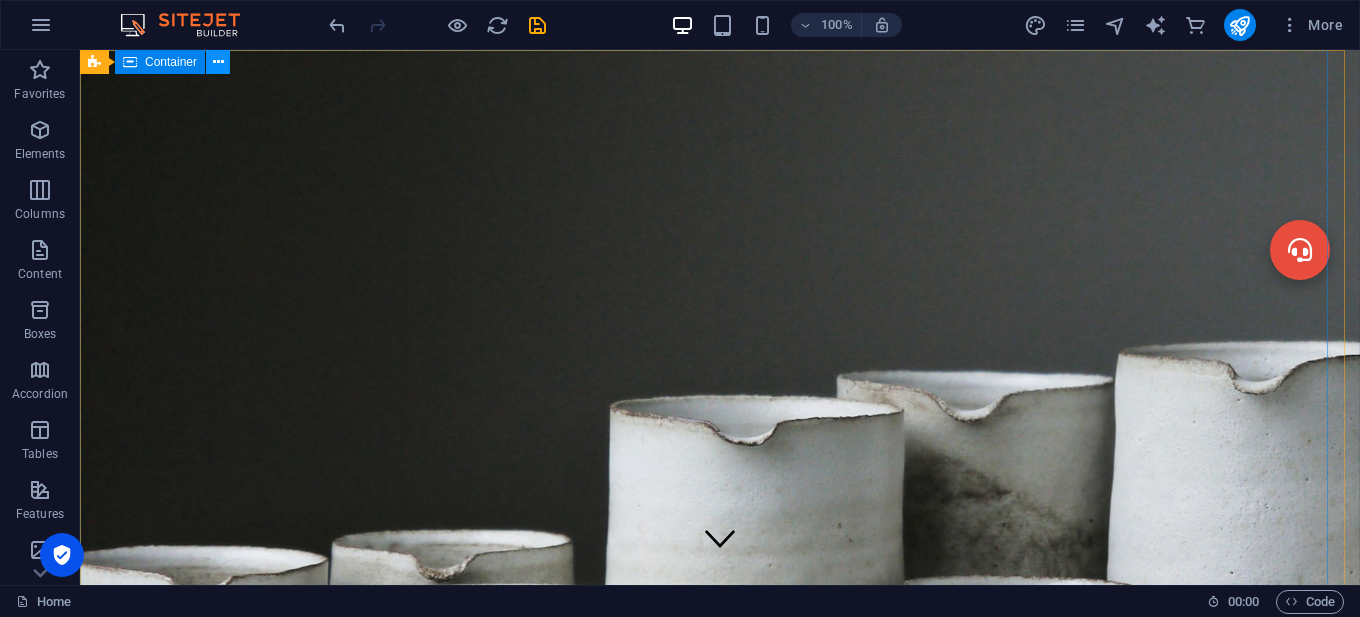 click at bounding box center [218, 62] 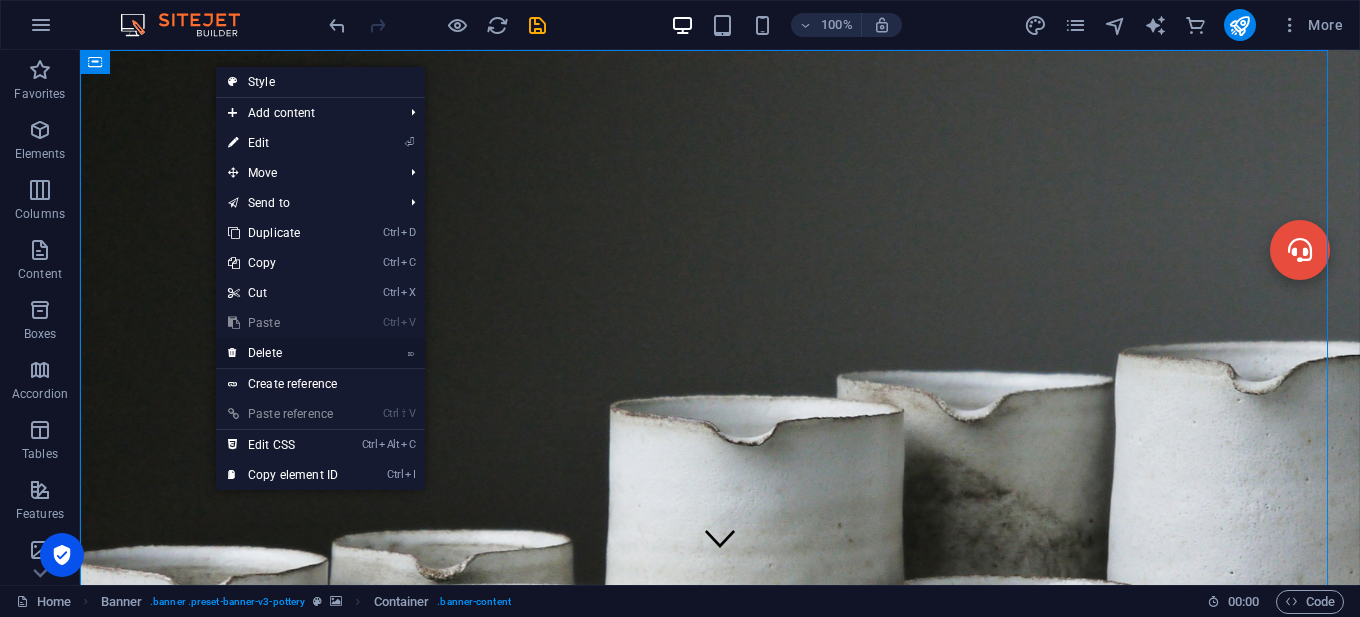 click on "⌦  Delete" at bounding box center (283, 353) 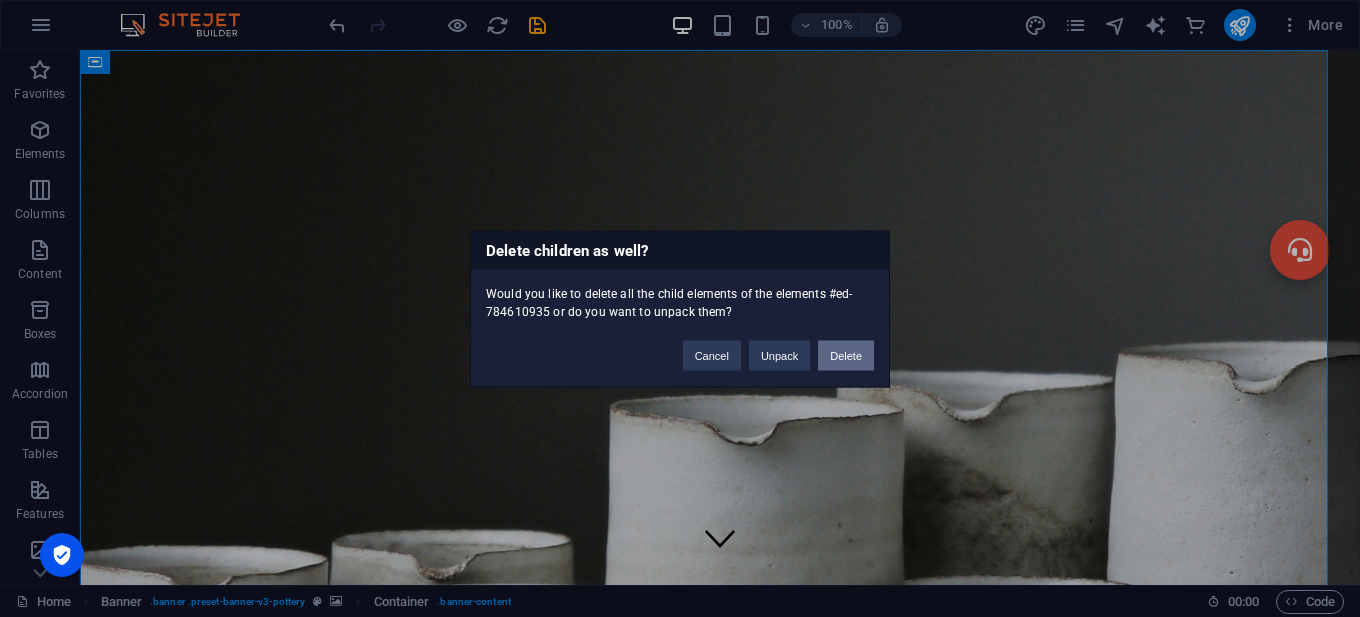 click on "Delete" at bounding box center [846, 355] 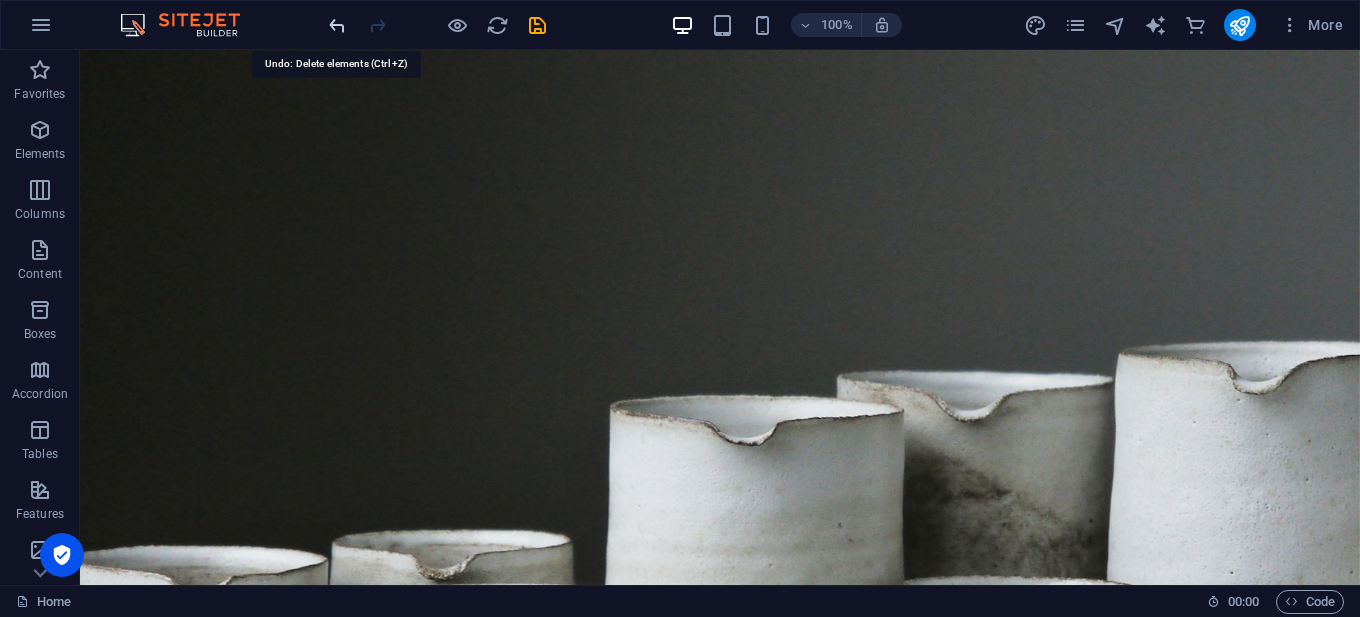 click at bounding box center [337, 25] 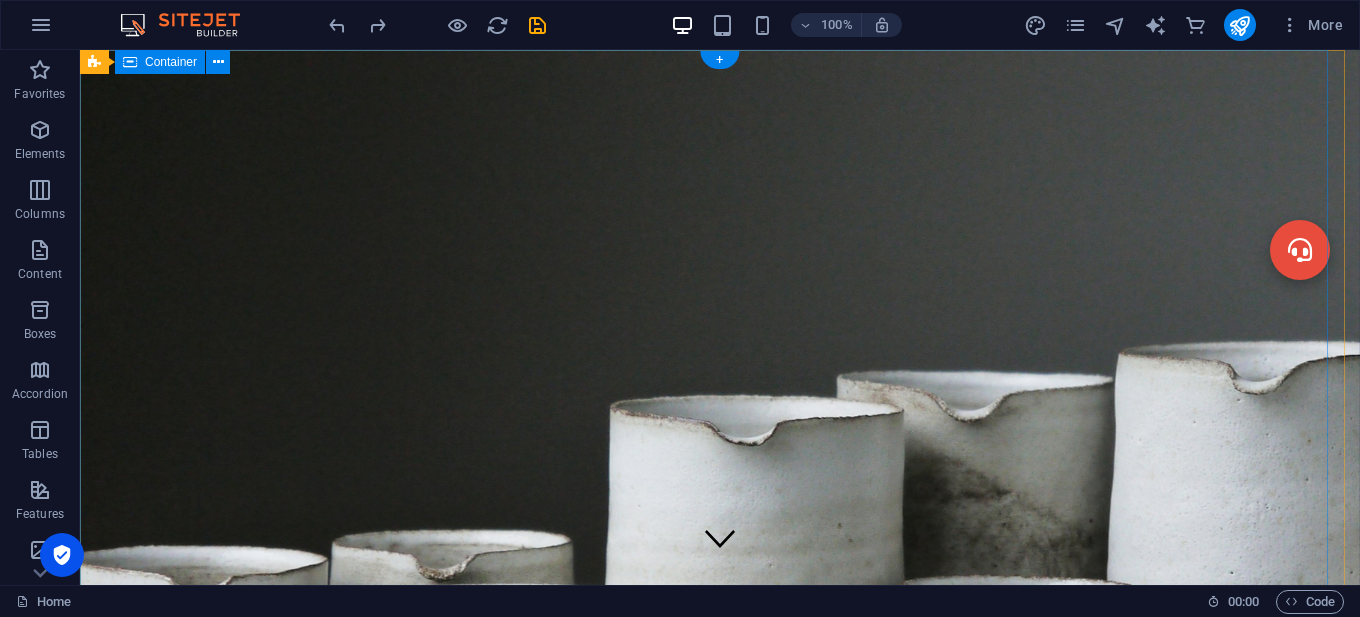 click on "[DOMAIN_NAME] | Mobile Unlock & Flashing Services
Welcome to [DOMAIN_NAME] - Your Trusted Mobile Unlocking & Flashing Solution | 24/7 Support | Instant IMEI Unlock | OfficialFlashing | Server Services | Reseller Program Available
Official Unlockers
English
বাংলা
Español
Français
العربية
USD
BDT EUR GBP INR  Register" at bounding box center [720, 1900] 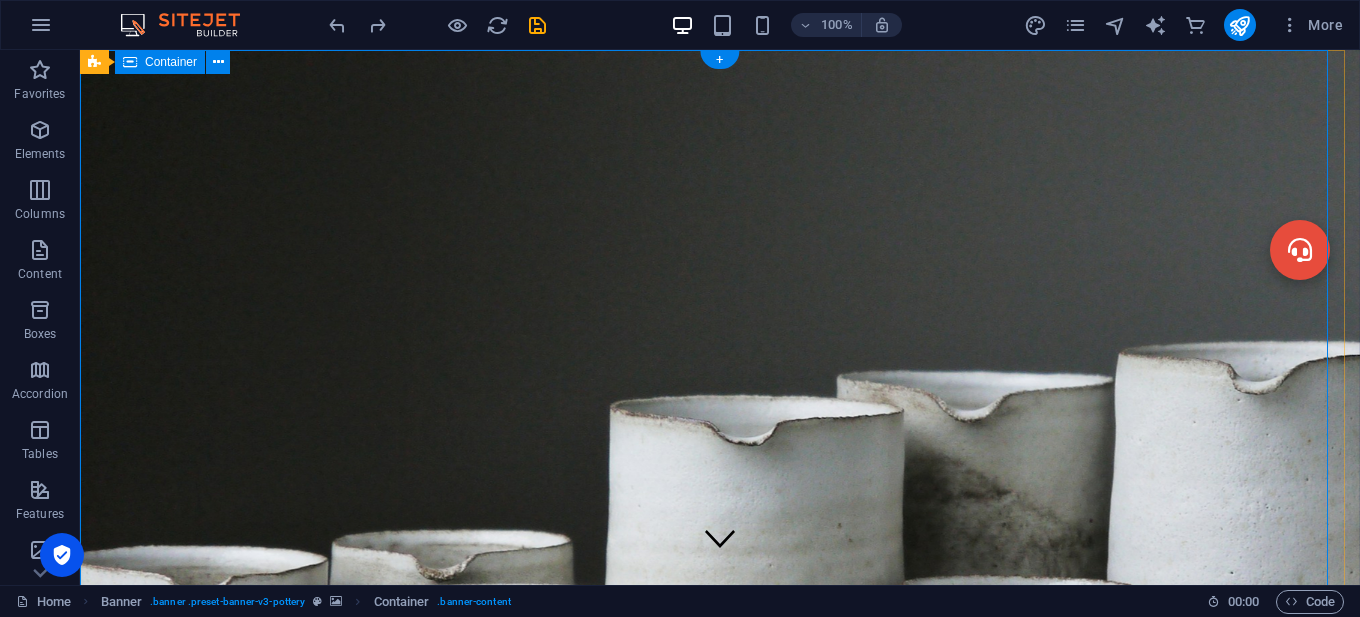 click on "[DOMAIN_NAME] | Mobile Unlock & Flashing Services
Welcome to [DOMAIN_NAME] - Your Trusted Mobile Unlocking & Flashing Solution | 24/7 Support | Instant IMEI Unlock | OfficialFlashing | Server Services | Reseller Program Available
Official Unlockers
English
বাংলা
Español
Français
العربية
USD
BDT EUR GBP INR  Register" at bounding box center [720, 1900] 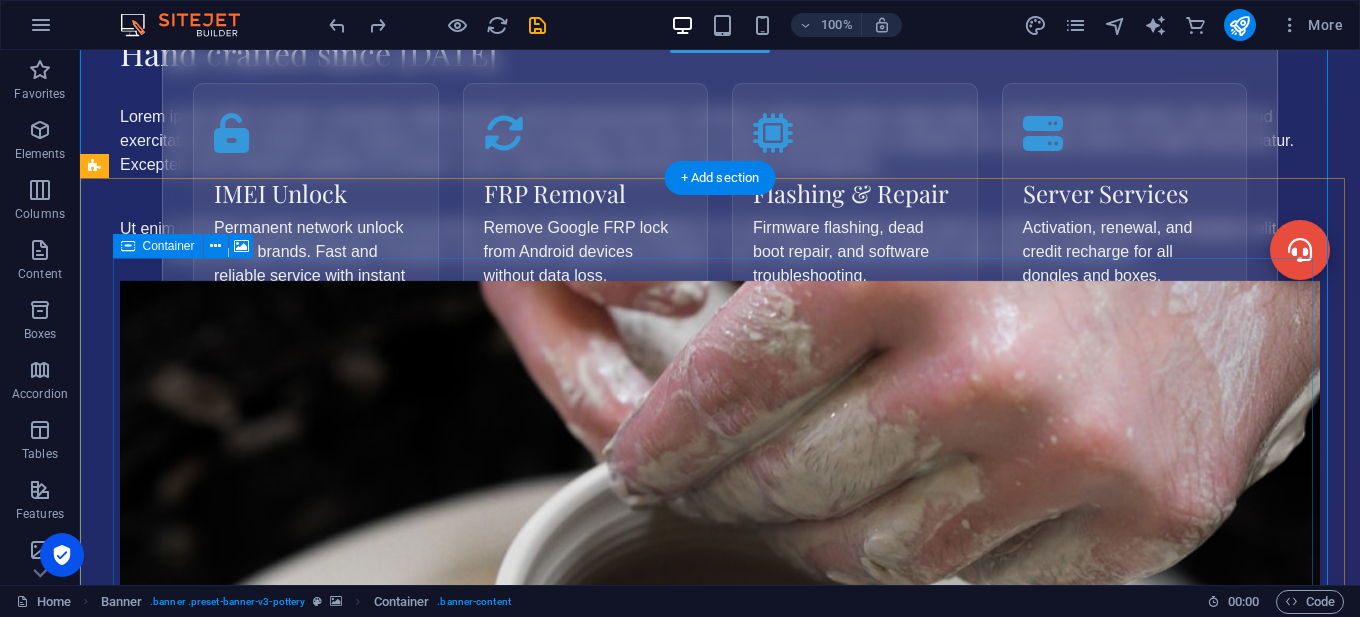 scroll, scrollTop: 1300, scrollLeft: 0, axis: vertical 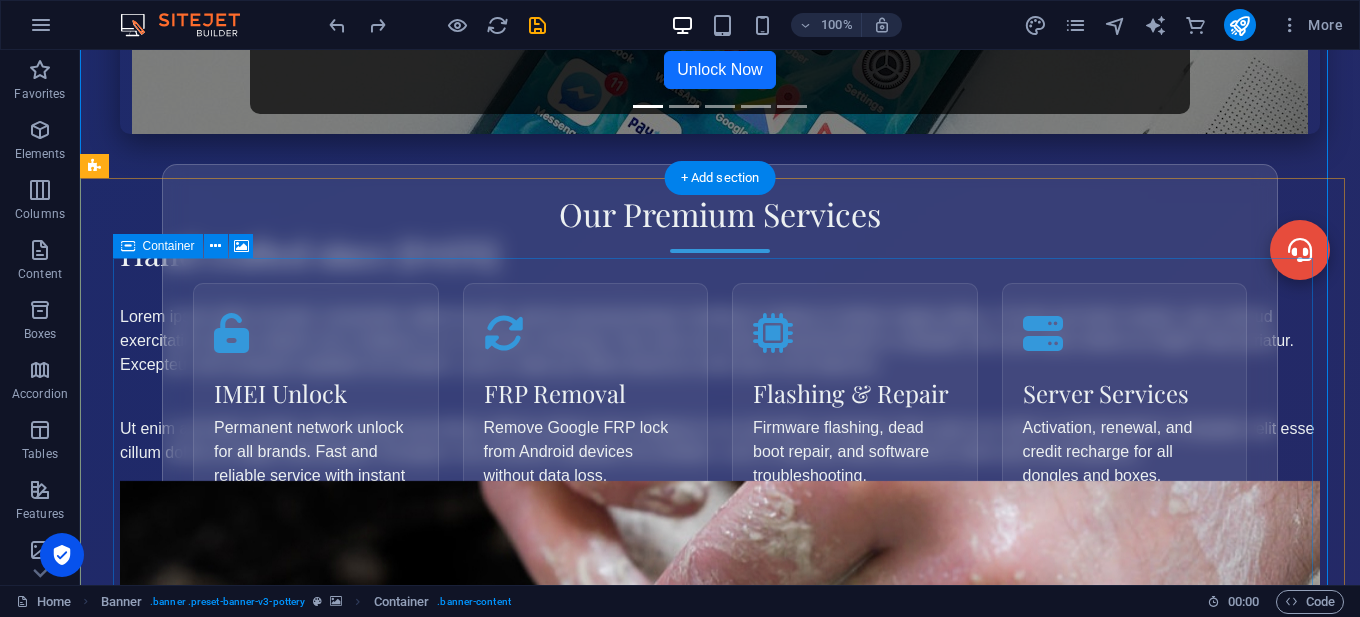 click on "Drop content here or  Add elements  Paste clipboard" at bounding box center (720, 1202) 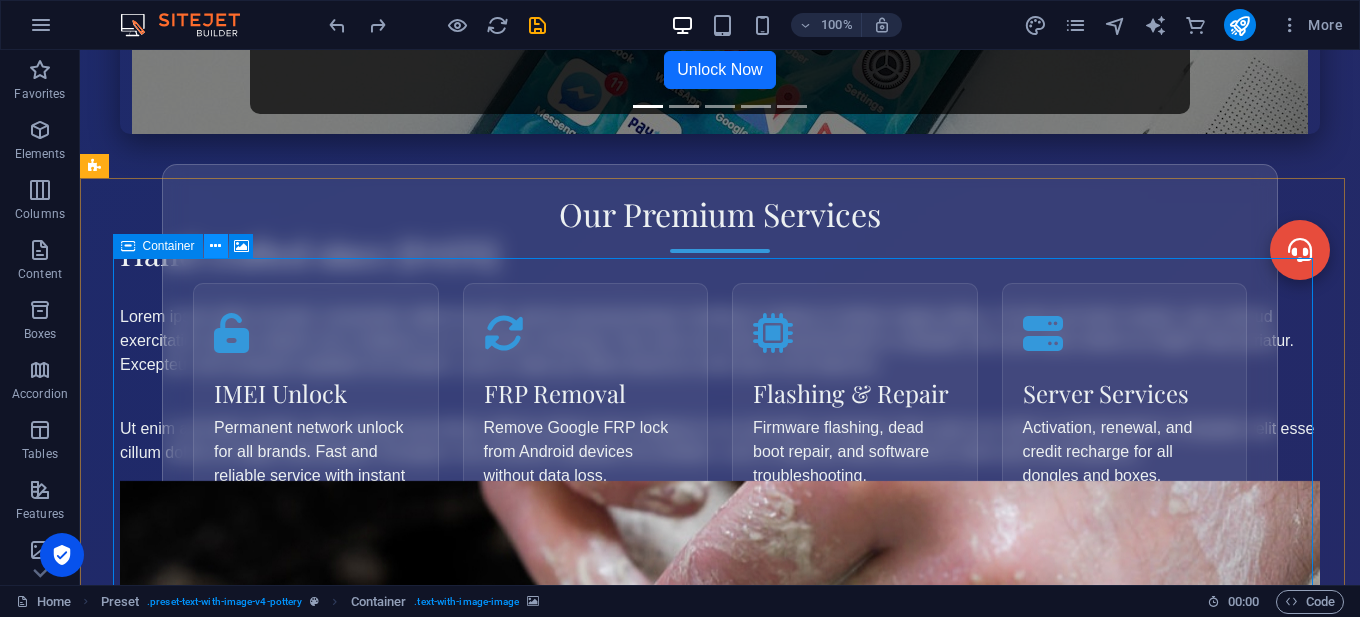 click at bounding box center (215, 246) 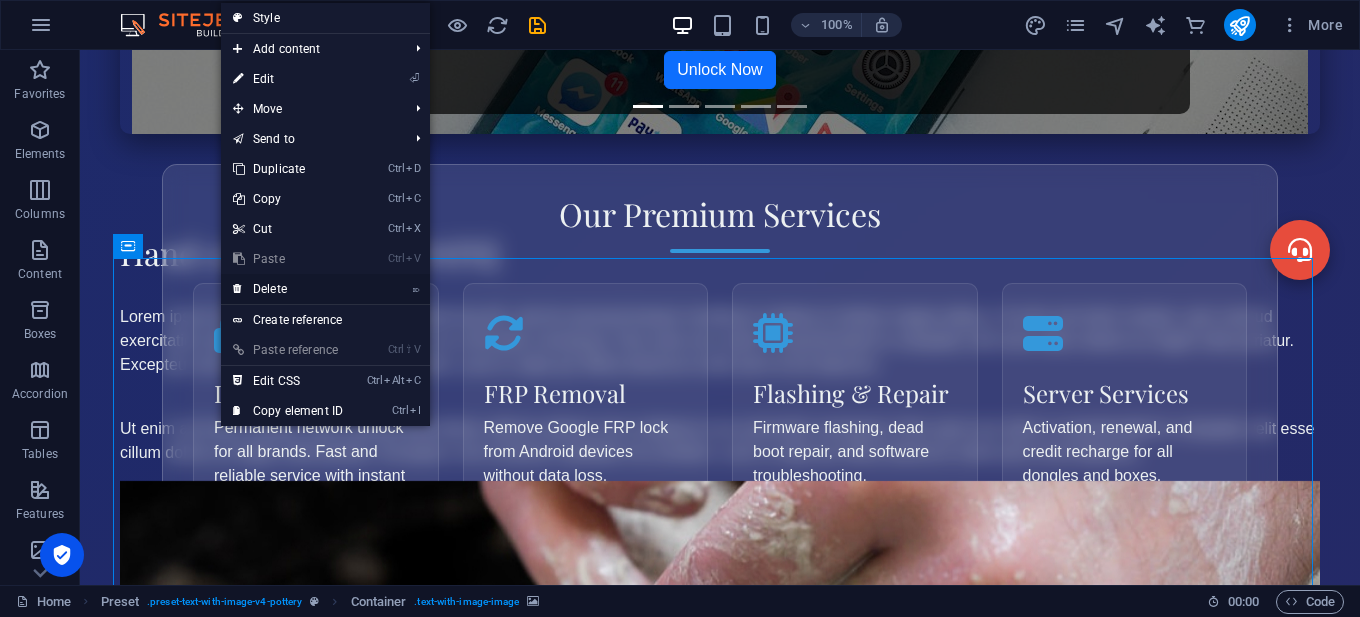 click on "⌦  Delete" at bounding box center (288, 289) 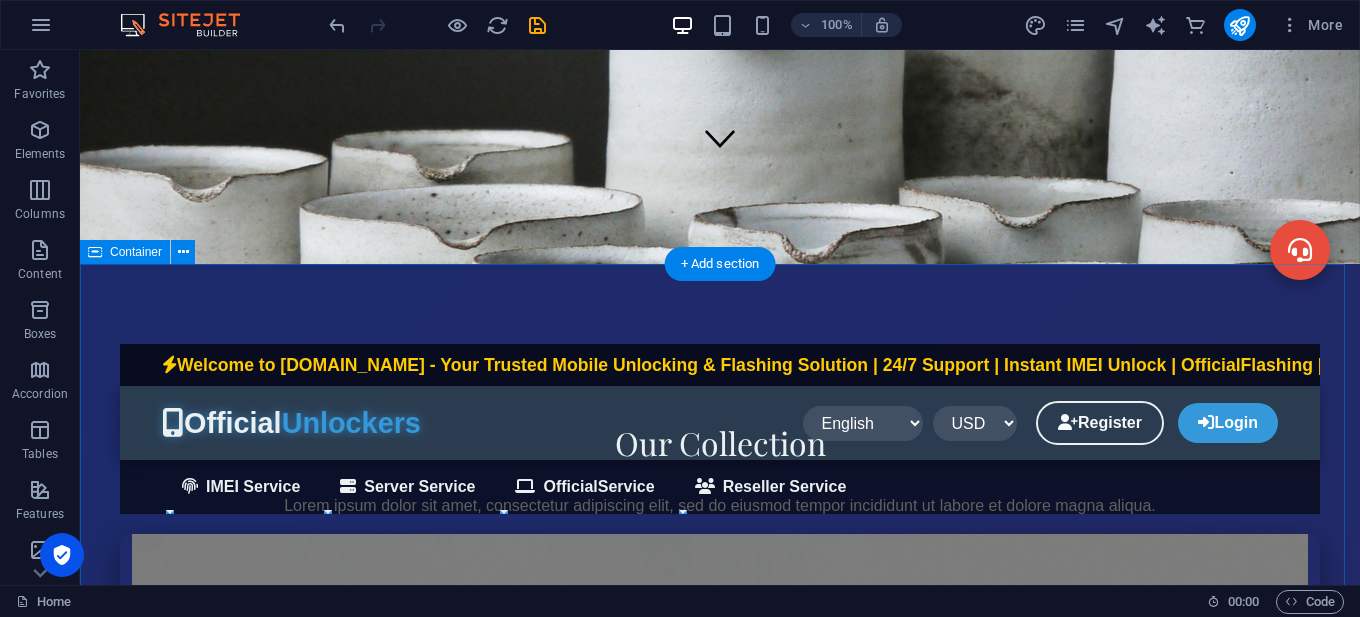 scroll, scrollTop: 600, scrollLeft: 0, axis: vertical 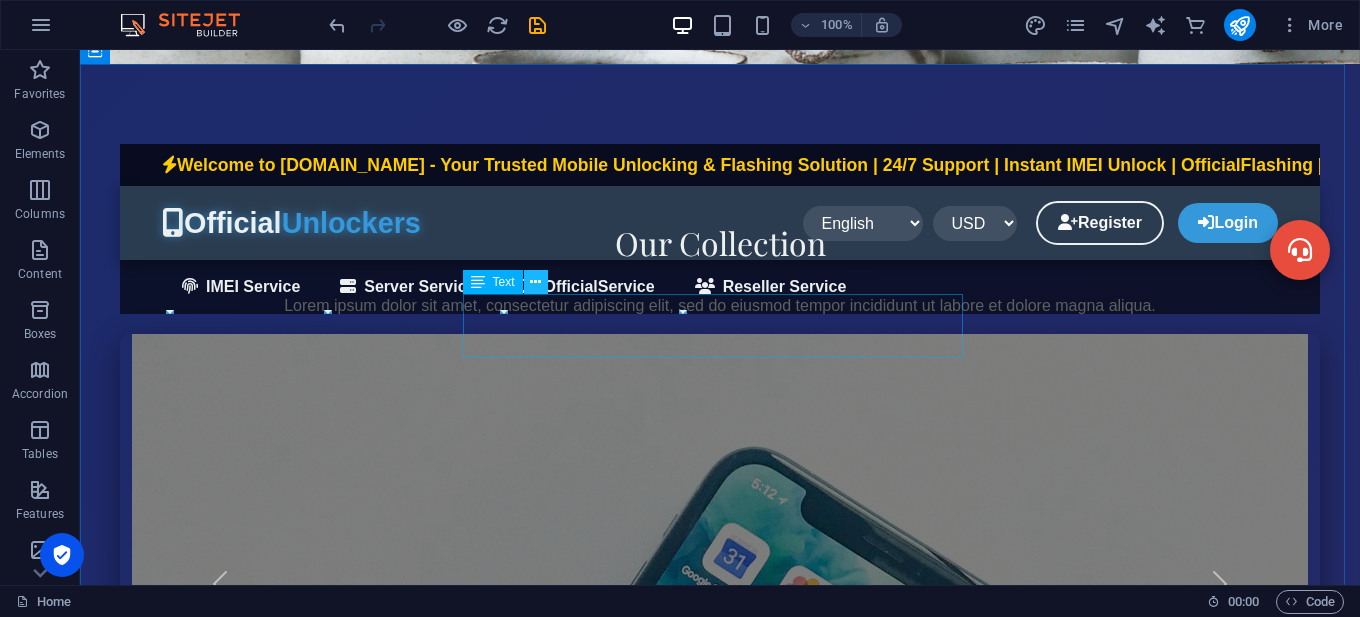 click at bounding box center [535, 282] 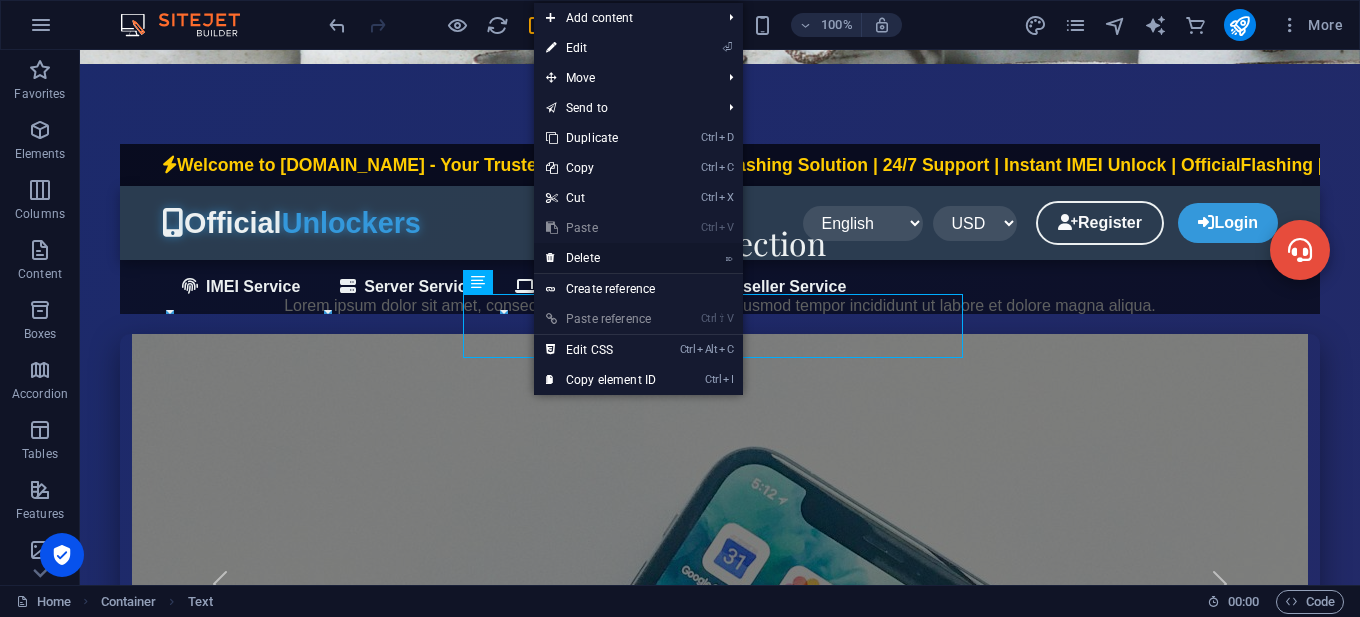 click on "⌦  Delete" at bounding box center [601, 258] 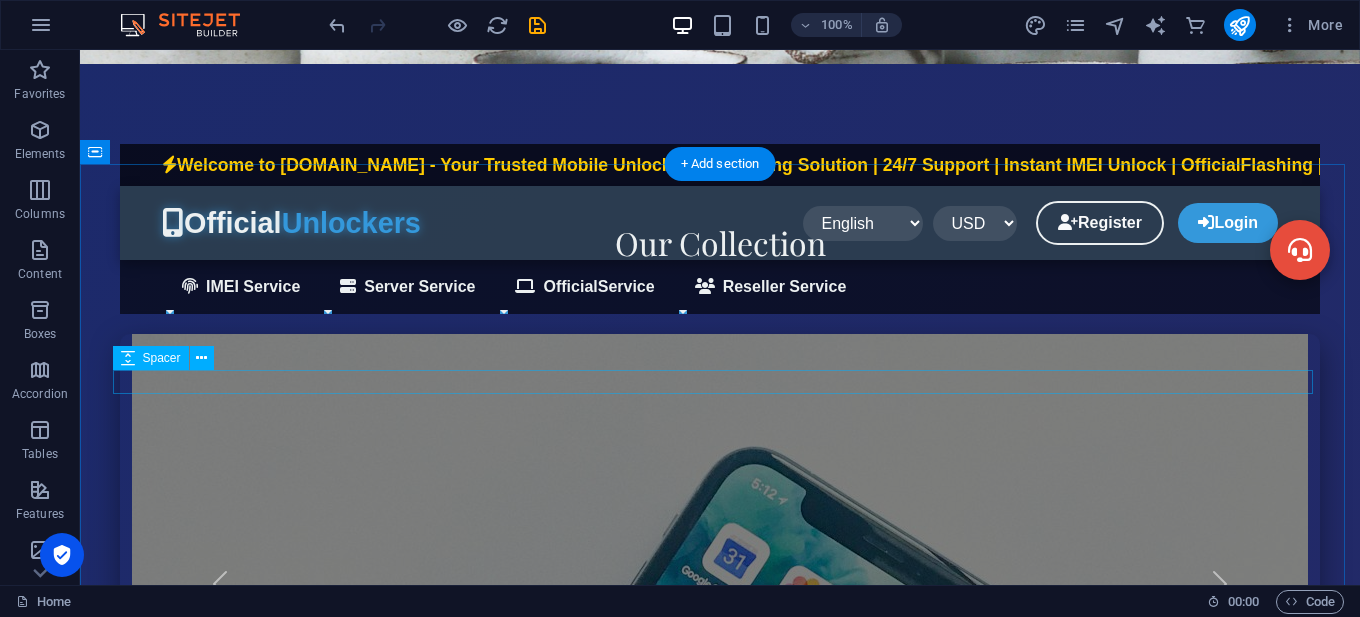scroll, scrollTop: 500, scrollLeft: 0, axis: vertical 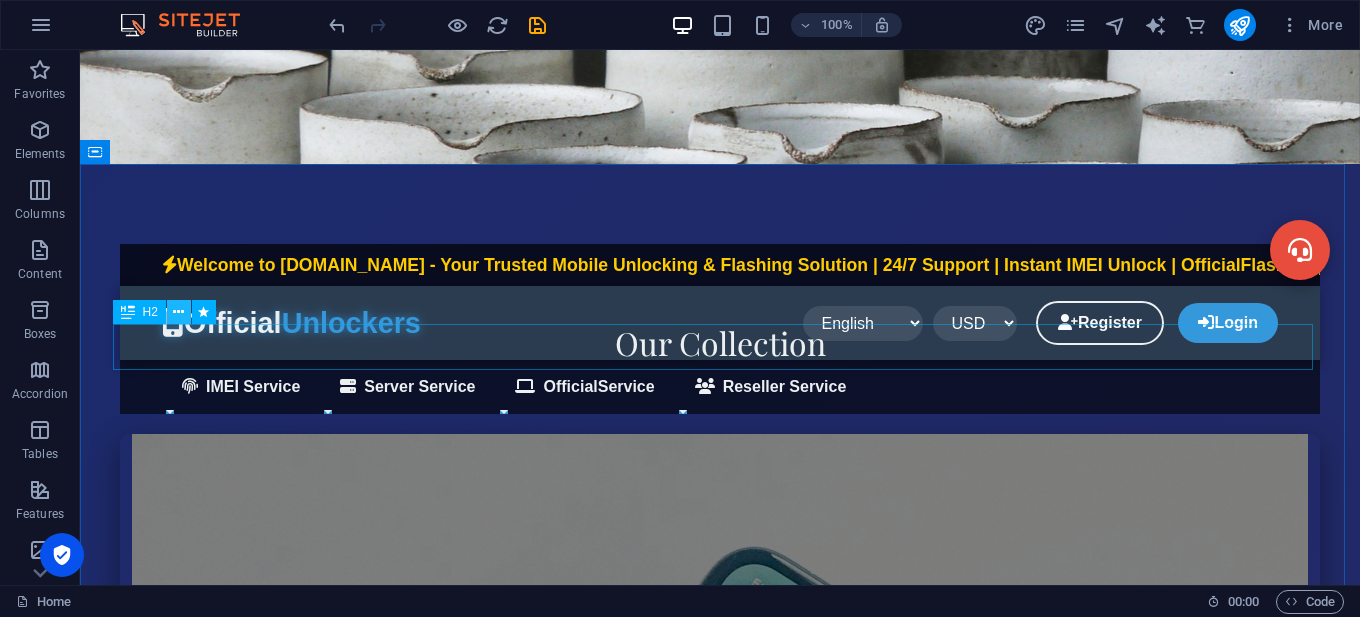 click at bounding box center [178, 312] 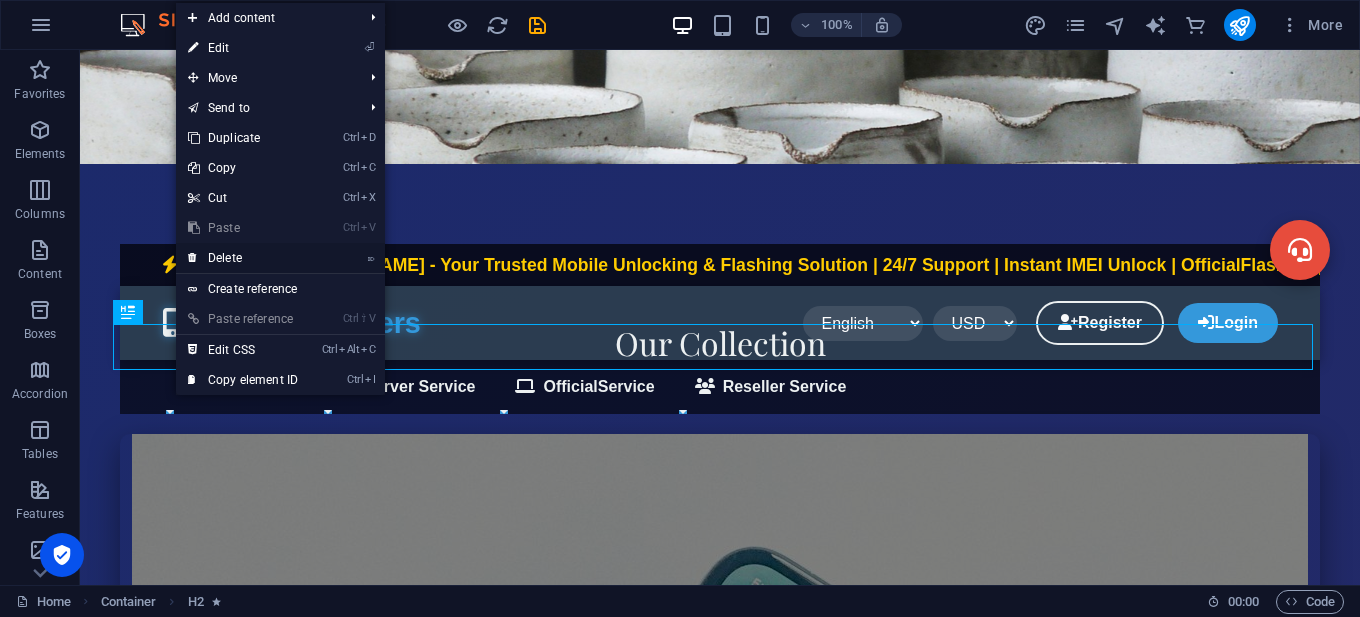click on "⌦  Delete" at bounding box center [243, 258] 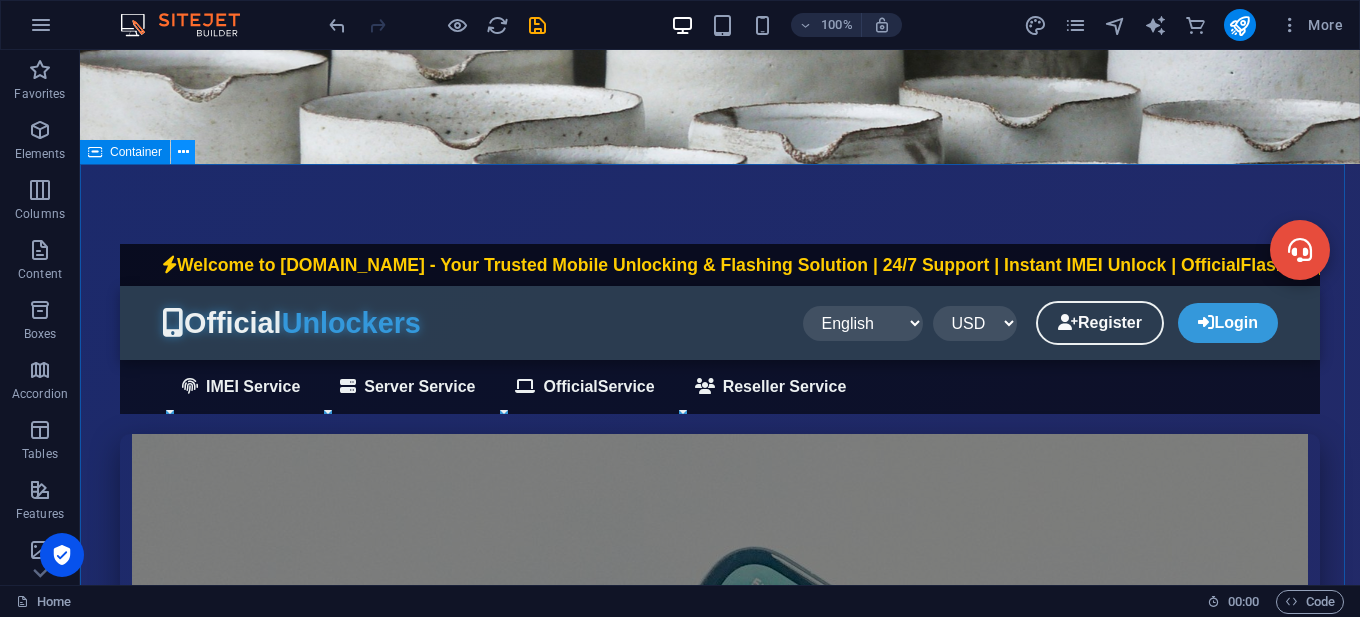 click at bounding box center [183, 152] 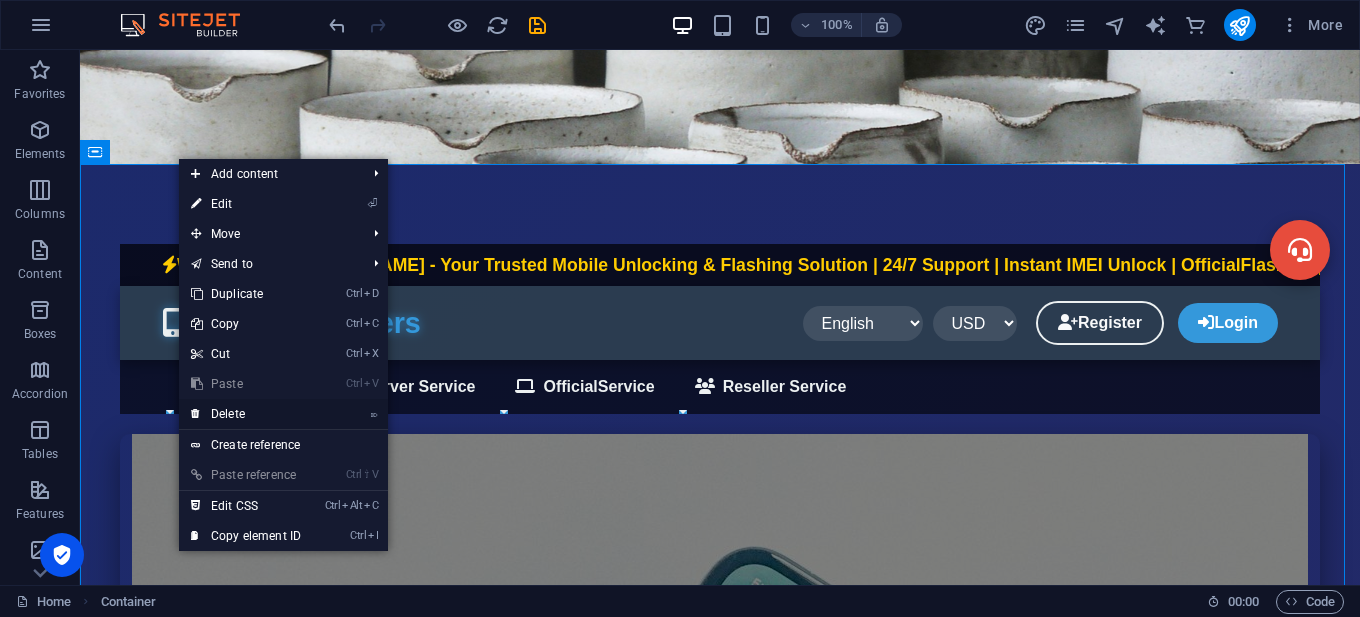 click on "⌦  Delete" at bounding box center (246, 414) 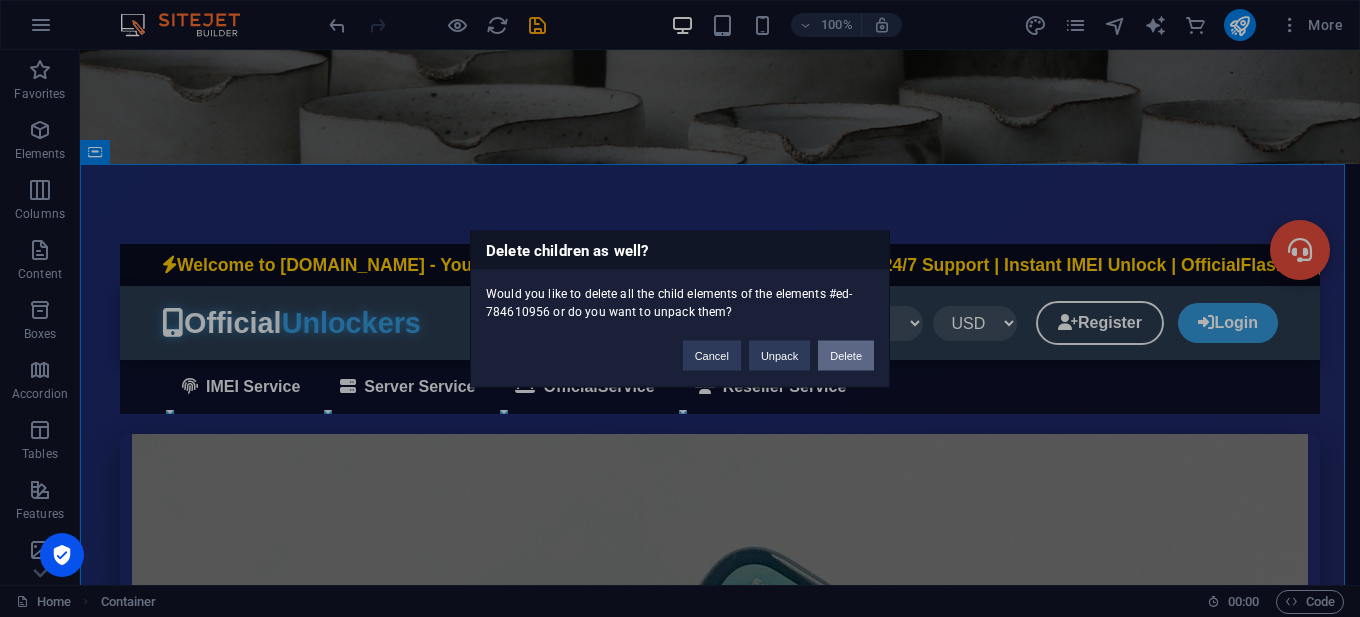 click on "Delete" at bounding box center [846, 355] 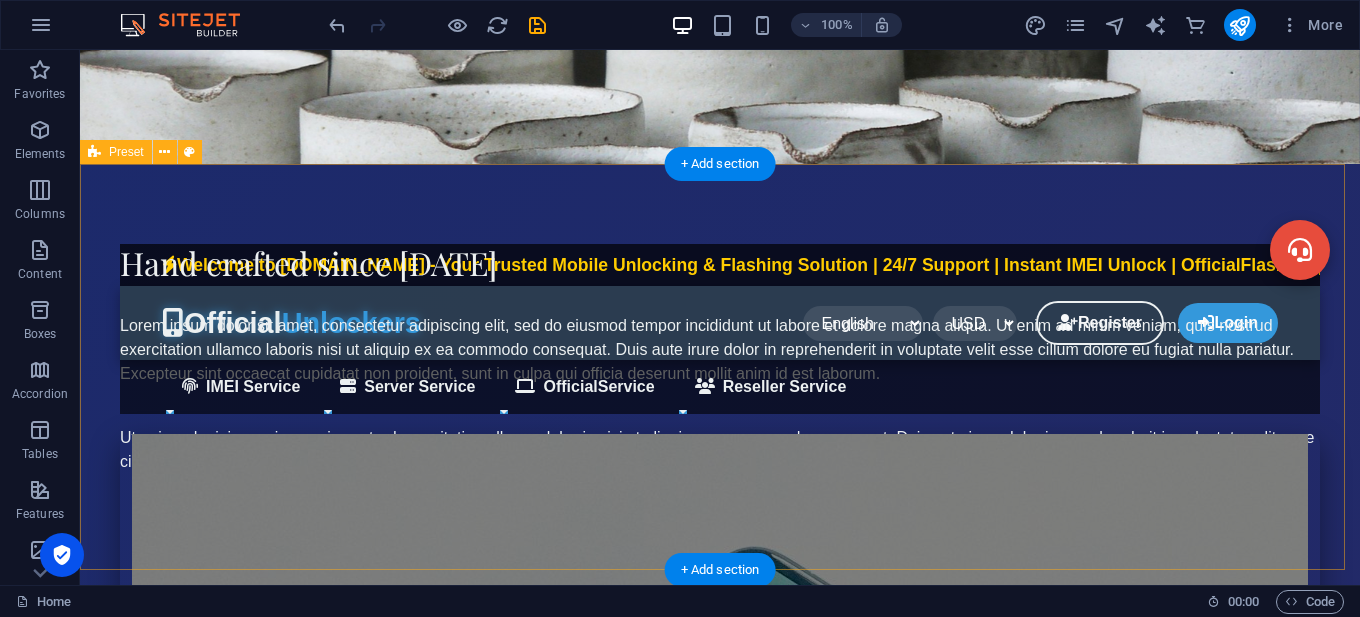 click on "Hand crafted since [DATE] Lorem ipsum dolor sit amet, consectetur adipiscing elit, sed do eiusmod tempor incididunt ut labore et dolore magna aliqua. Ut enim ad minim veniam, quis nostrud exercitation ullamco laboris nisi ut aliquip ex ea commodo consequat. Duis aute irure dolor in reprehenderit in voluptate velit esse cillum dolore eu fugiat nulla pariatur. Excepteur sint occaecat cupidatat non proident, sunt in culpa qui officia deserunt mollit anim id est laborum. Ut enim ad minim veniam, quis nostrud exercitation ullamco laboris nisi ut aliquip ex ea commodo consequat. Duis aute irure dolor in reprehenderit in voluptate velit esse cillum dolore eu fugiat nulla pariatur. Excepteur sint occaecat cupidatat non proident, sunt in culpa qui officia deserunt mollit anim id est laborum." at bounding box center [720, 367] 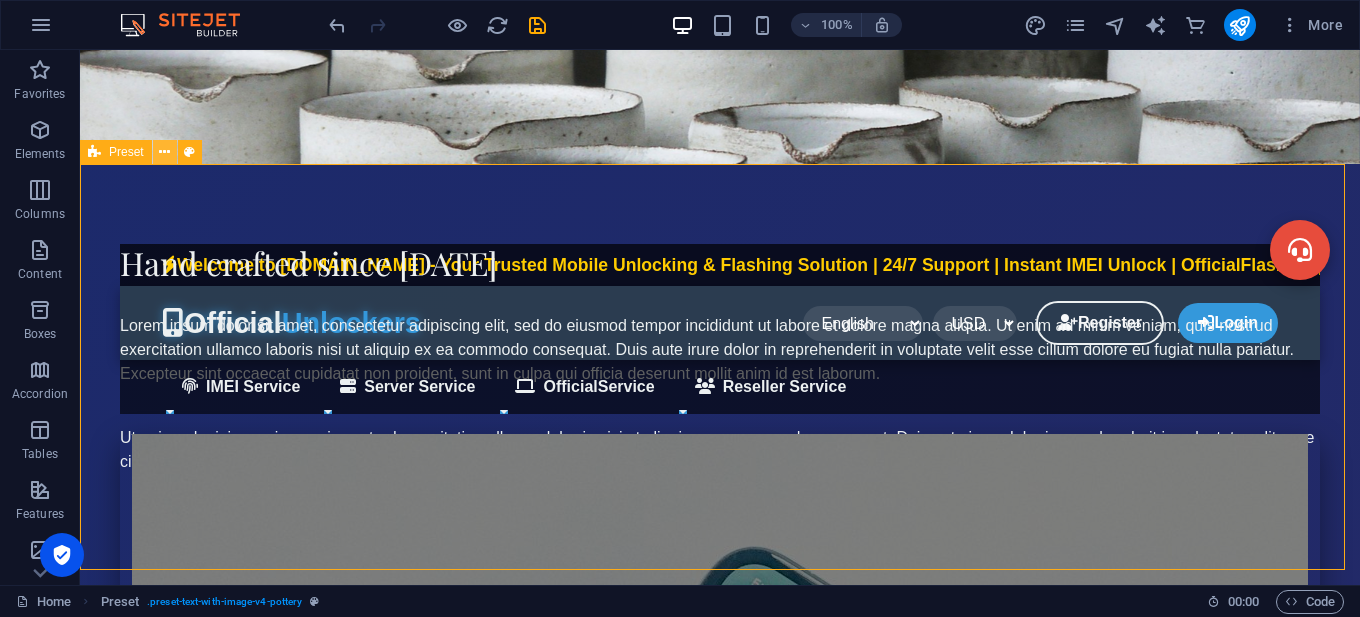 click at bounding box center (164, 152) 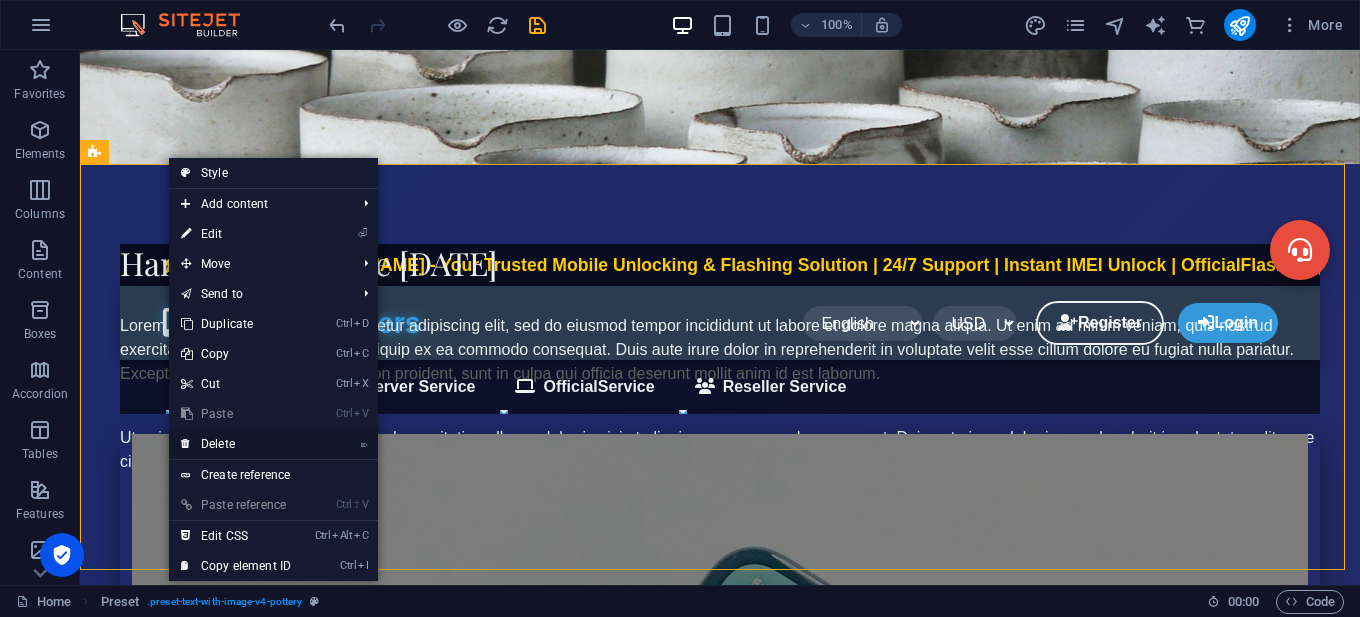 click on "⌦  Delete" at bounding box center (236, 444) 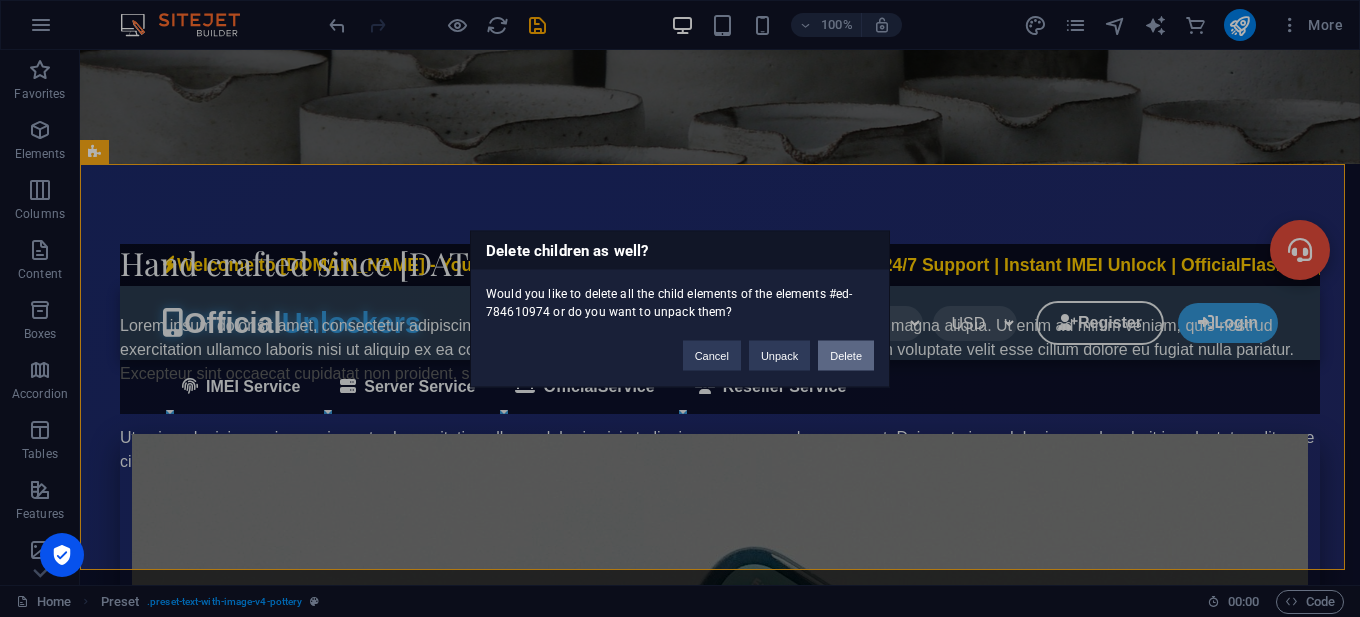 click on "Delete" at bounding box center [846, 355] 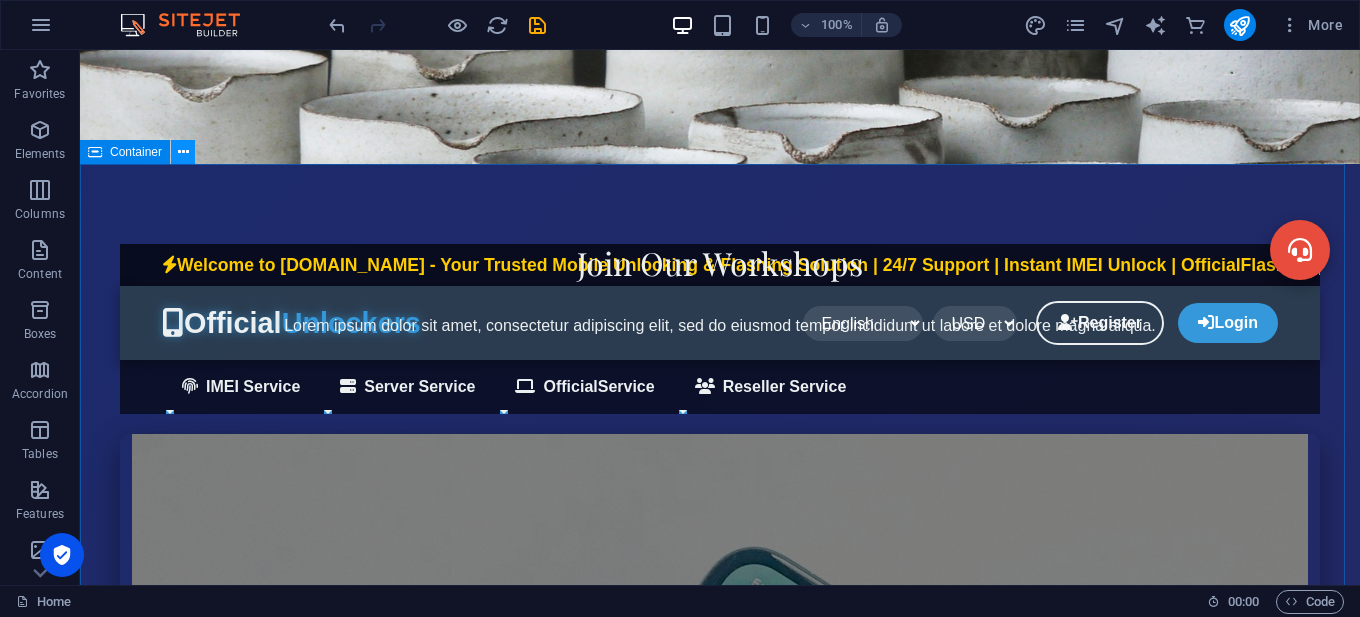 click at bounding box center (183, 152) 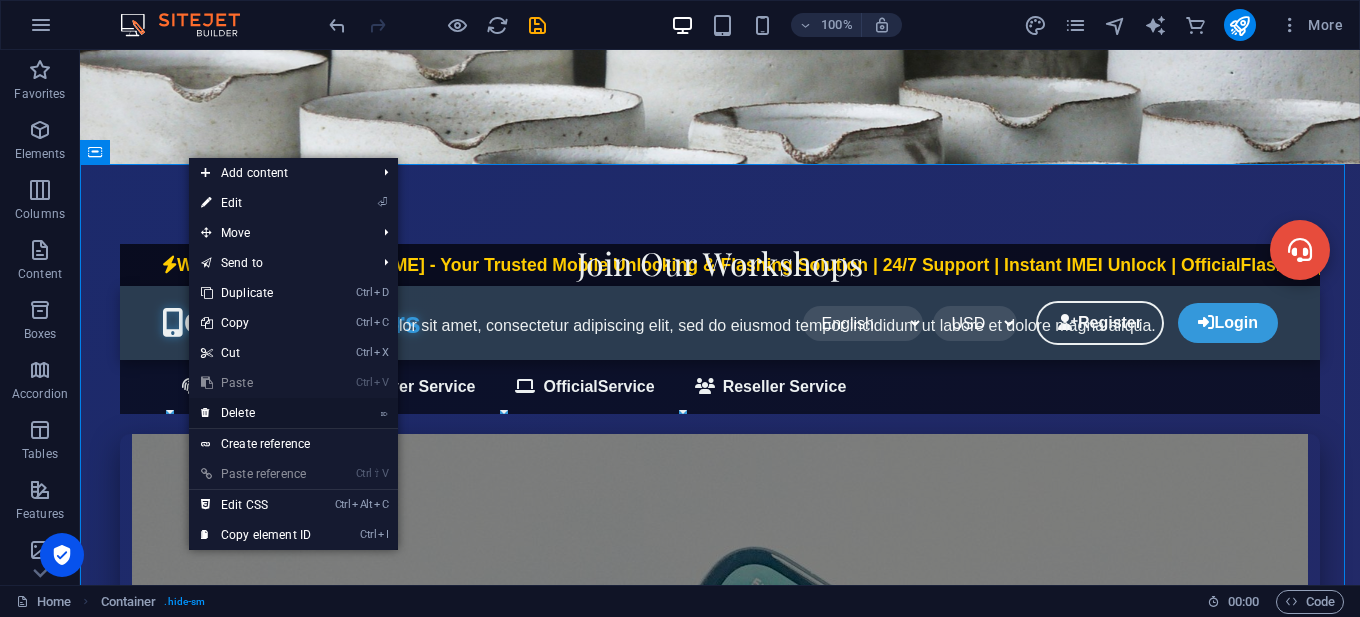 click on "⌦  Delete" at bounding box center (256, 413) 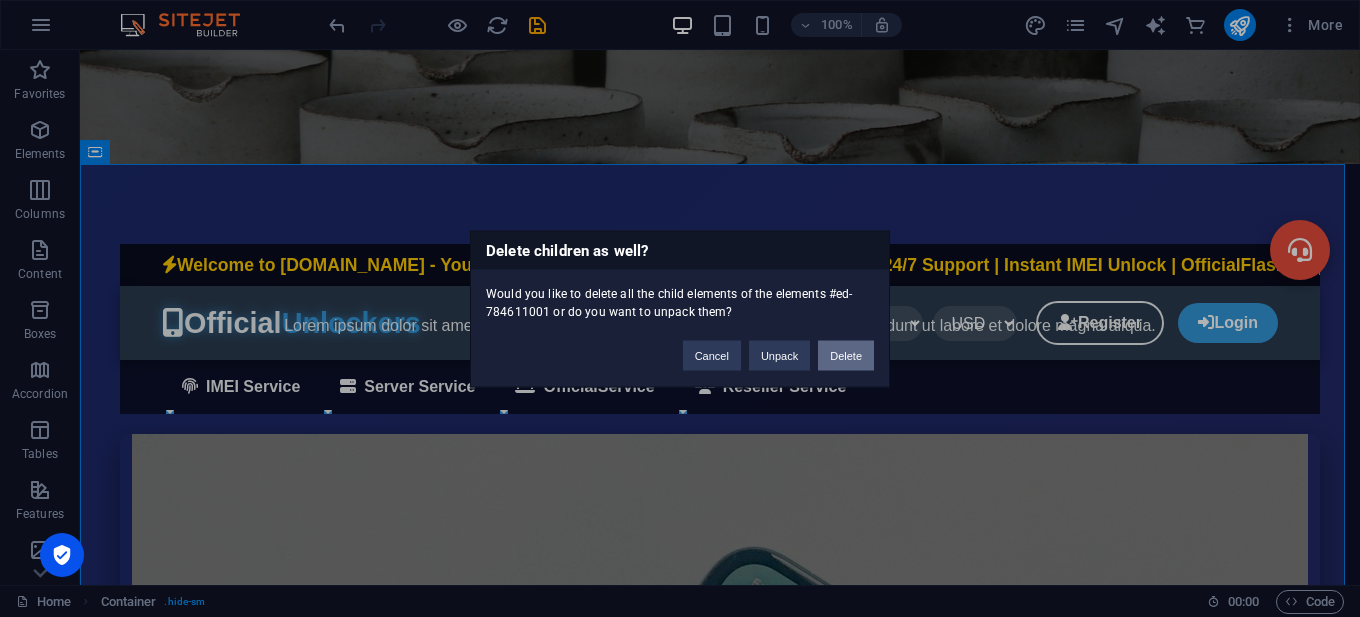 click on "Delete" at bounding box center [846, 355] 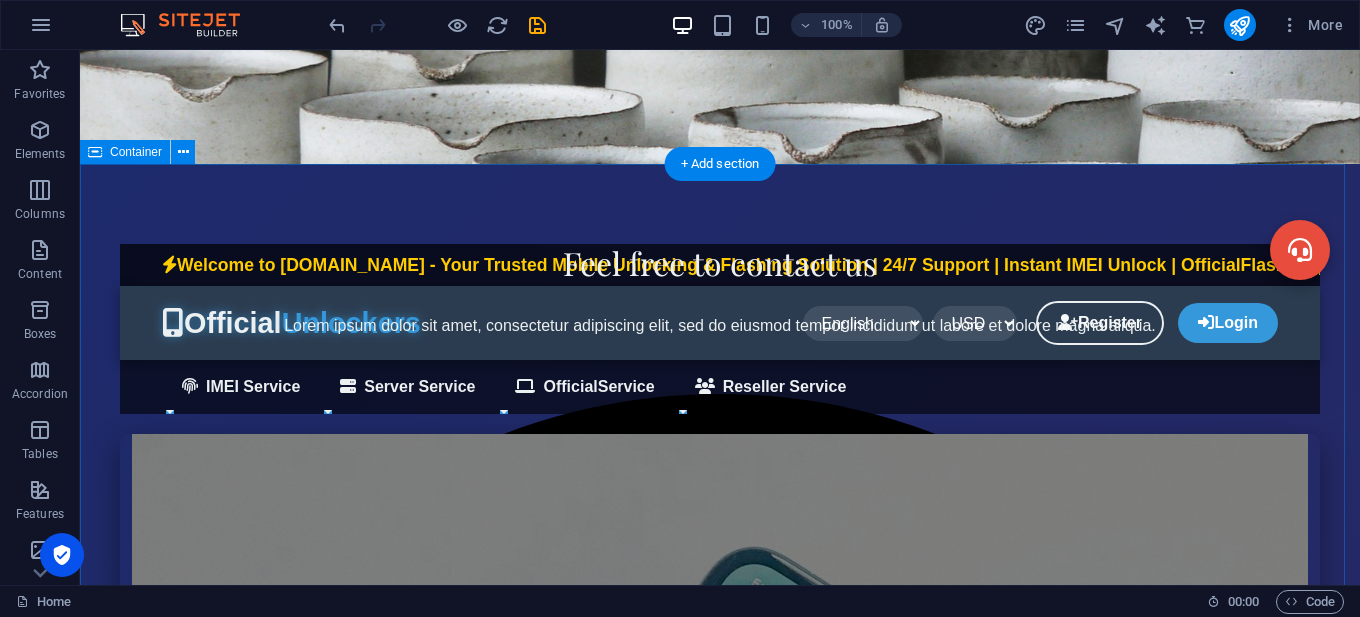 click on "Feel free to contact us Lorem ipsum dolor sit amet, consectetur adipiscing elit, sed do eiusmod tempor incididunt ut labore et dolore magna aliqua. Name Email Message   I have read and understand the privacy policy. Unreadable? Regenerate Submit" at bounding box center [720, 3190] 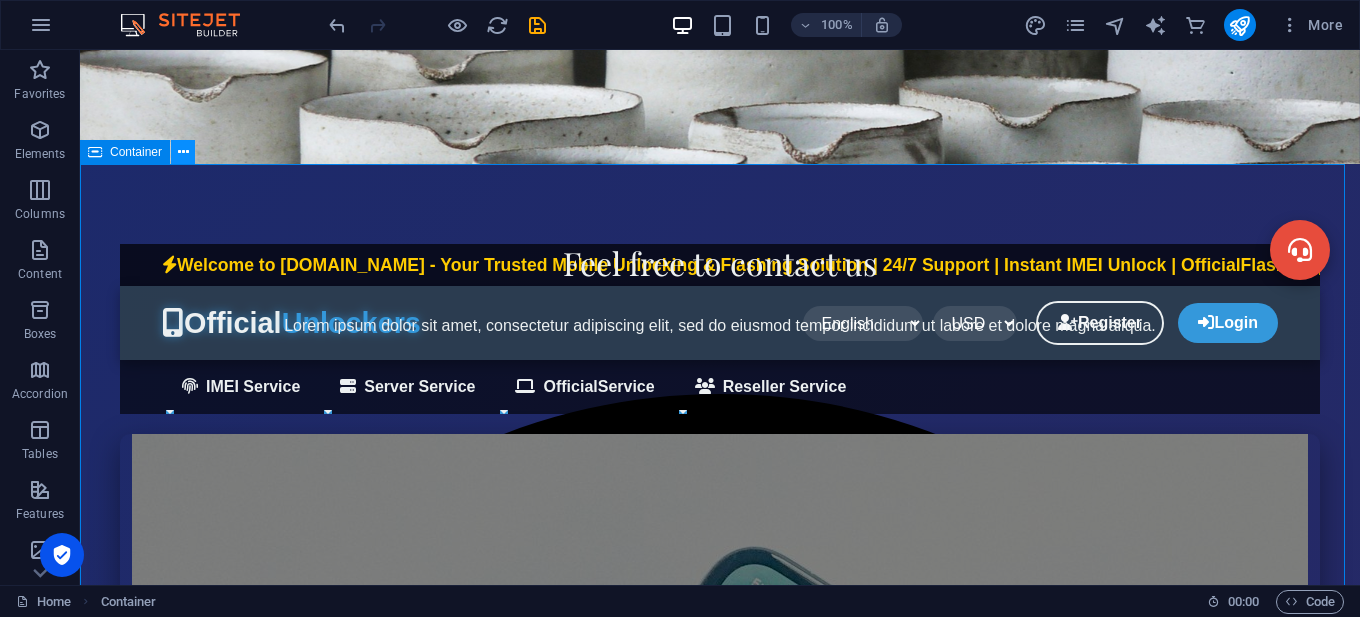 click at bounding box center (183, 152) 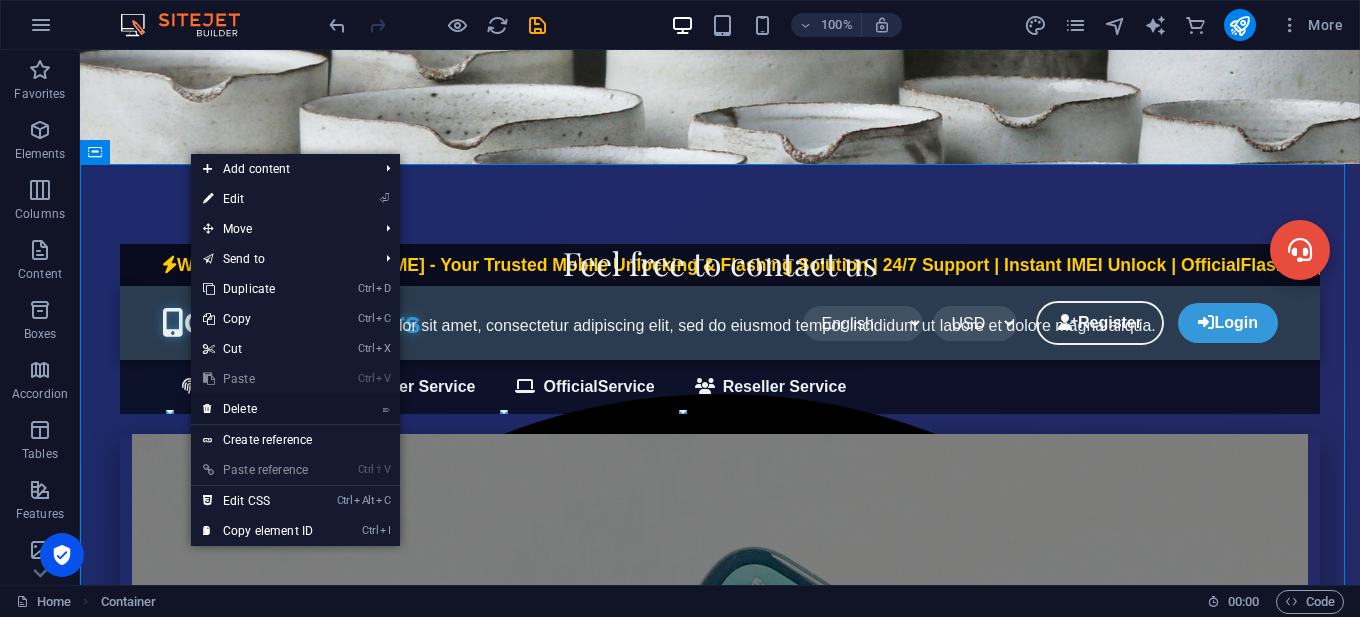 click on "⌦  Delete" at bounding box center (258, 409) 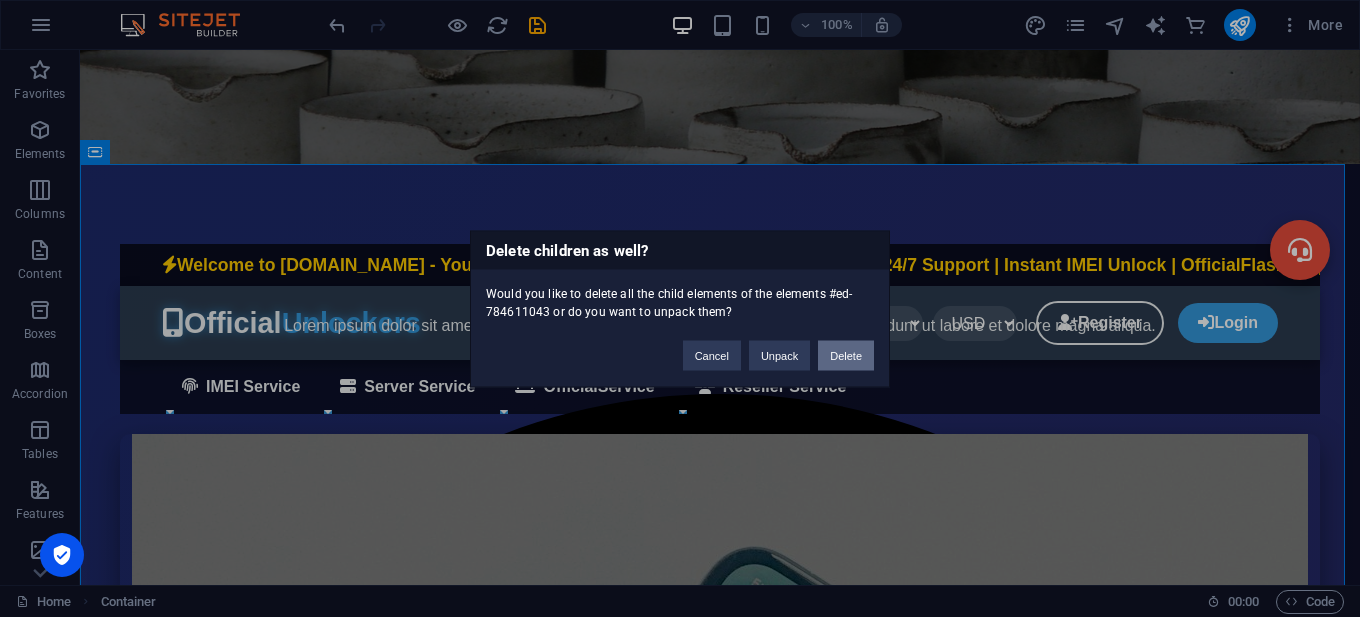 click on "Delete" at bounding box center [846, 355] 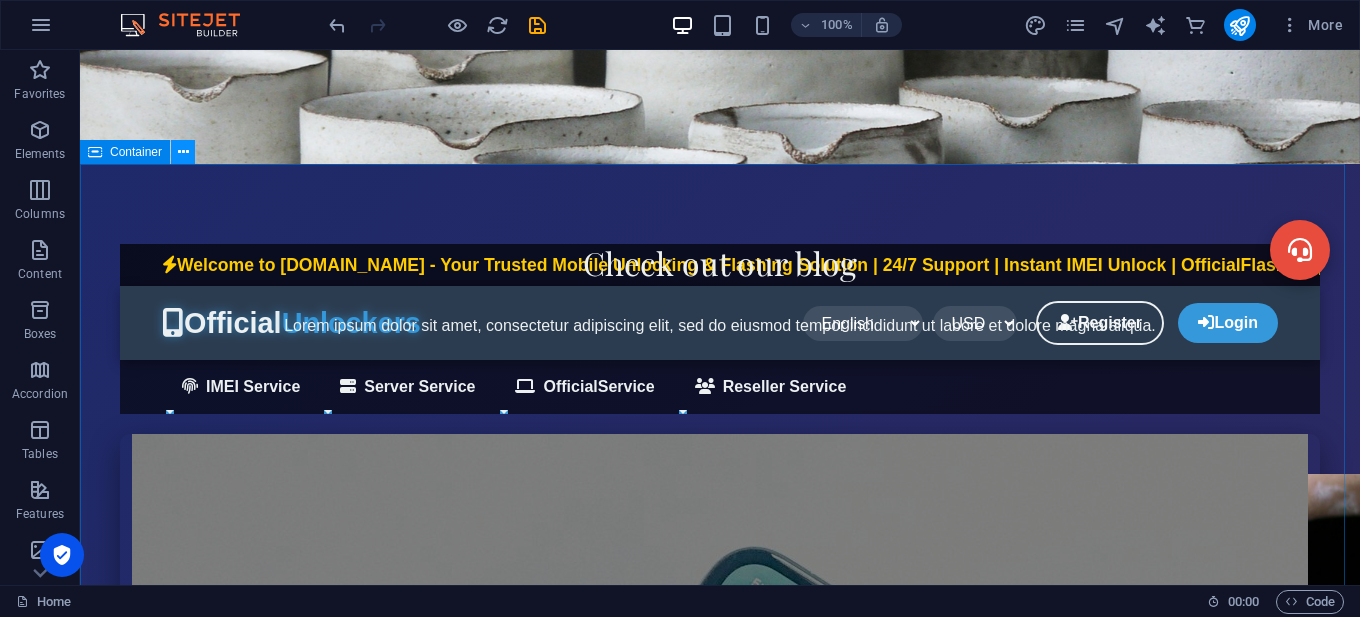 click at bounding box center (183, 152) 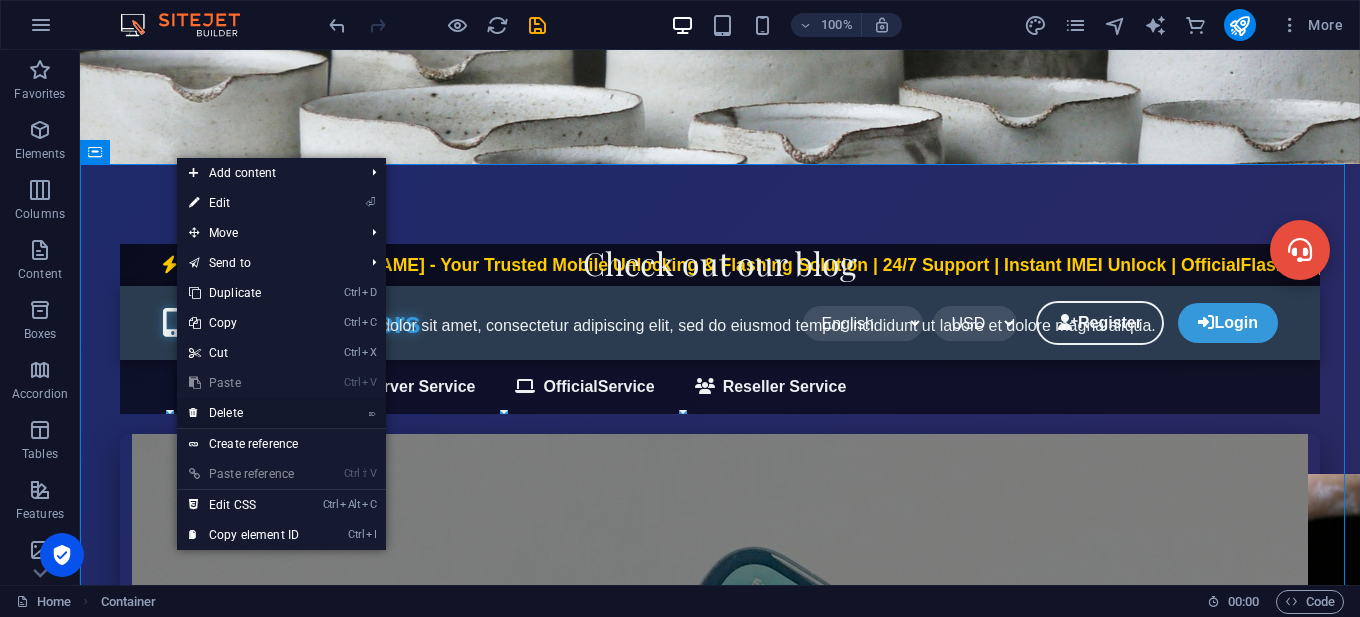 click on "⌦  Delete" at bounding box center [244, 413] 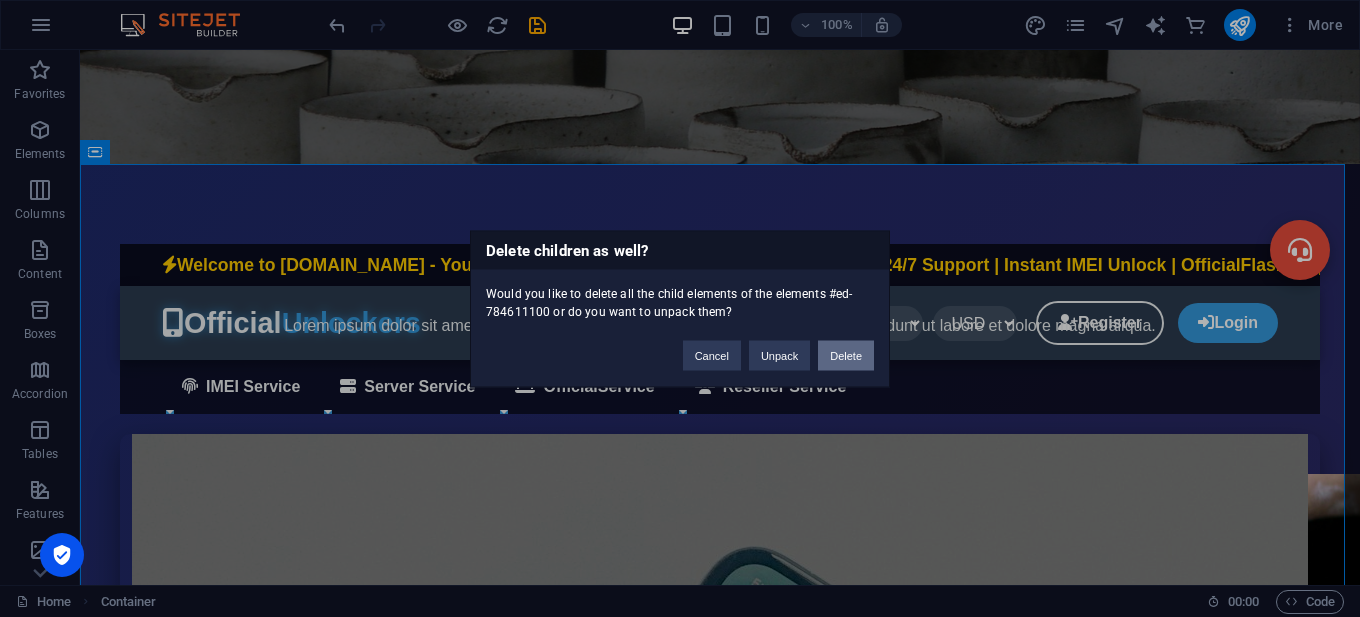 click on "Delete" at bounding box center [846, 355] 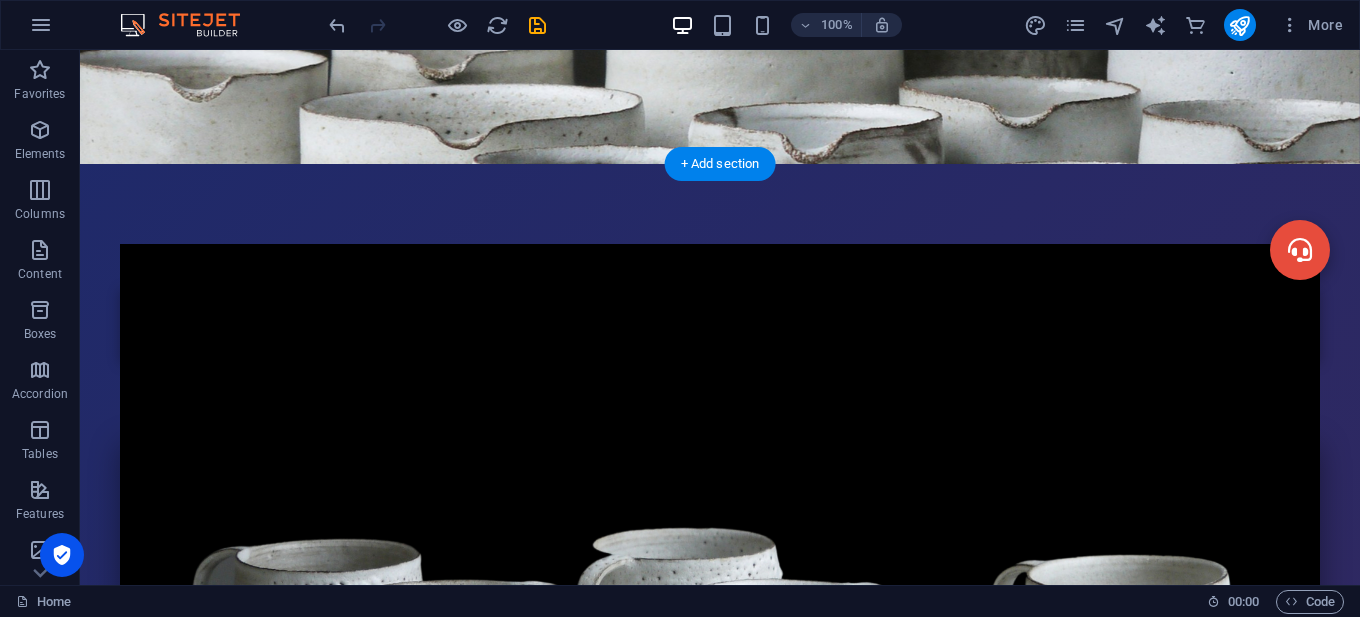 click at bounding box center [720, 494] 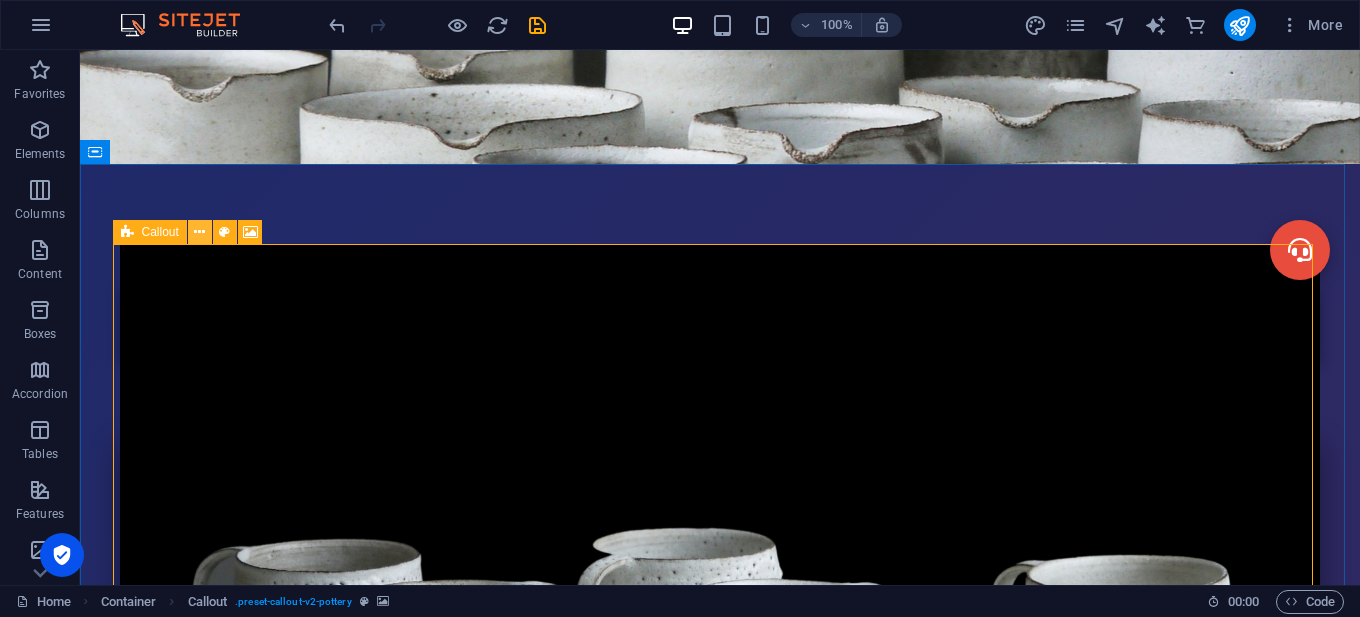 click at bounding box center (199, 232) 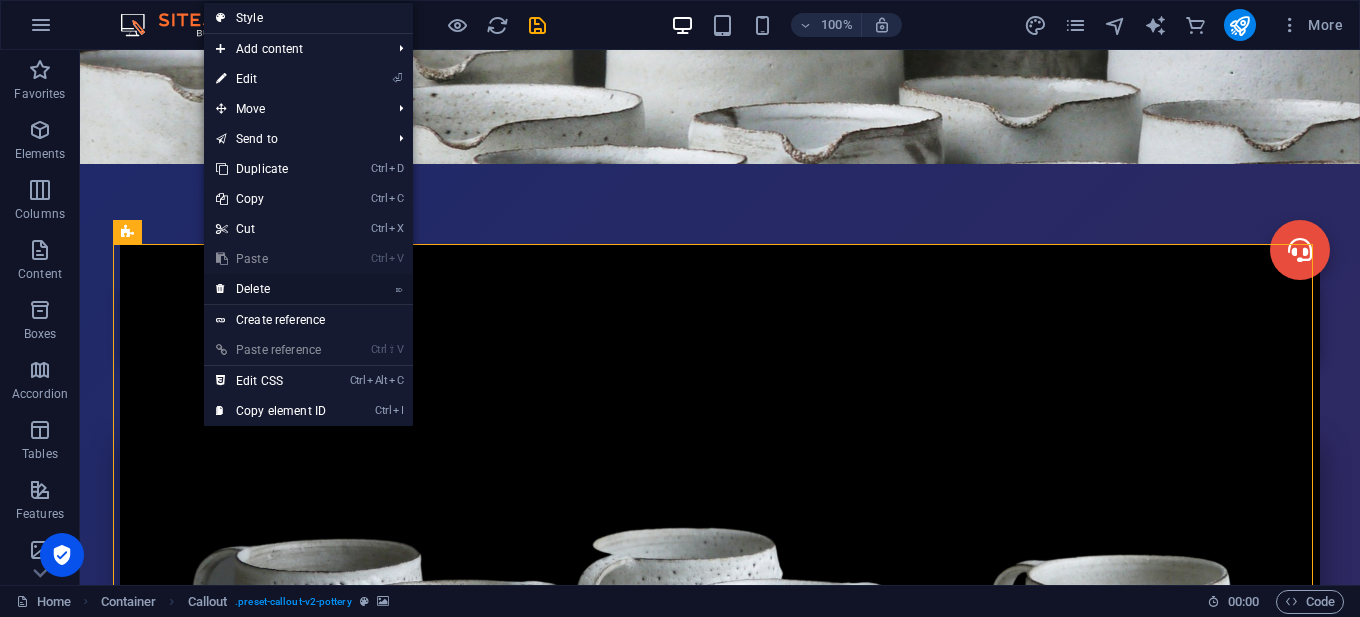 click on "⌦  Delete" at bounding box center (271, 289) 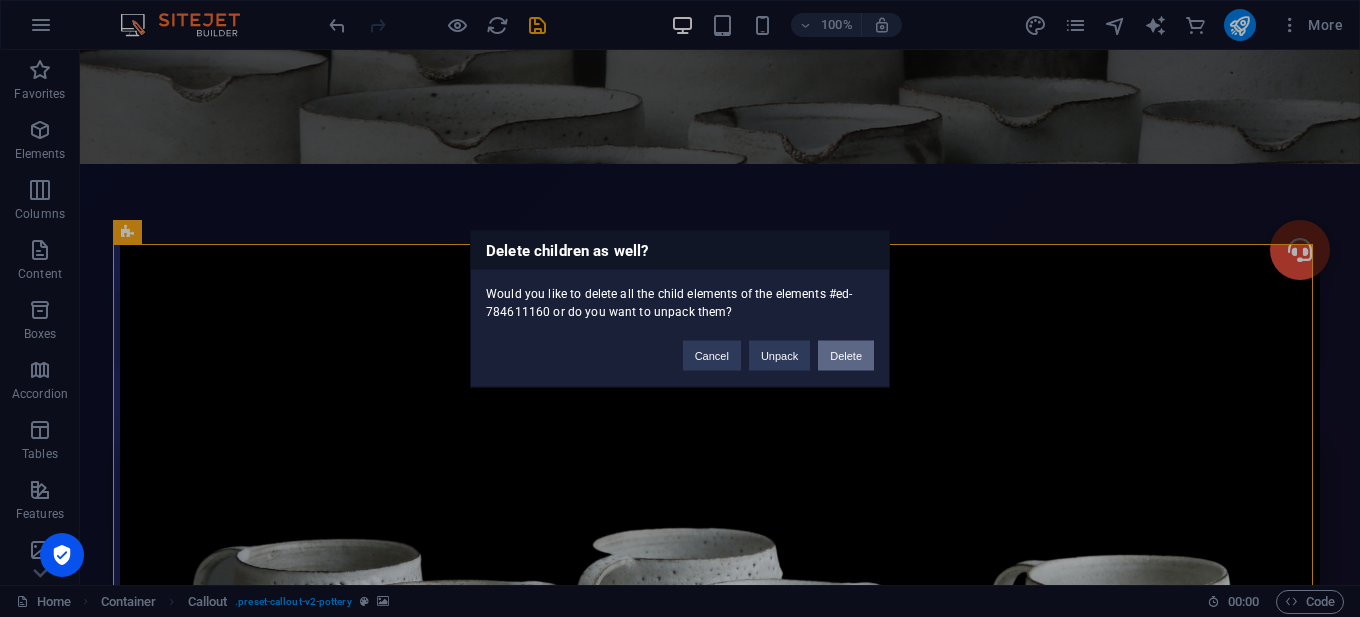 click on "Delete" at bounding box center (846, 355) 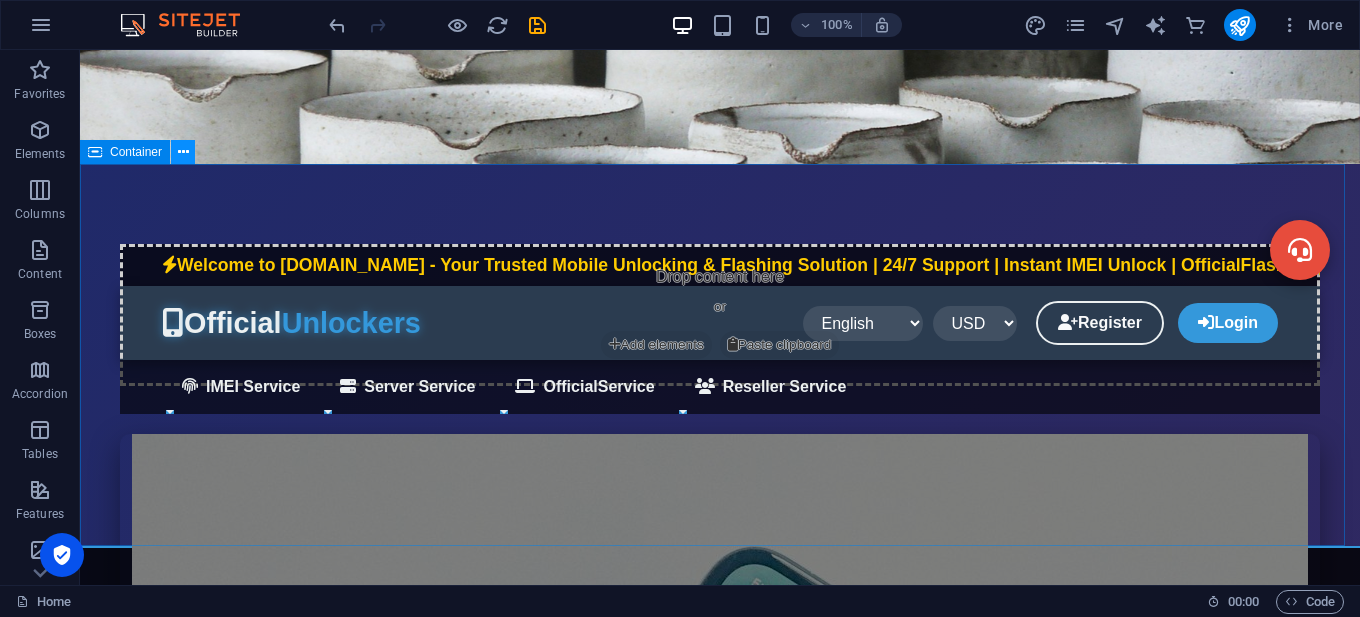 click at bounding box center (183, 152) 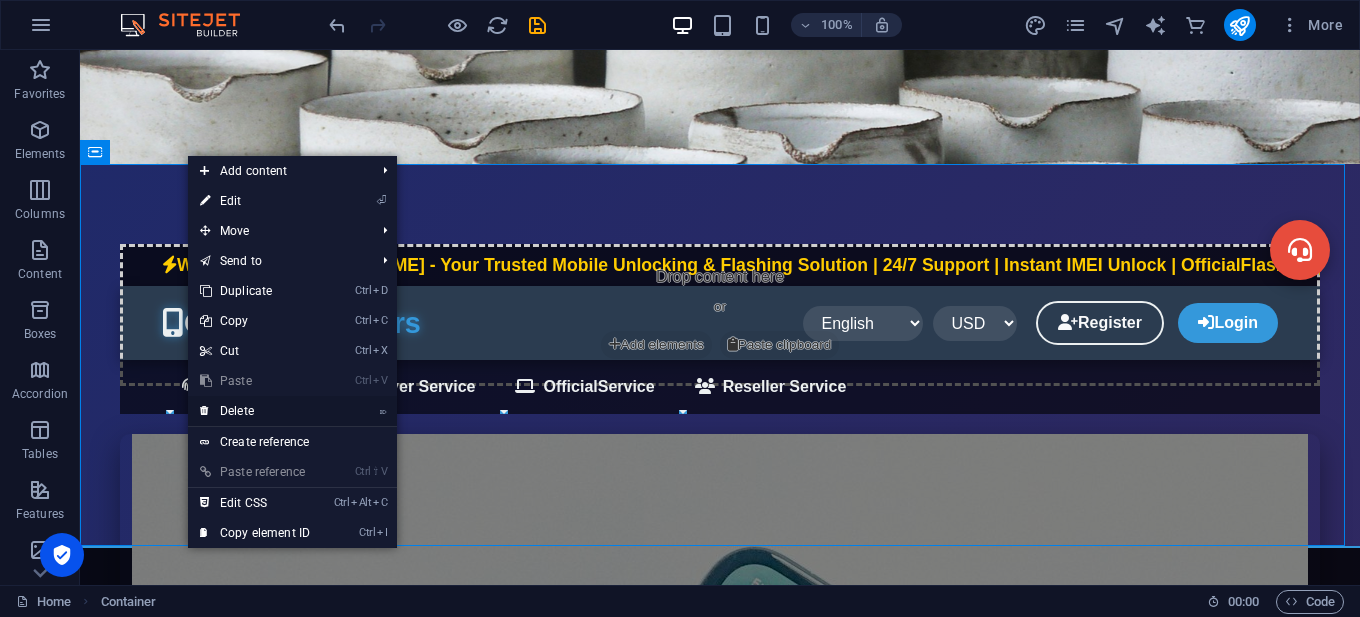 click on "⌦  Delete" at bounding box center [255, 411] 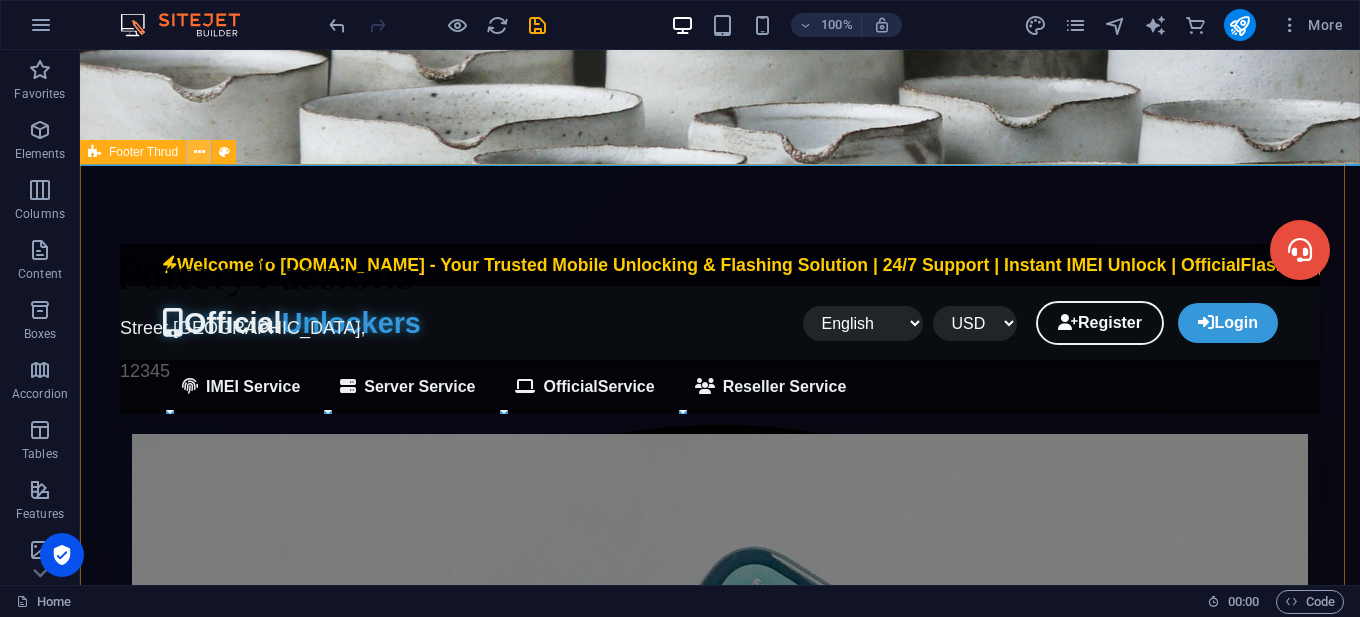 click at bounding box center (199, 152) 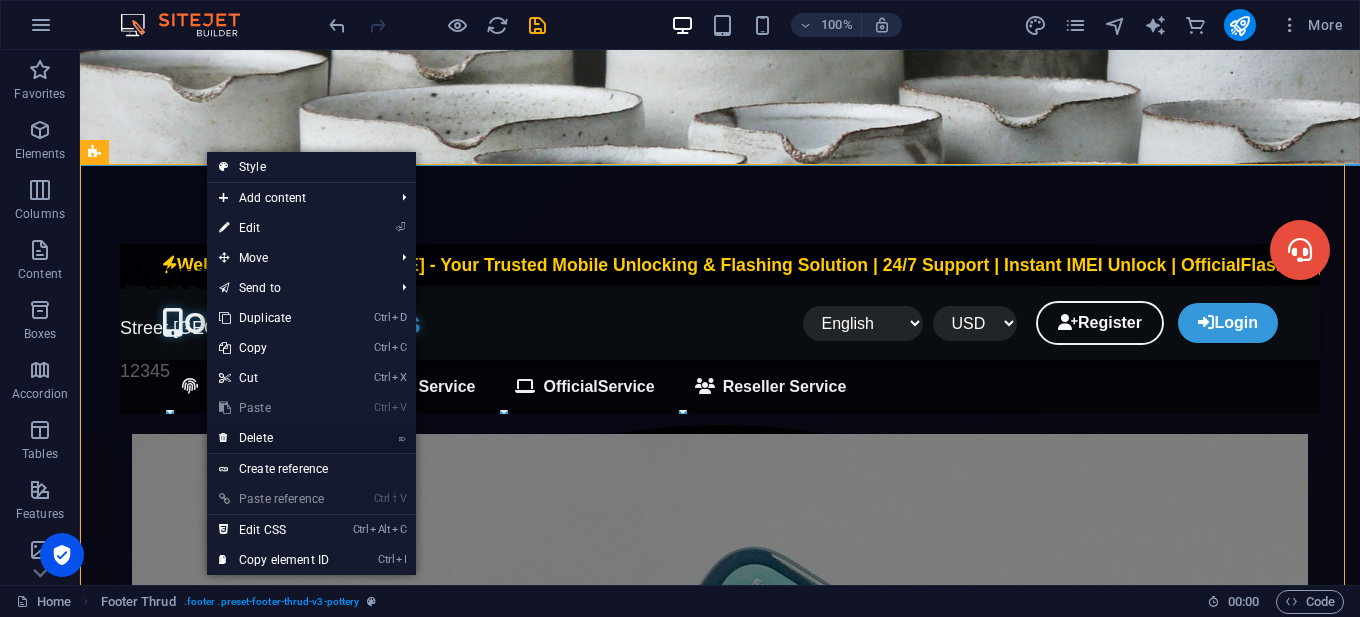 click on "⌦  Delete" at bounding box center (274, 438) 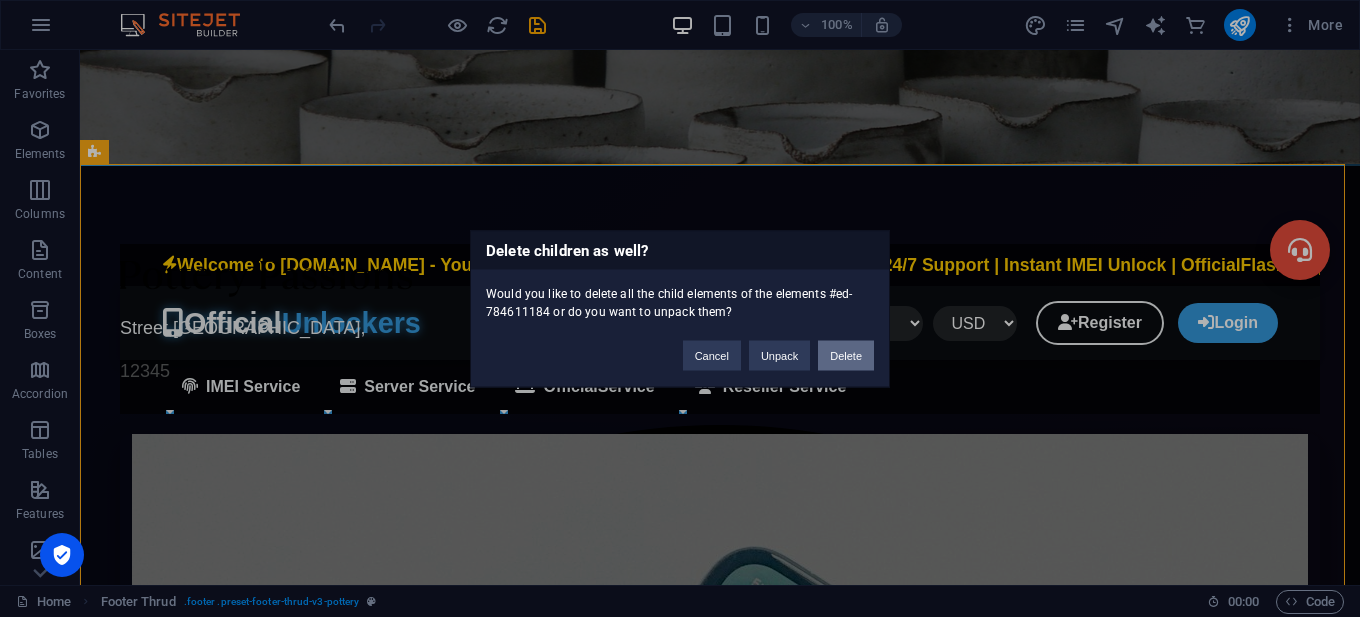 click on "Delete" at bounding box center [846, 355] 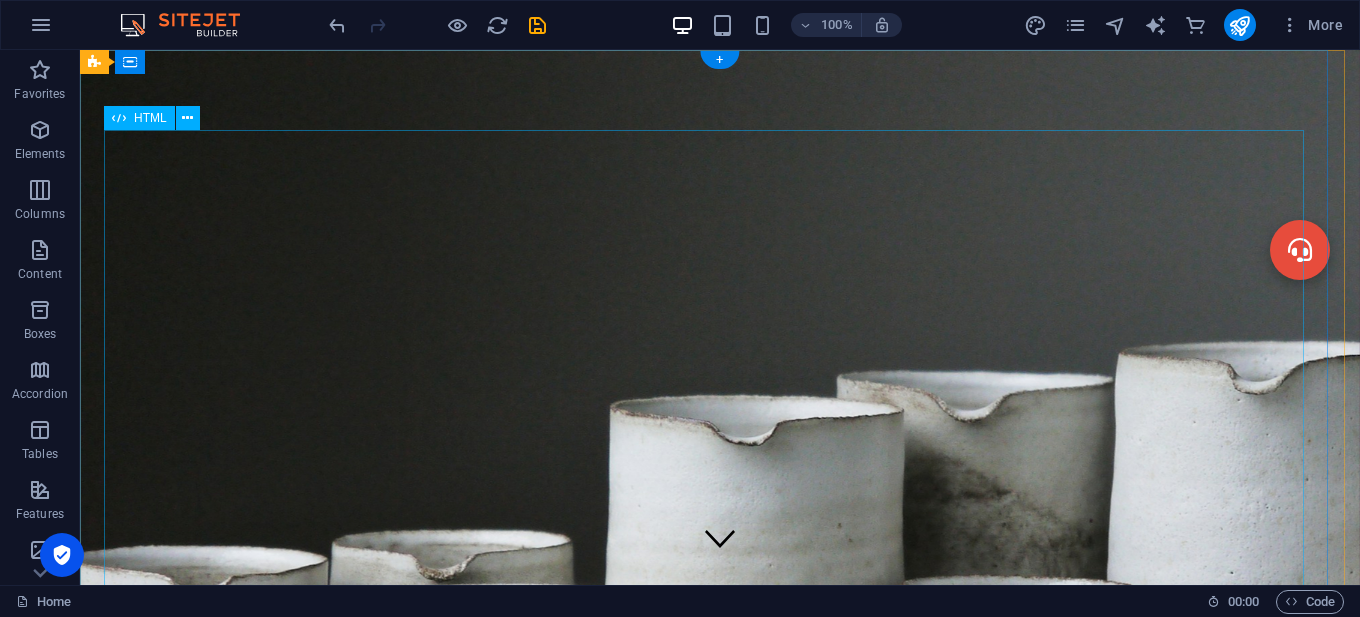 scroll, scrollTop: 103, scrollLeft: 0, axis: vertical 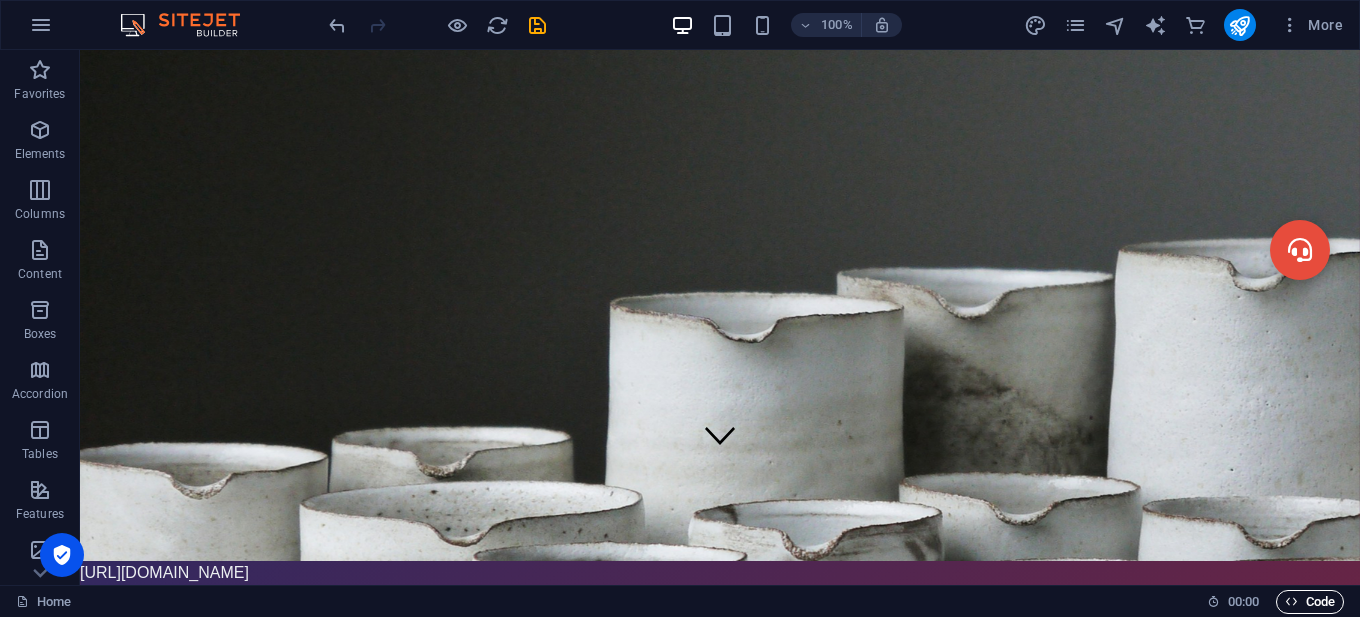 click on "Code" at bounding box center (1310, 602) 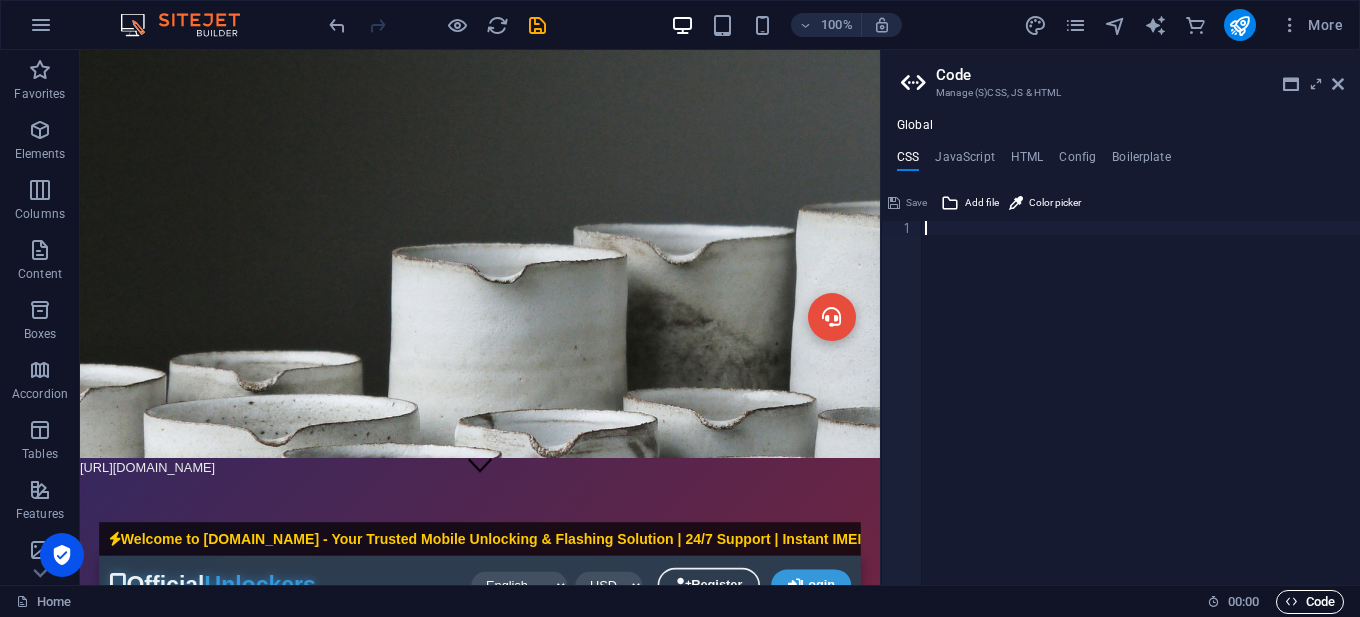 scroll, scrollTop: 0, scrollLeft: 0, axis: both 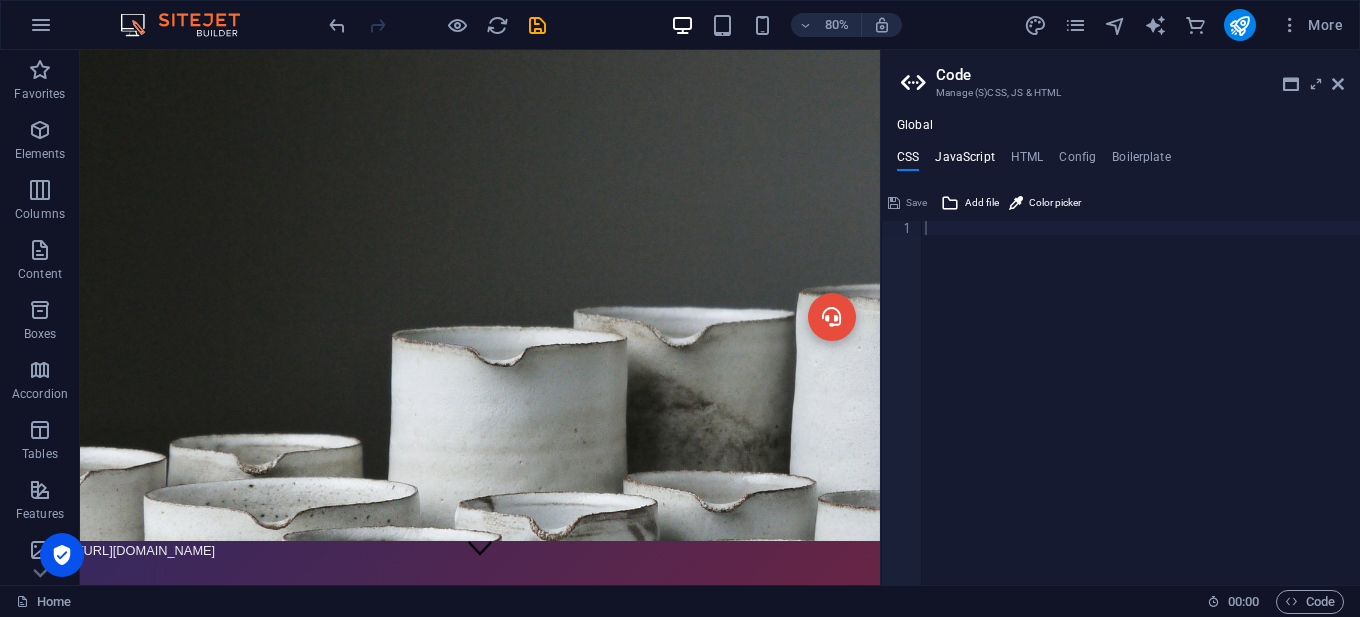 click on "JavaScript" at bounding box center [964, 161] 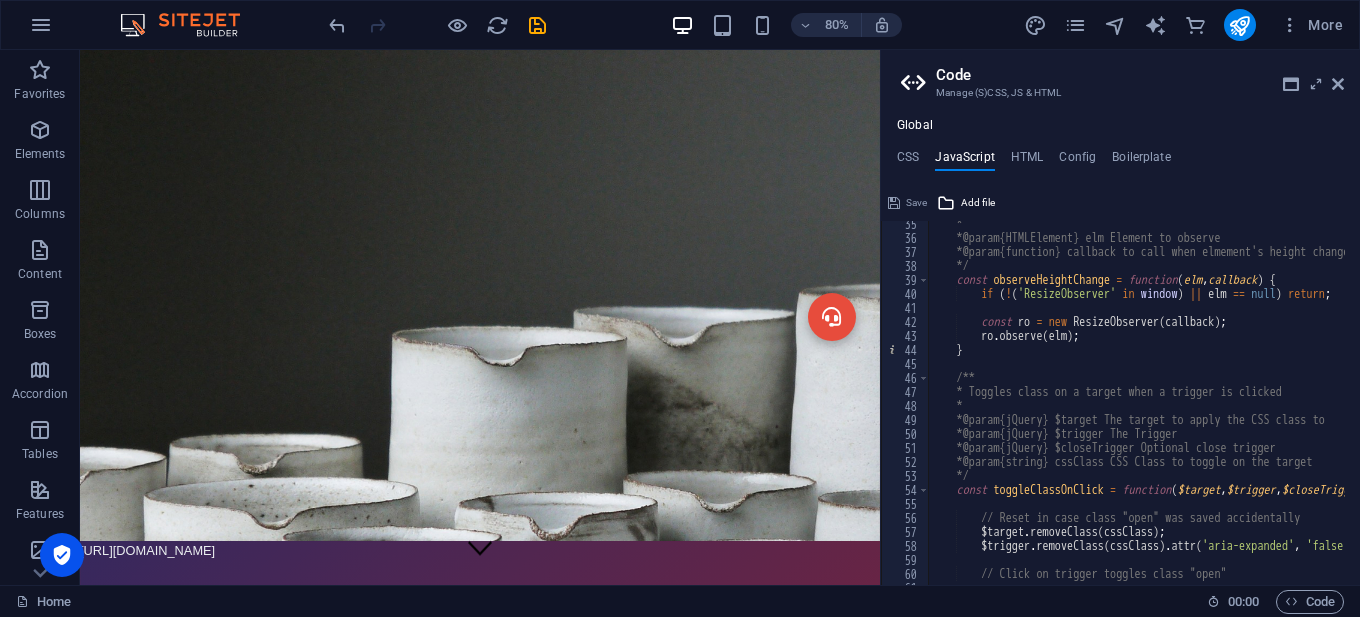 scroll, scrollTop: 480, scrollLeft: 0, axis: vertical 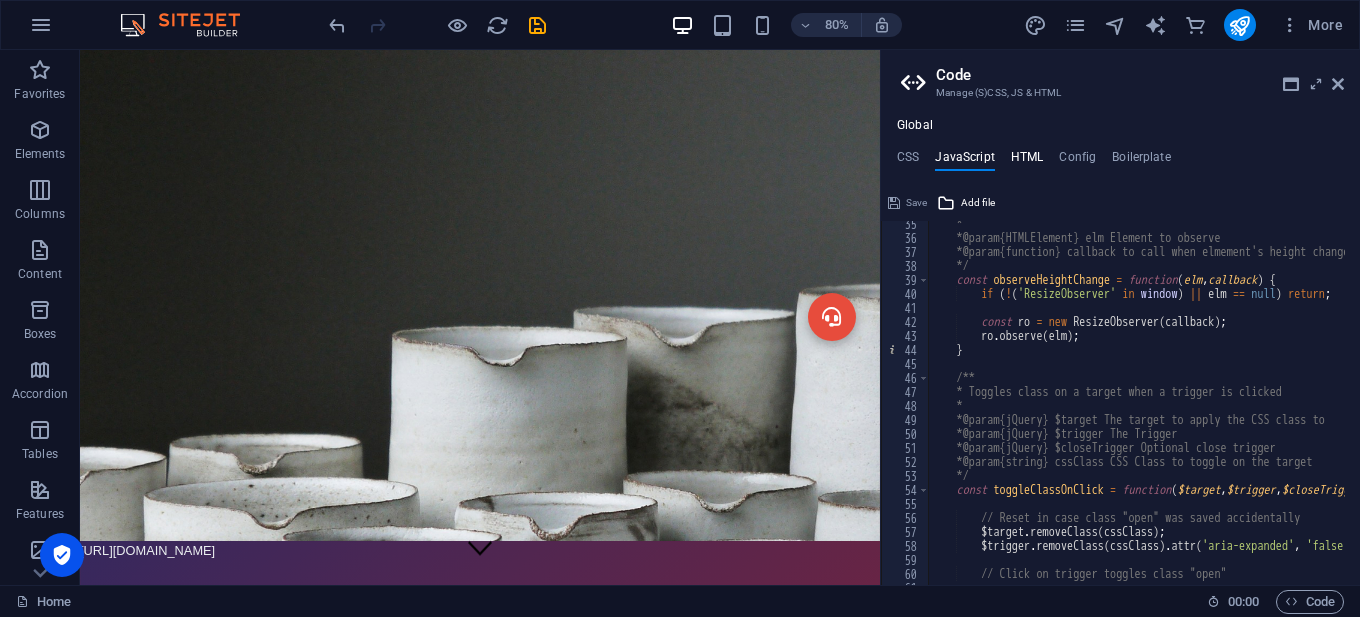 click on "HTML" at bounding box center (1027, 161) 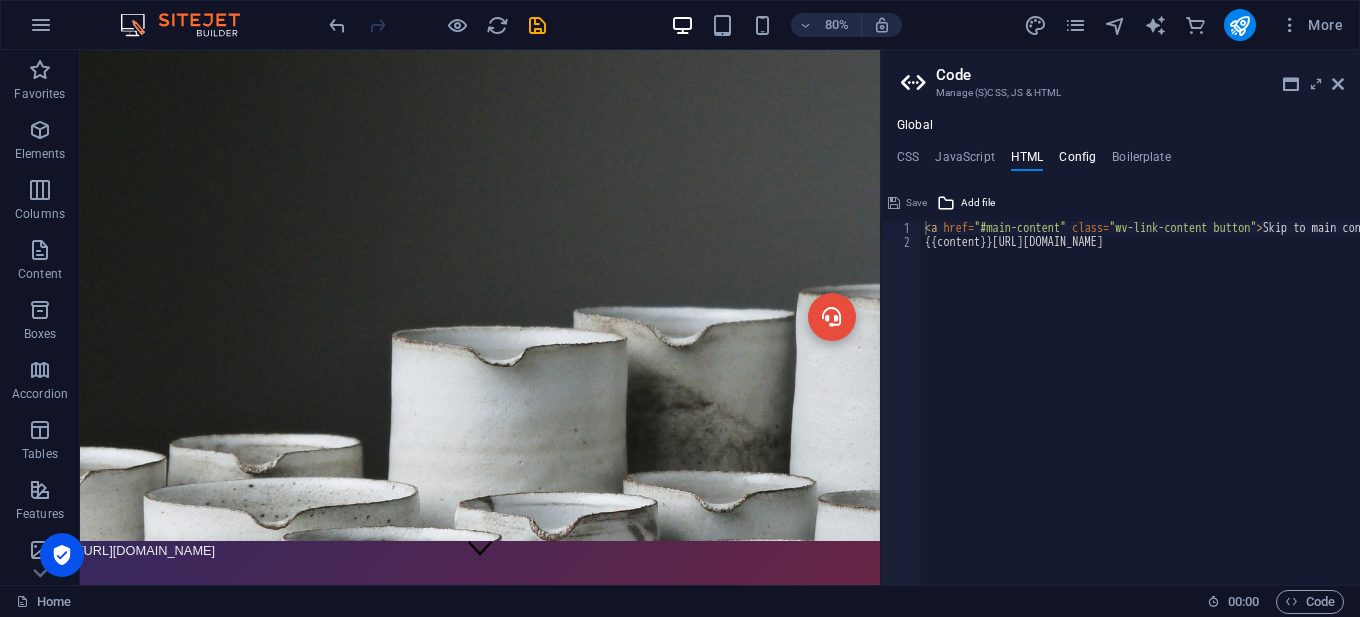 click on "Config" at bounding box center [1077, 161] 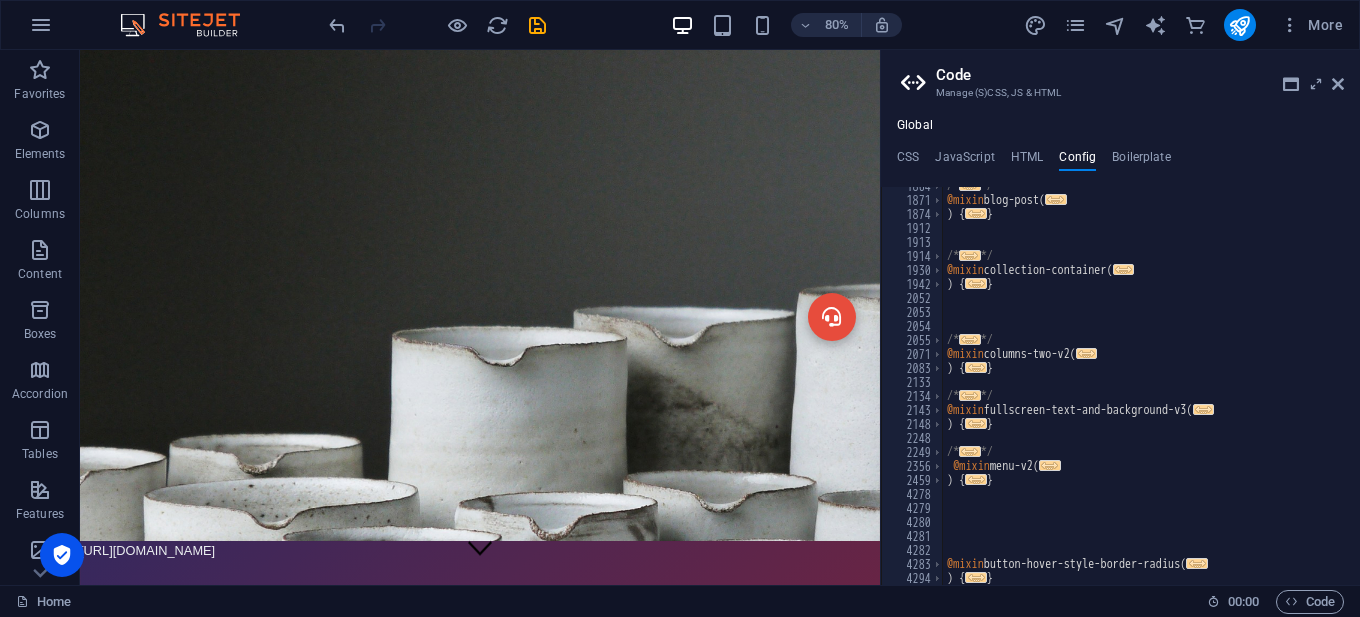 scroll, scrollTop: 1660, scrollLeft: 0, axis: vertical 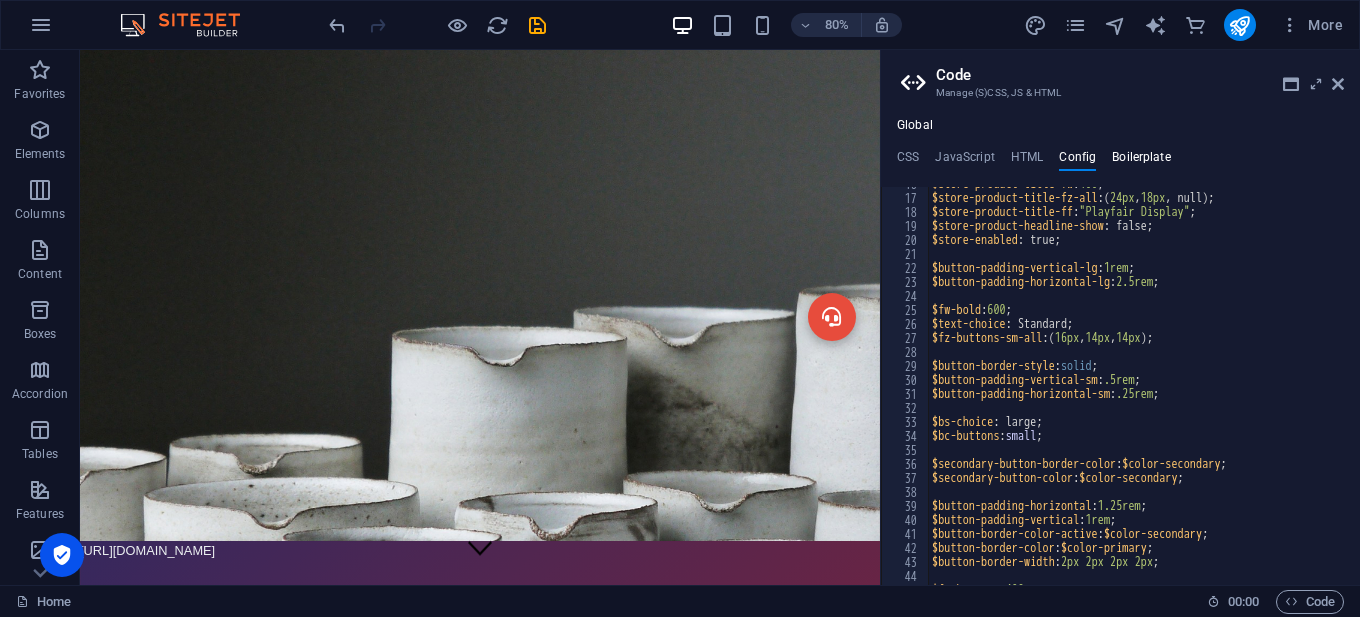 click on "Boilerplate" at bounding box center [1141, 161] 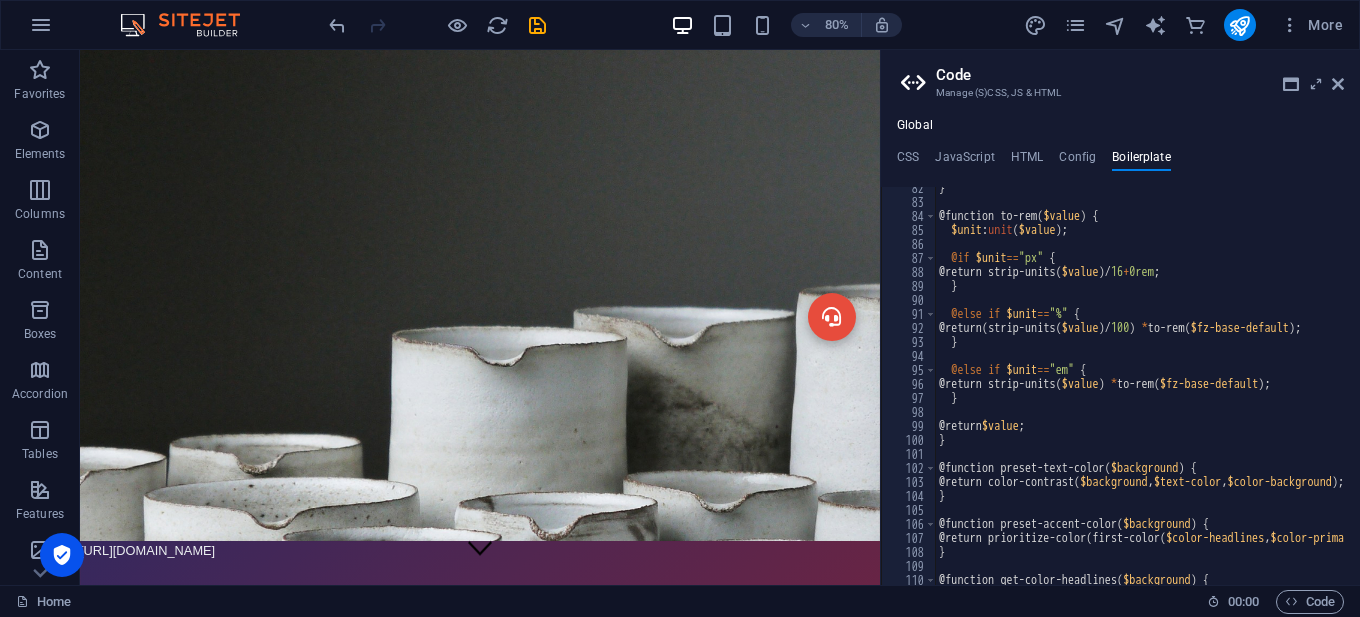 scroll, scrollTop: 783, scrollLeft: 0, axis: vertical 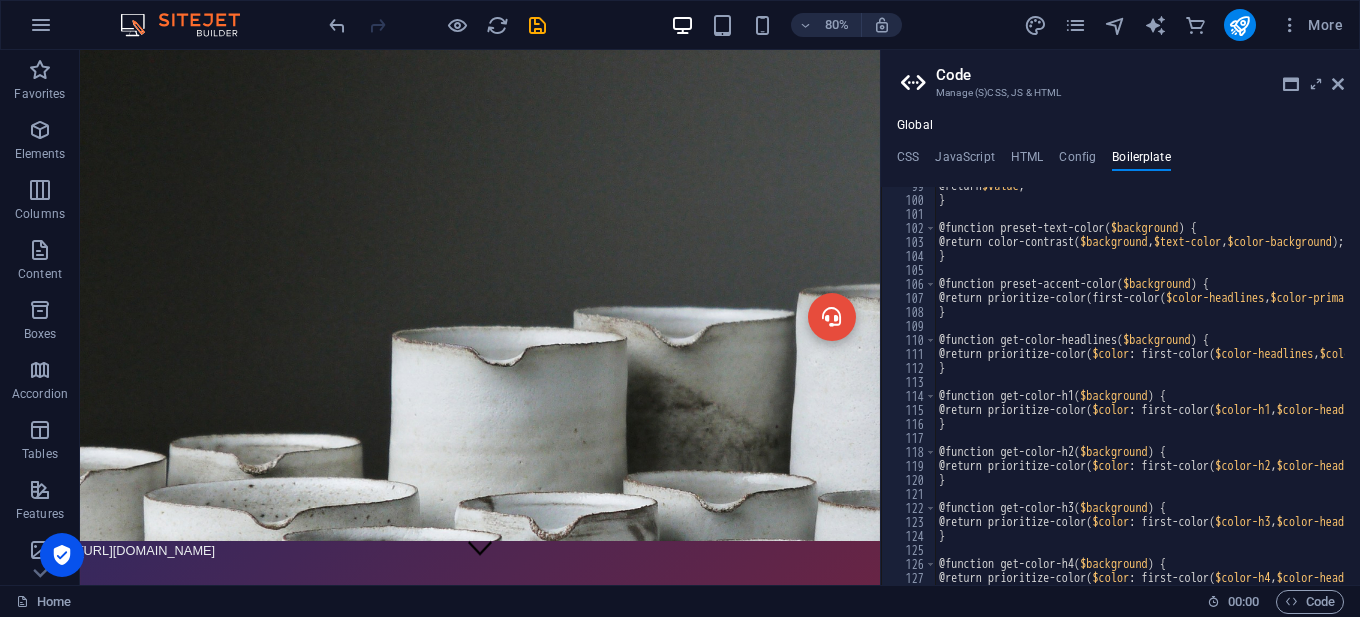 click on "@return  $value ; } @function preset-text-color ( $background )   {   @return color-contrast ( $background ,  $text-color ,  $color-background ) ; } @function preset-accent-color ( $background )   {   @return prioritize-color ( first-color ( $color-headlines ,  $color-primary ) ,  $background :  $background ) ; } @function get-color-headlines ( $background )   {   @return prioritize-color ( $color : first-color ( $color-headlines ,  $color-primary ) ,  $background :  $background ) ; } @function get-color-h1 ( $background )   {   @return prioritize-color ( $color : first-color ( $color-h1 ,  $color-headlines ,  $color-primary ) ,  $background :  $background ) ; } @function get-color-h2 ( $background )   {   @return prioritize-color ( $color : first-color ( $color-h2 ,  $color-headlines ,  $color-primary ) ,  $background :  $background ) ; } @function get-color-h3 ( $background )   {   @return prioritize-color ( $color : first-color ( $color-h3 ,  $color-headlines ,  $color-primary ) ,  $background :  ) ; } (" at bounding box center [1881, 384] 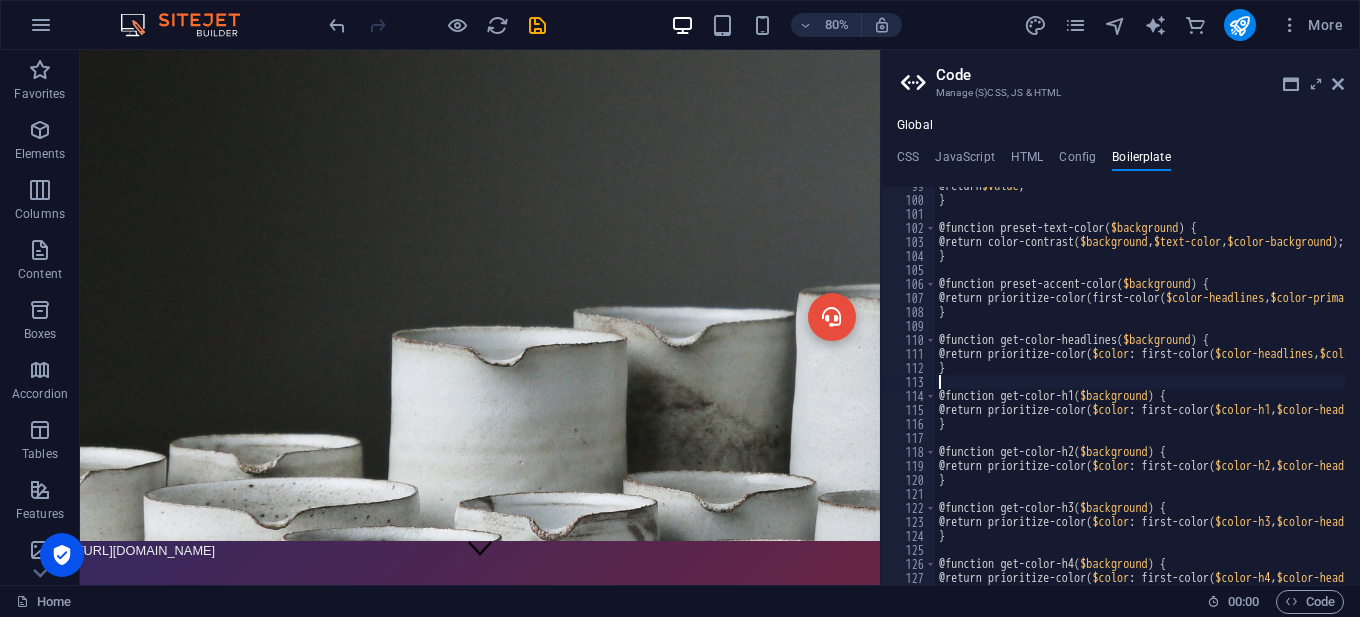 type on "}" 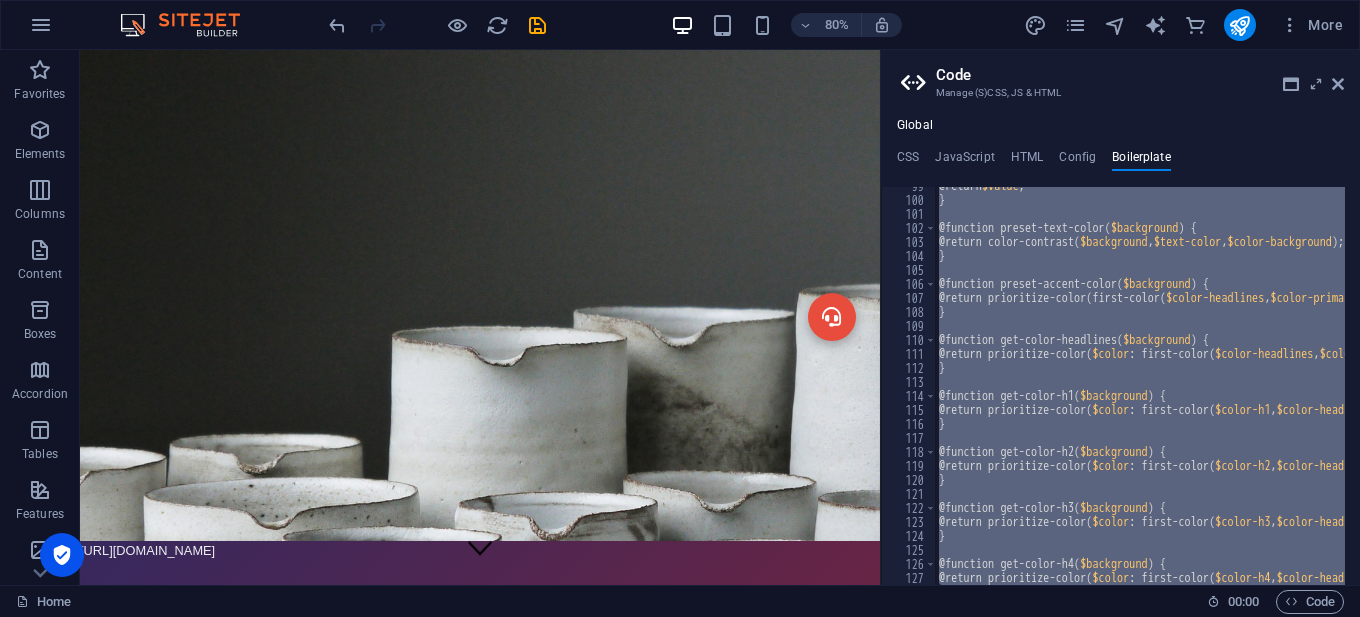 click on "@return  $value ; } @function preset-text-color ( $background )   {   @return color-contrast ( $background ,  $text-color ,  $color-background ) ; } @function preset-accent-color ( $background )   {   @return prioritize-color ( first-color ( $color-headlines ,  $color-primary ) ,  $background :  $background ) ; } @function get-color-headlines ( $background )   {   @return prioritize-color ( $color : first-color ( $color-headlines ,  $color-primary ) ,  $background :  $background ) ; } @function get-color-h1 ( $background )   {   @return prioritize-color ( $color : first-color ( $color-h1 ,  $color-headlines ,  $color-primary ) ,  $background :  $background ) ; } @function get-color-h2 ( $background )   {   @return prioritize-color ( $color : first-color ( $color-h2 ,  $color-headlines ,  $color-primary ) ,  $background :  $background ) ; } @function get-color-h3 ( $background )   {   @return prioritize-color ( $color : first-color ( $color-h3 ,  $color-headlines ,  $color-primary ) ,  $background :  ) ; } (" at bounding box center [1140, 386] 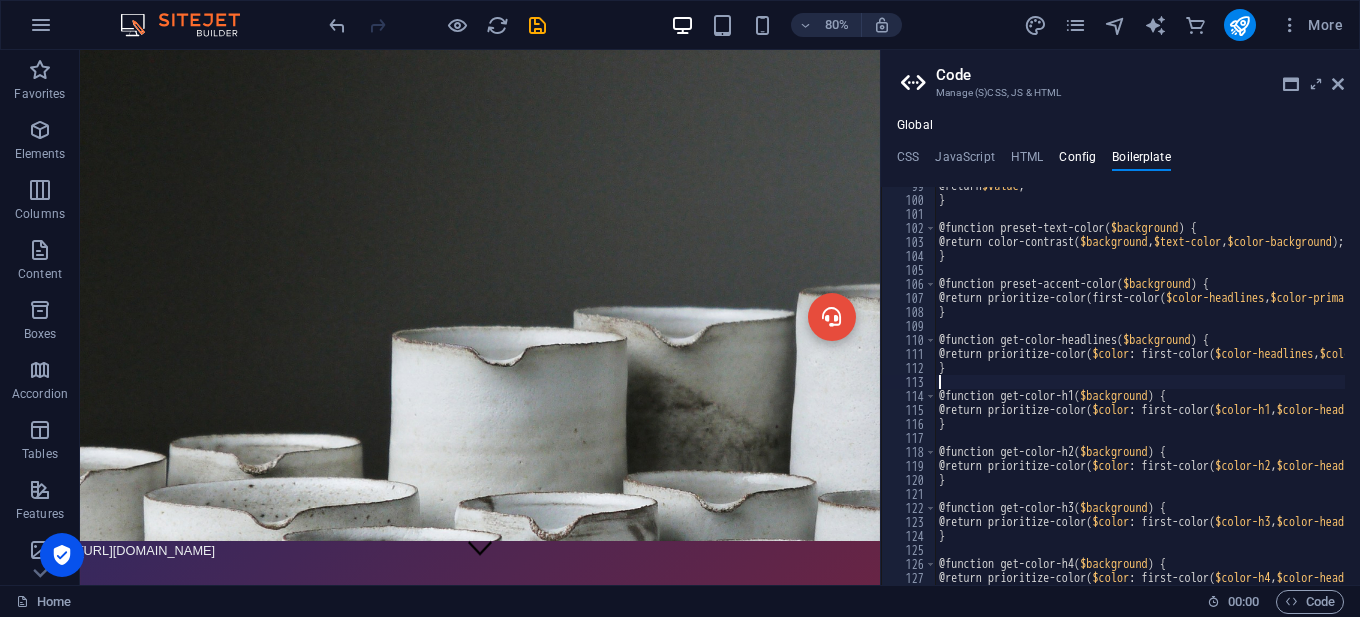 click on "Config" at bounding box center [1077, 161] 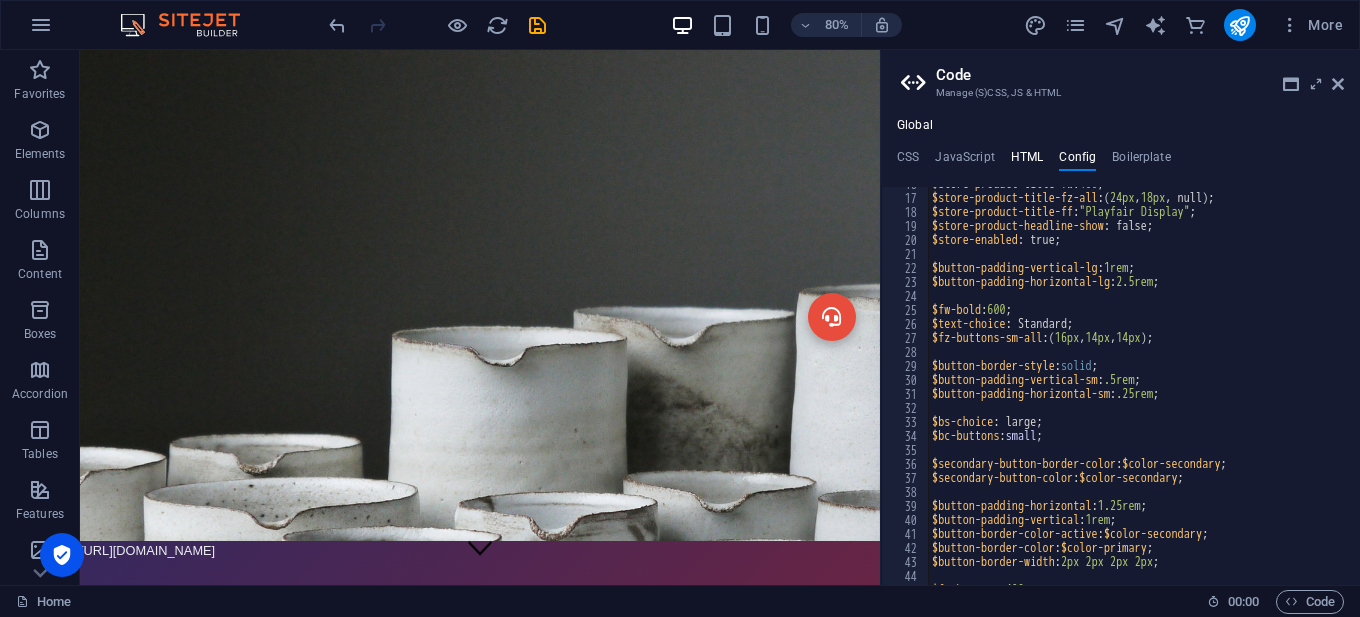 click on "HTML" at bounding box center [1027, 161] 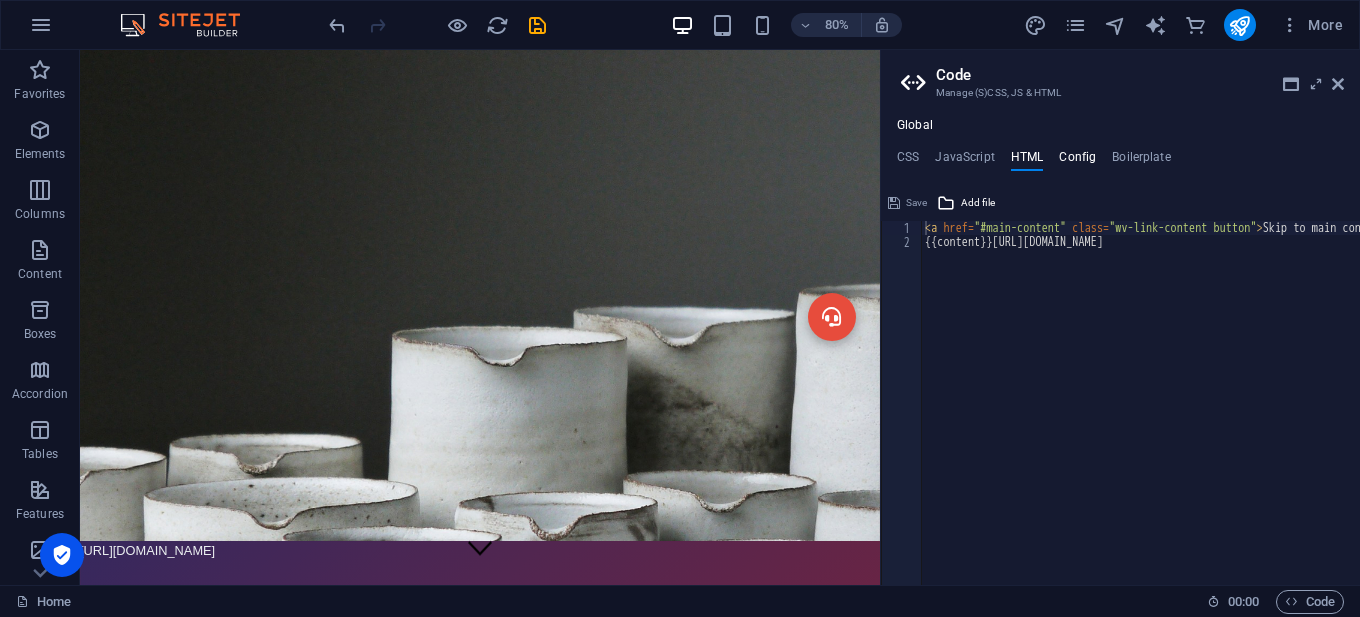 click on "Config" at bounding box center [1077, 161] 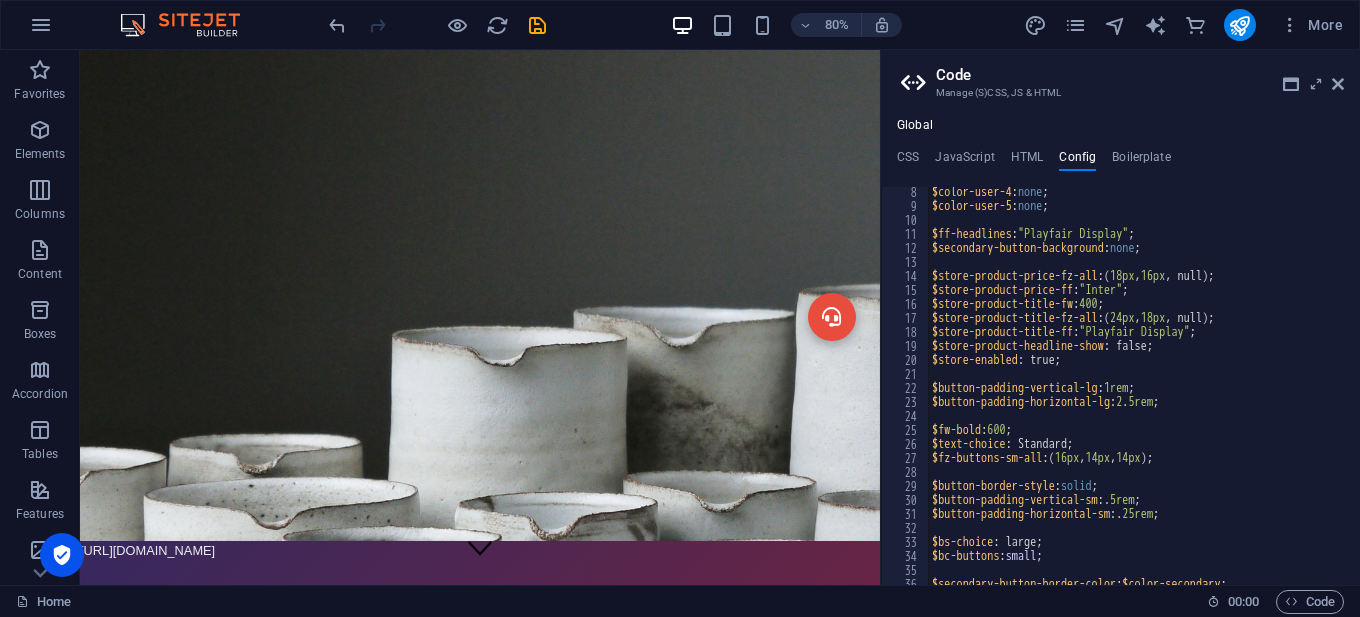 scroll, scrollTop: 100, scrollLeft: 0, axis: vertical 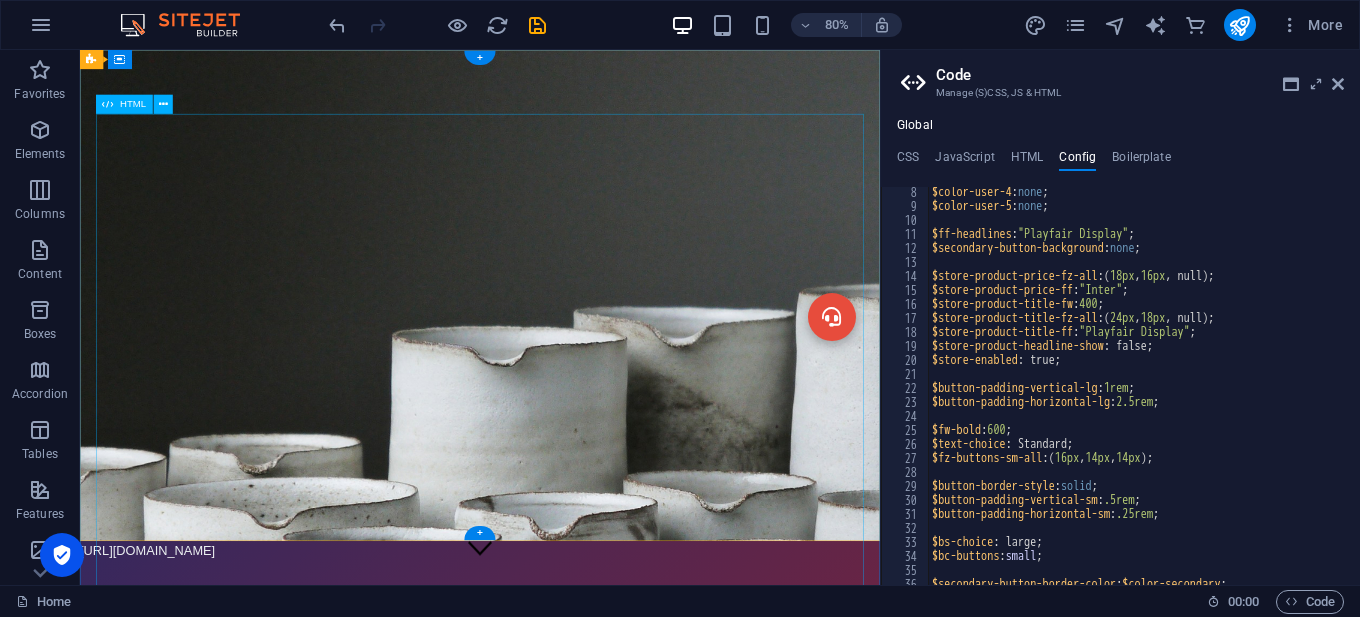 click on "[DOMAIN_NAME] | Mobile Unlock & Flashing Services
Welcome to [DOMAIN_NAME] - Your Trusted Mobile Unlocking & Flashing Solution | 24/7 Support | Instant IMEI Unlock | OfficialFlashing | Server Services | Reseller Program Available
Official Unlockers
English
বাংলা
Español
Français
العربية
USD
BDT EUR GBP INR  Register" at bounding box center [580, 1808] 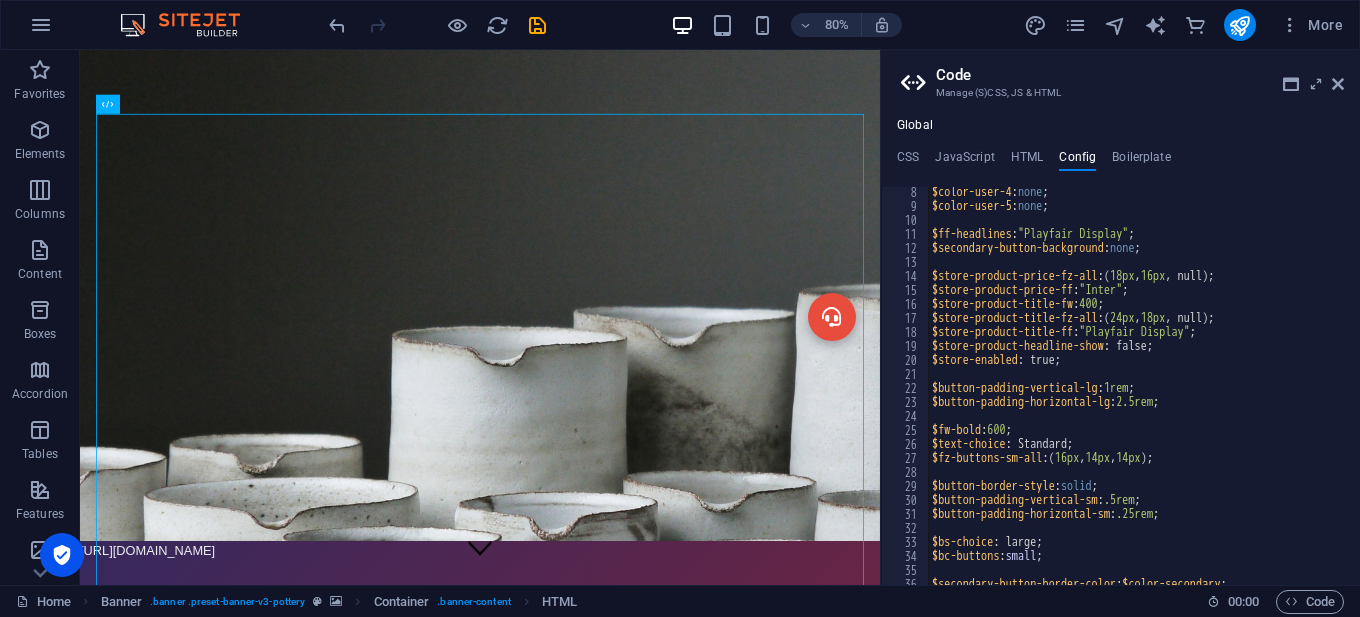 click on "Global CSS JavaScript HTML Config Boilerplate 1     הההההההההההההההההההההההההההההההההההההההההההההההההההההההההההההההההההההההההההההההההההההההההההההההההההההההההההההההההההההההההההההההההההההההההההההההההההההההההההההההההההההההההההההההההההההההההההההההההההההההההההההההההההההההההההההההההההההההההההההההההההההההההההההההה XXXXXXXXXXXXXXXXXXXXXXXXXXXXXXXXXXXXXXXXXXXXXXXXXXXXXXXXXXXXXXXXXXXXXXXXXXXXXXXXXXXXXXXXXXXXXXXXXXXXXXXXXXXXXXXXXXXXXXXXXXXXXXXXXXXXXXXXXXXXXXXXXXXXXXXXXXXXXXXXXXXXXXXXXXXXXXXXXXXXXXXXXXXXXXXXXXXXXXXXXXXXXXXXXXXXXXXXXXXXXXXXXXXXXXXXXXXXXXXXXXXXXXXXXXXXXXXX Save Add file Color picker /* JS for preset "Menu V2" */ 35 36 37 38 39 40 41 42 43 44 45 46 47 48 49 50 51 52 53 54 55 56 57 58 59 60 61 62       *       *  @param       *  @param       */      const" at bounding box center [1120, 351] 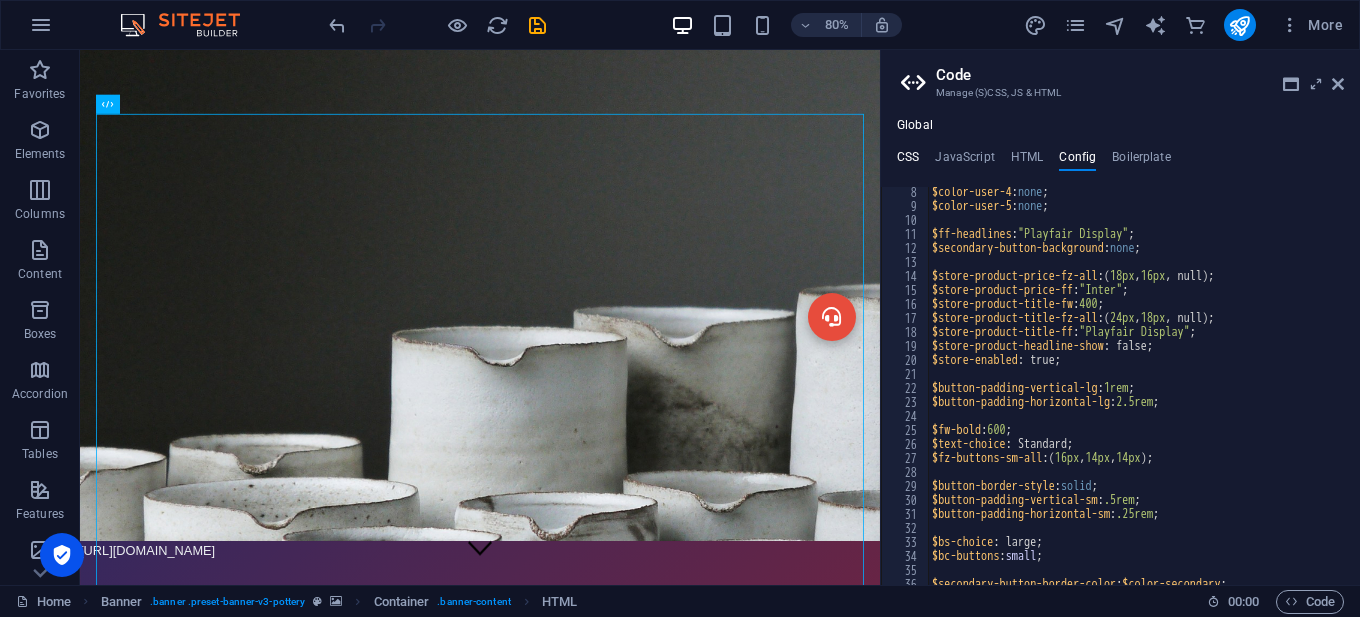click on "CSS" at bounding box center (908, 161) 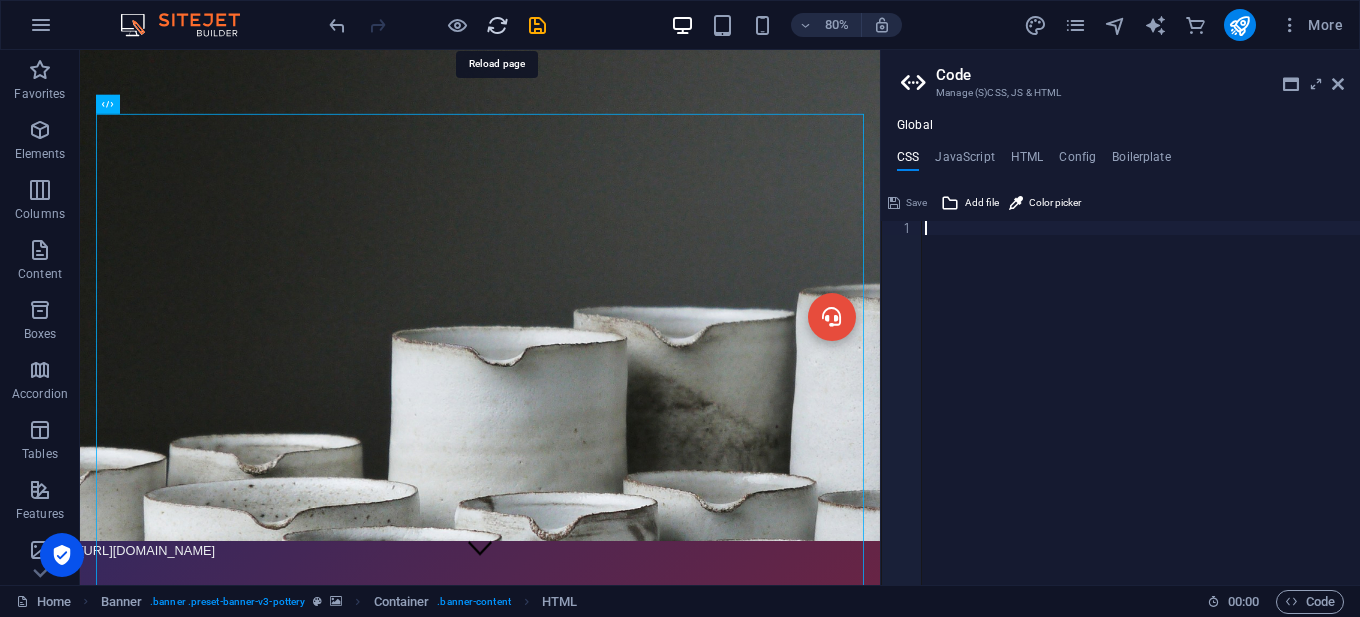 click at bounding box center [497, 25] 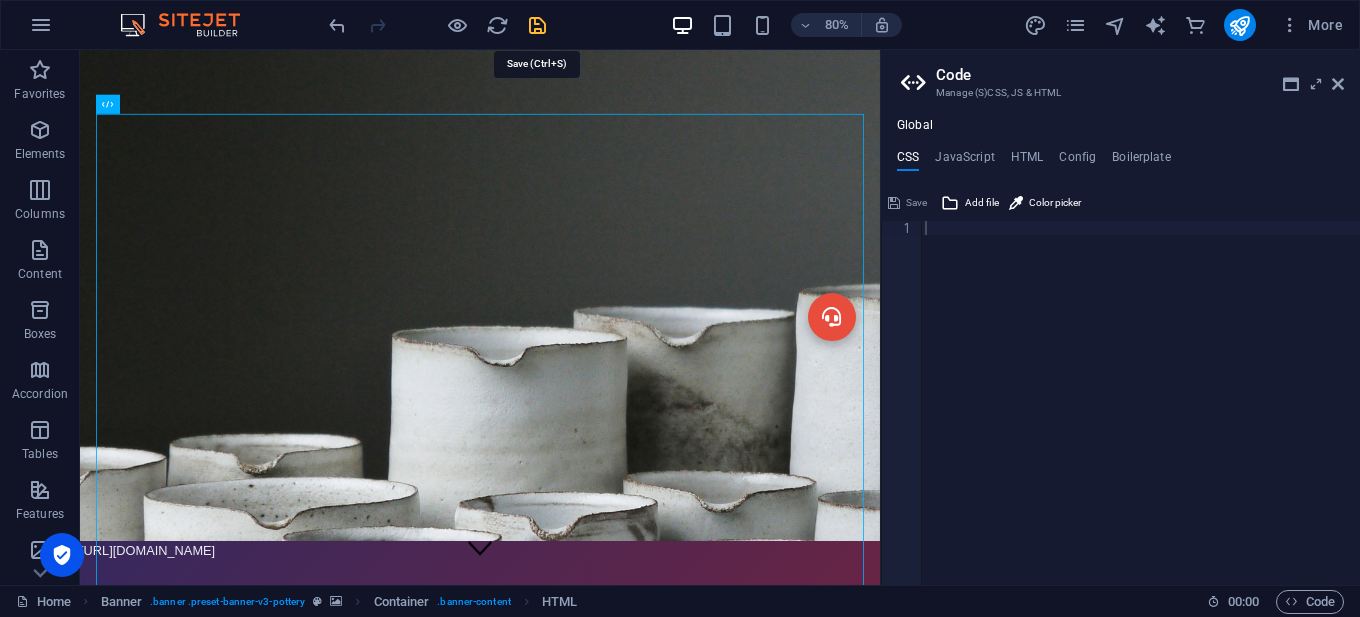 click at bounding box center [537, 25] 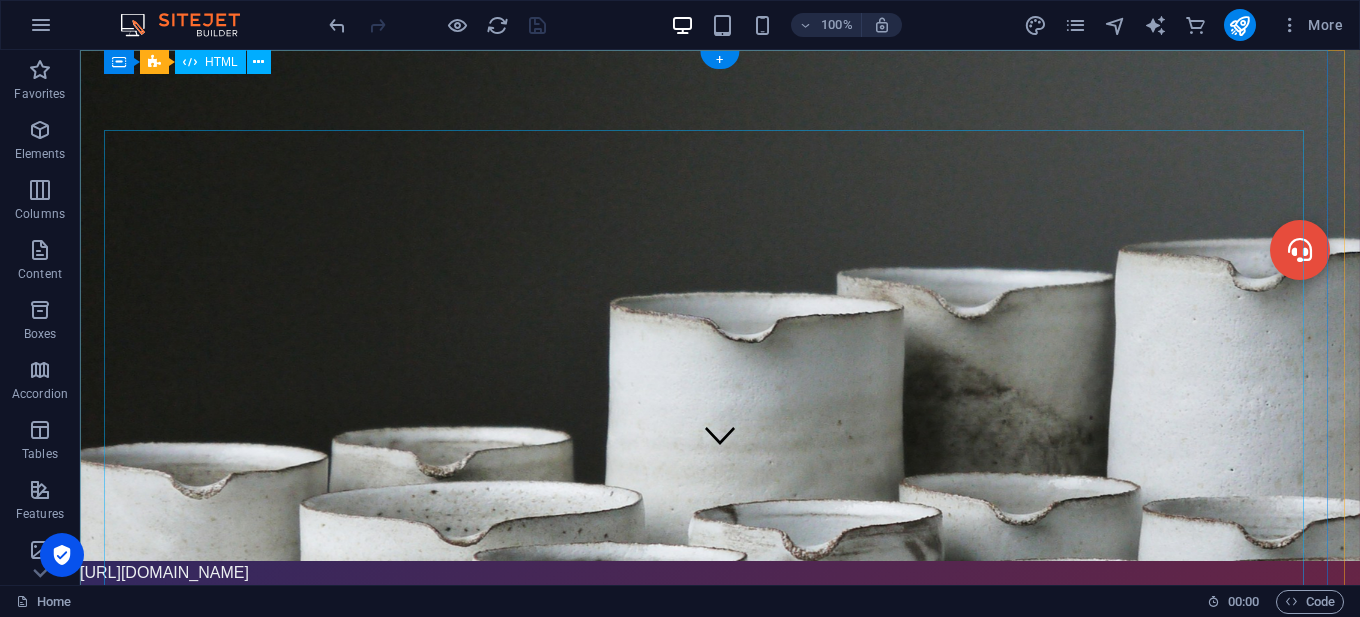 scroll, scrollTop: 0, scrollLeft: 0, axis: both 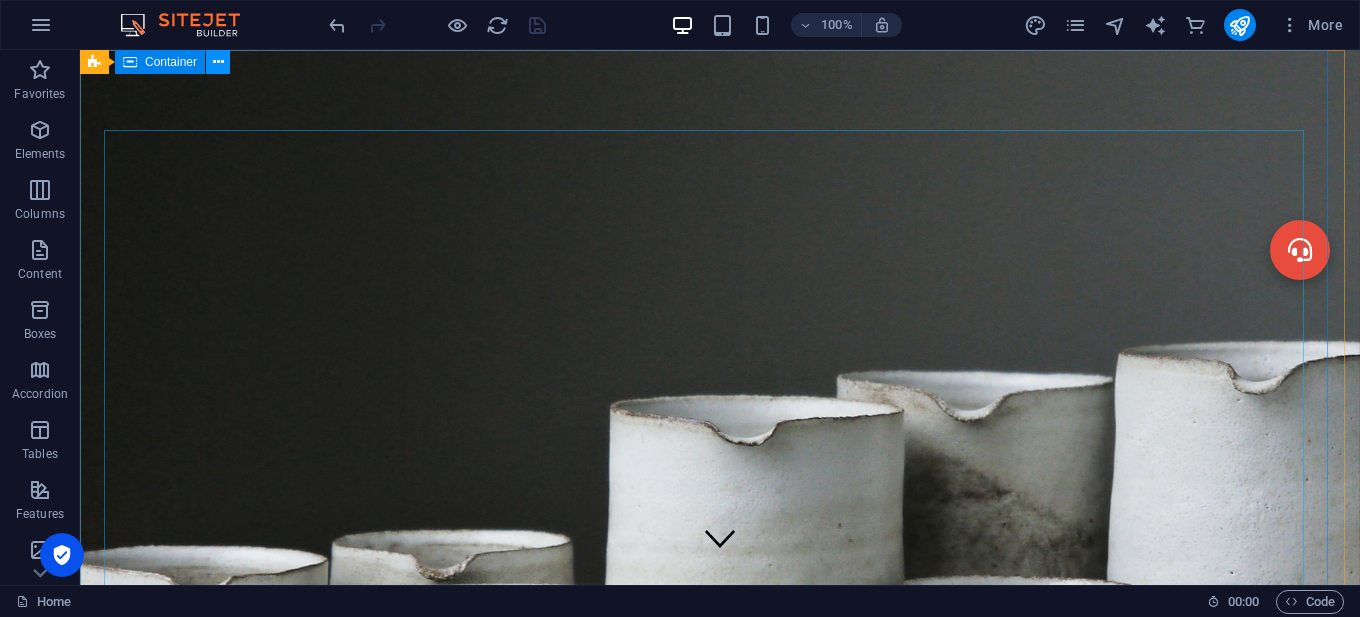 click at bounding box center [218, 62] 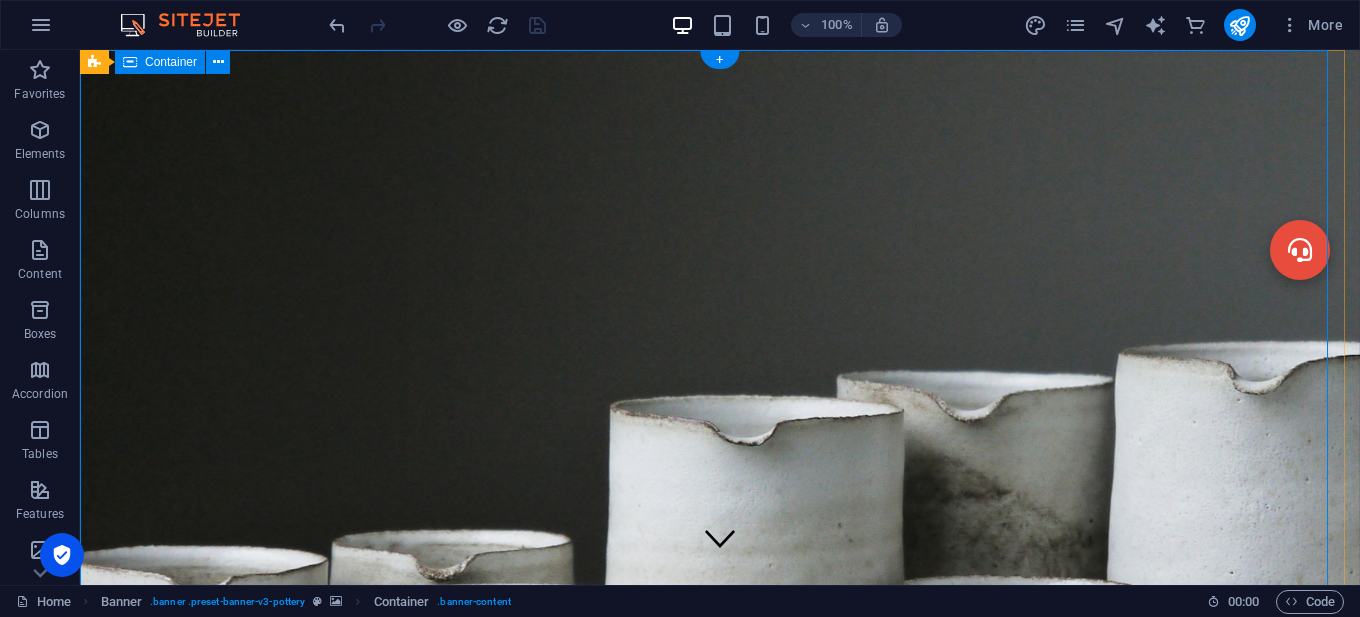 click on "[DOMAIN_NAME] | Mobile Unlock & Flashing Services
Welcome to [DOMAIN_NAME] - Your Trusted Mobile Unlocking & Flashing Solution | 24/7 Support | Instant IMEI Unlock | OfficialFlashing | Server Services | Reseller Program Available
Official Unlockers
English
বাংলা
Español
Français
العربية
USD
BDT EUR GBP INR  Register" at bounding box center [720, 1900] 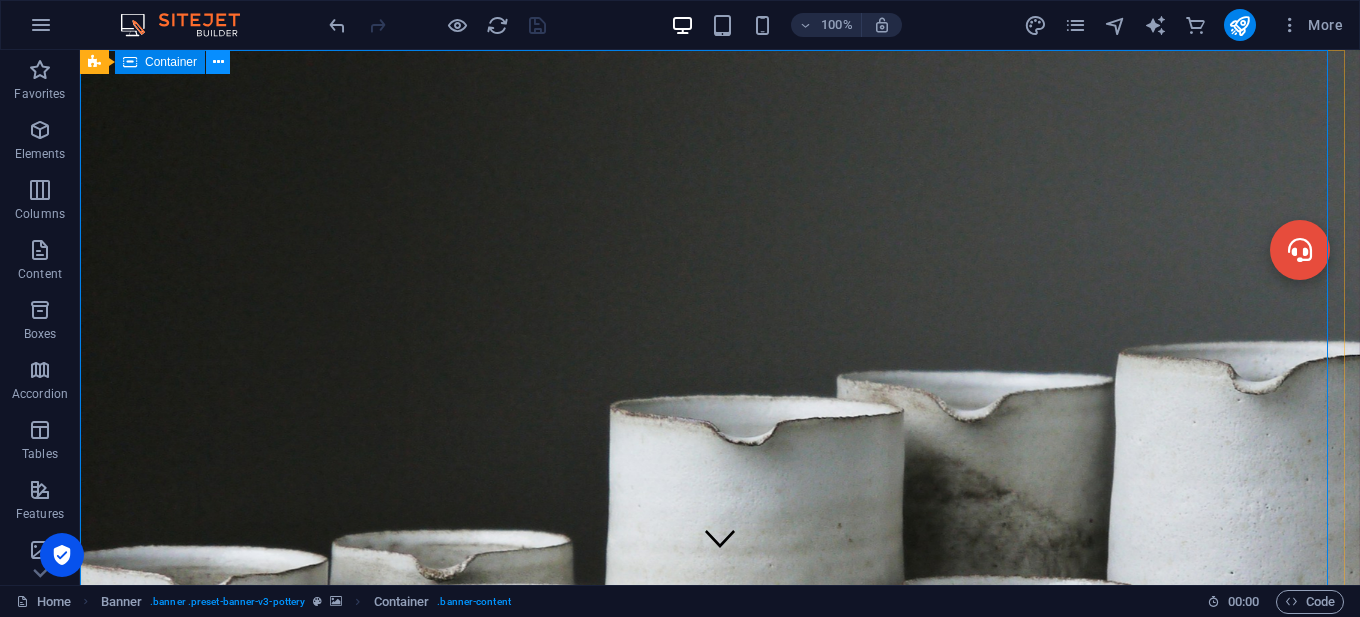 click at bounding box center [218, 62] 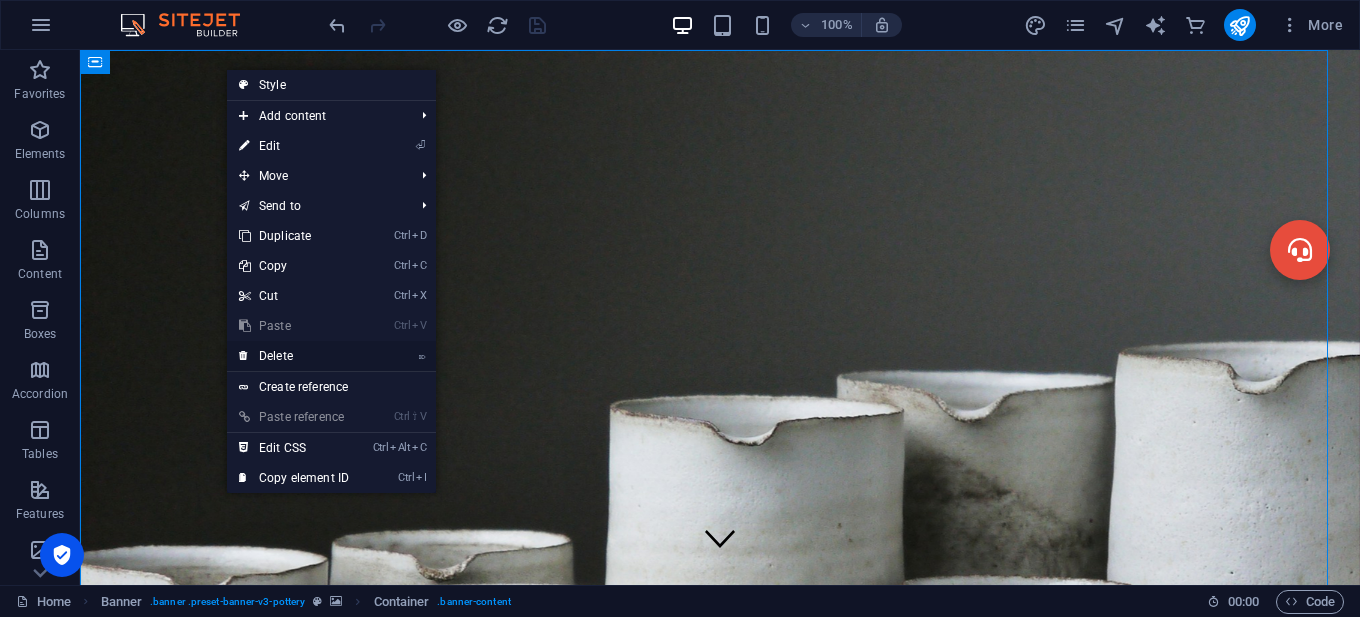 click on "⌦  Delete" at bounding box center (294, 356) 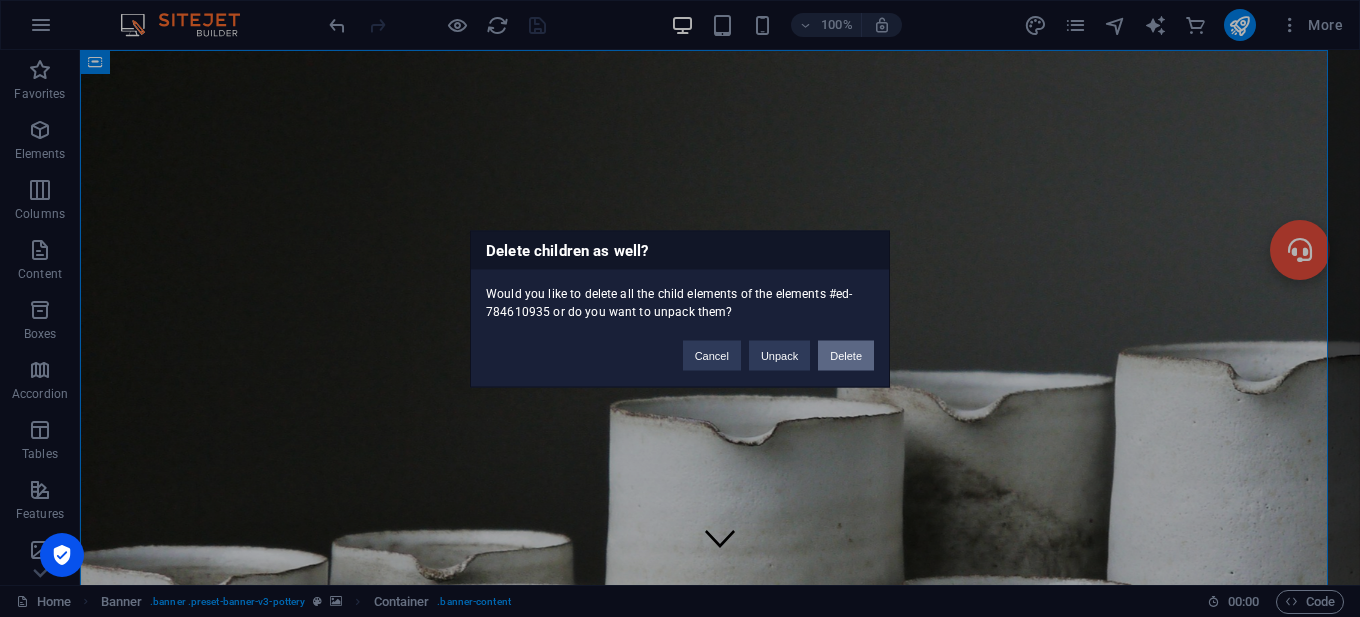 click on "Delete" at bounding box center [846, 355] 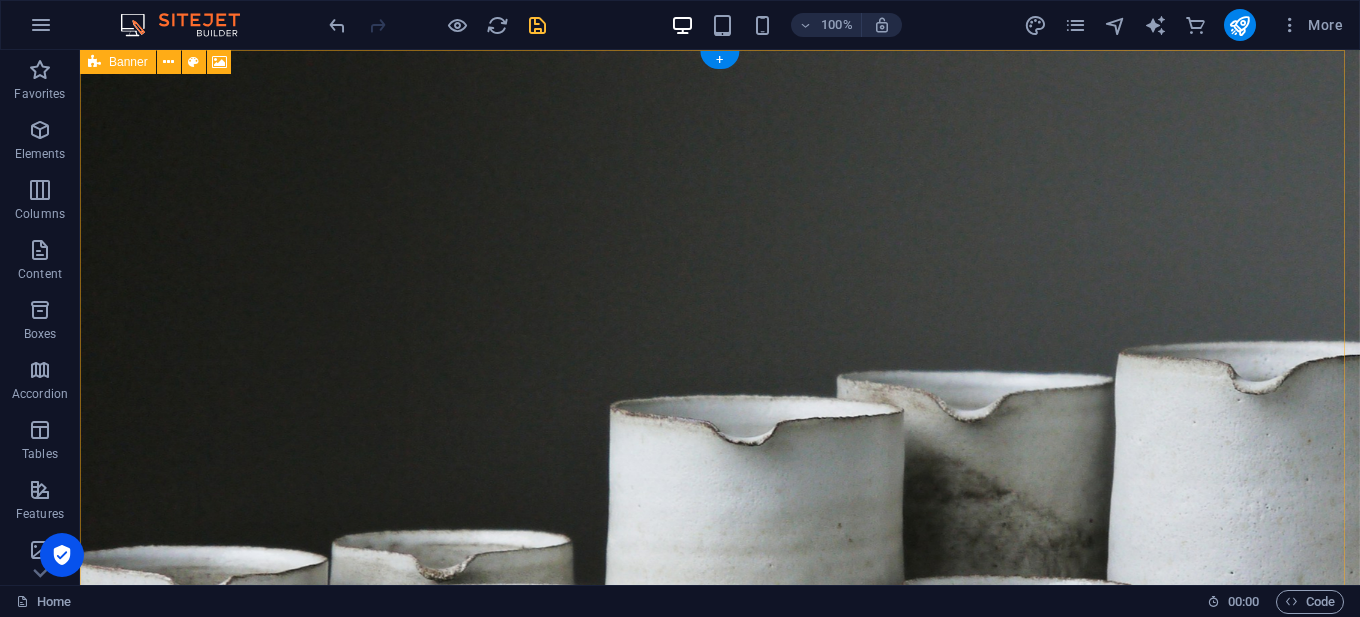 click on "Drop content here or  Add elements  Paste clipboard" at bounding box center (720, 735) 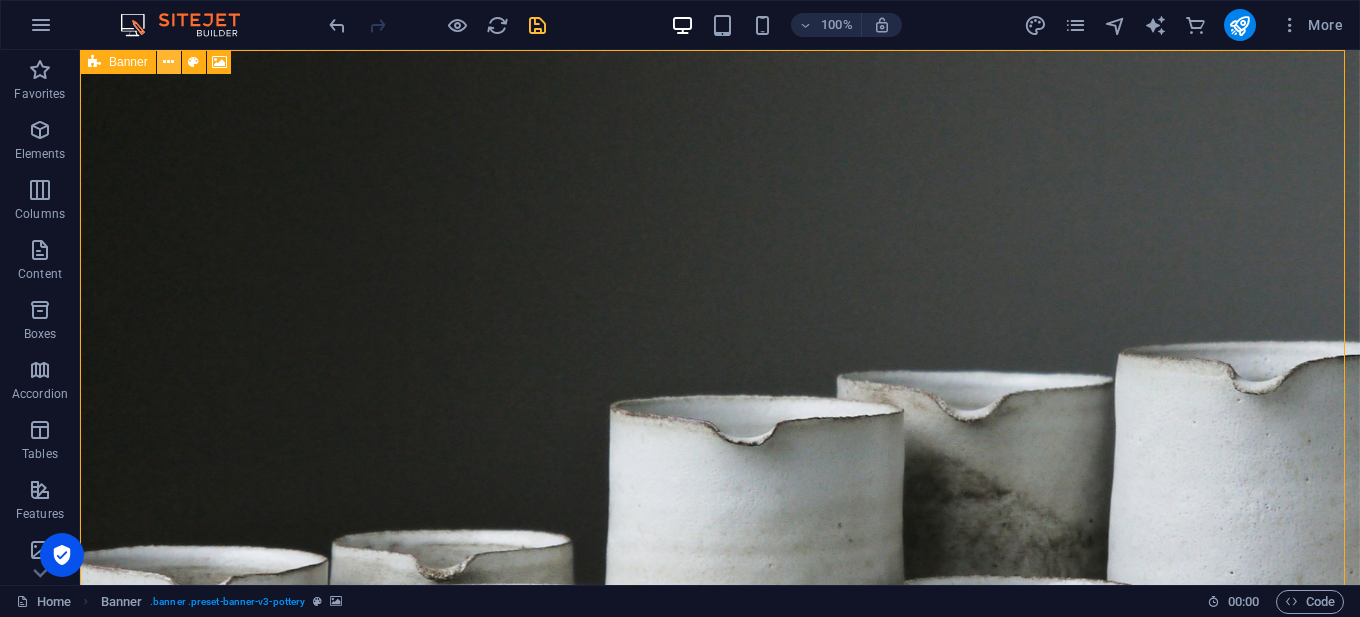 click at bounding box center [168, 62] 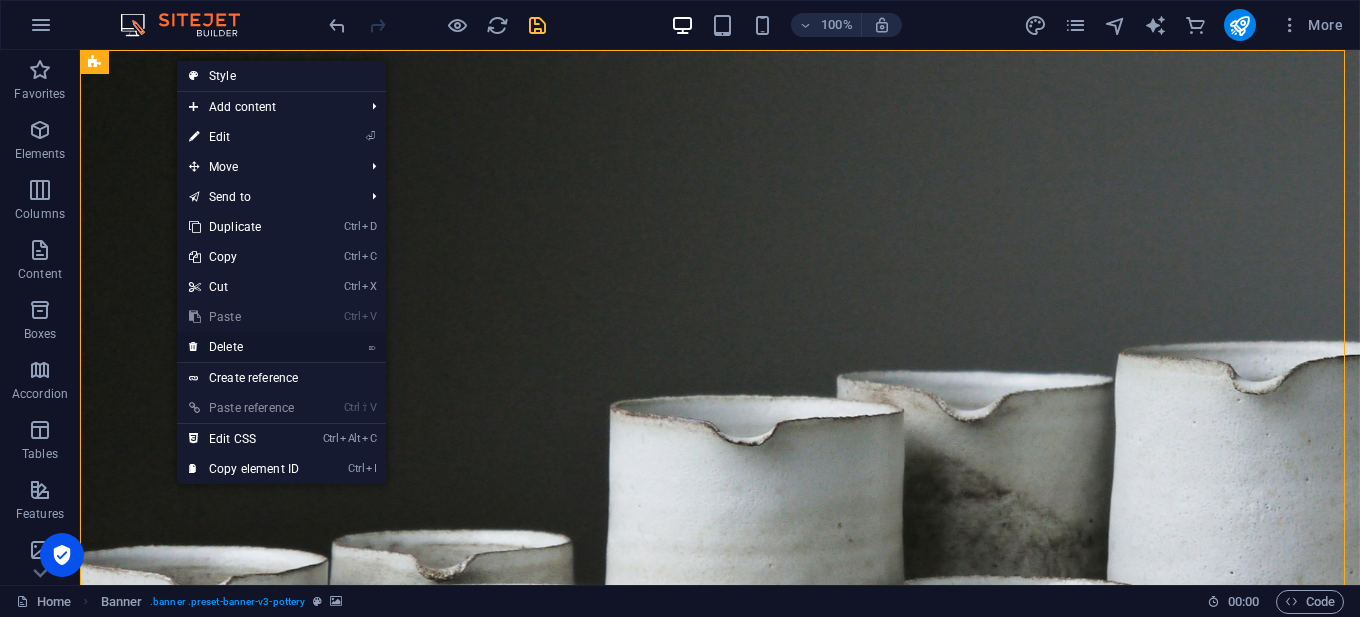 click on "⌦  Delete" at bounding box center [244, 347] 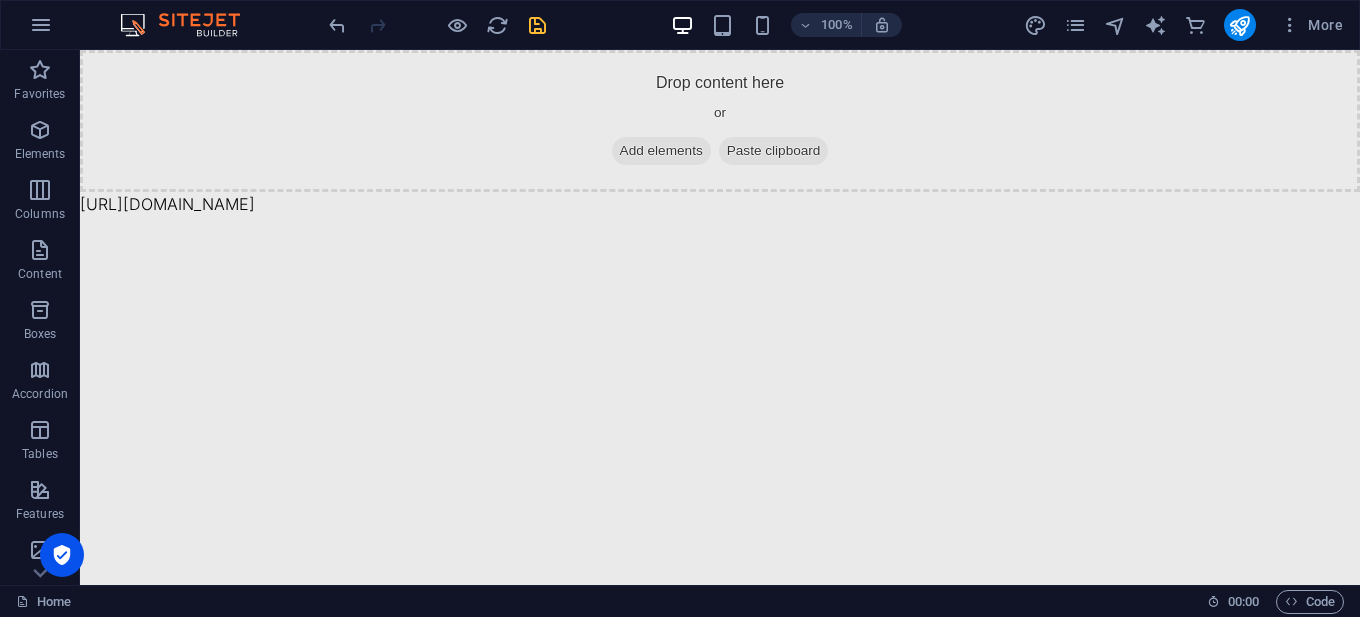 click on "Skip to main content
Drop content here or  Add elements  Paste clipboard [URL][DOMAIN_NAME]" at bounding box center [720, 134] 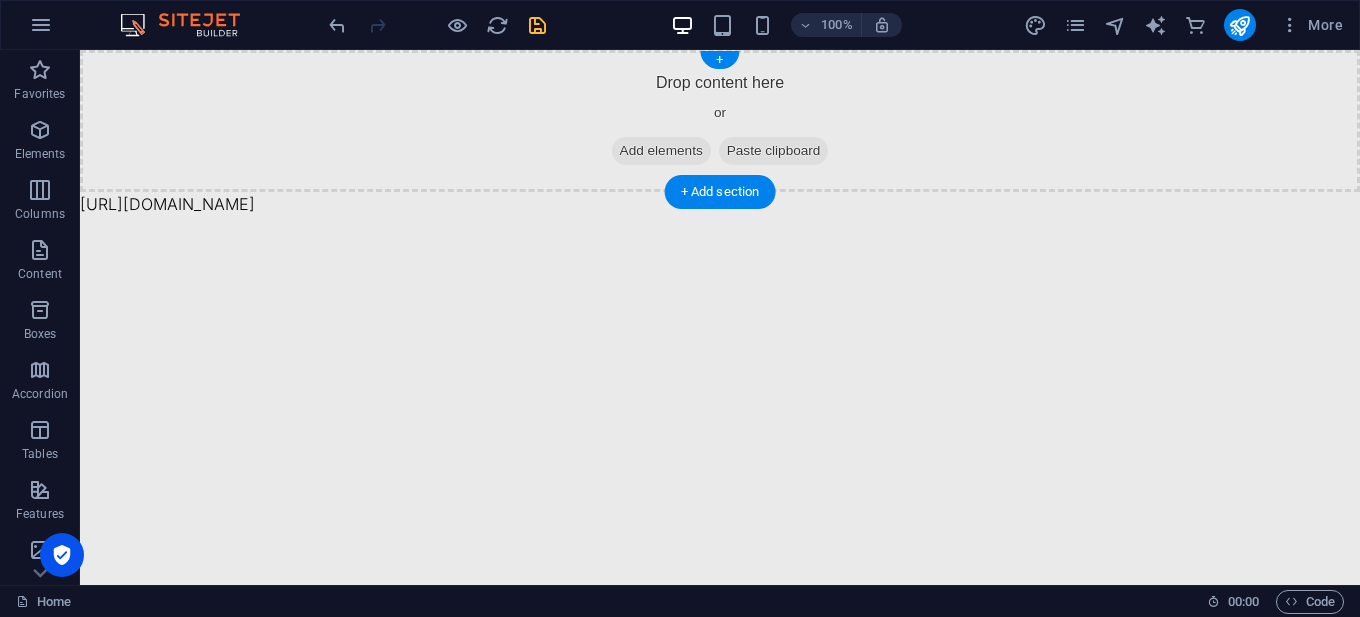 click on "Add elements" at bounding box center [661, 151] 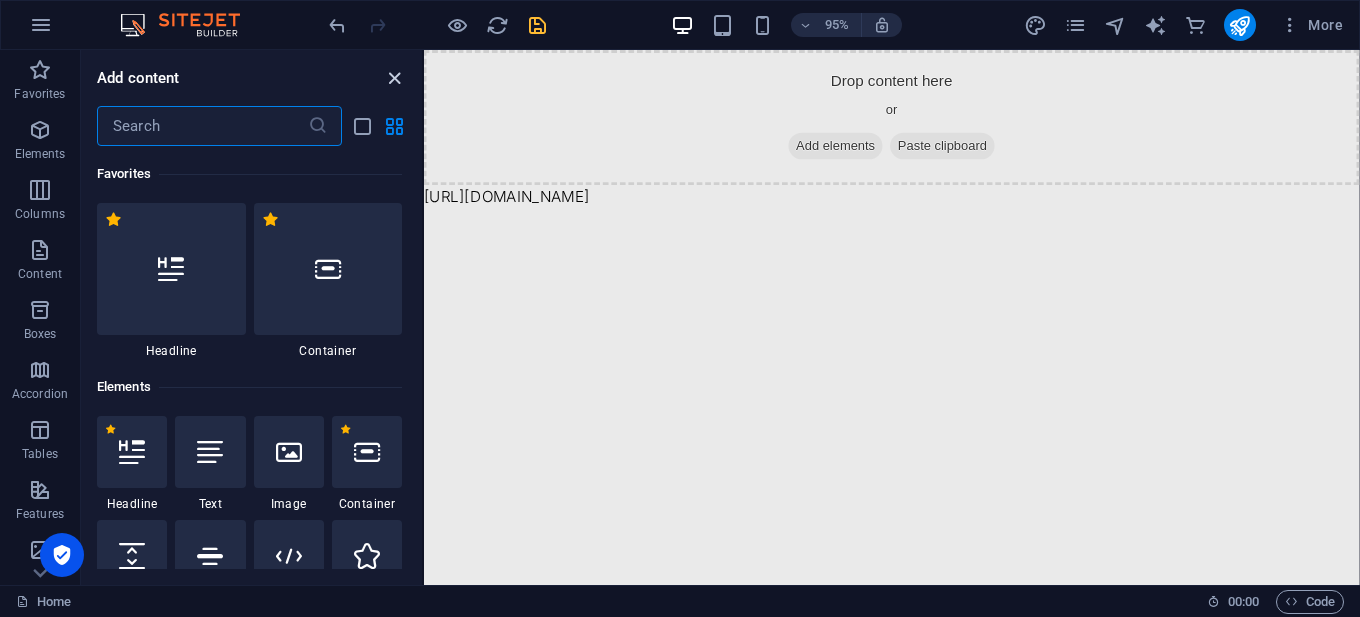 click at bounding box center (394, 78) 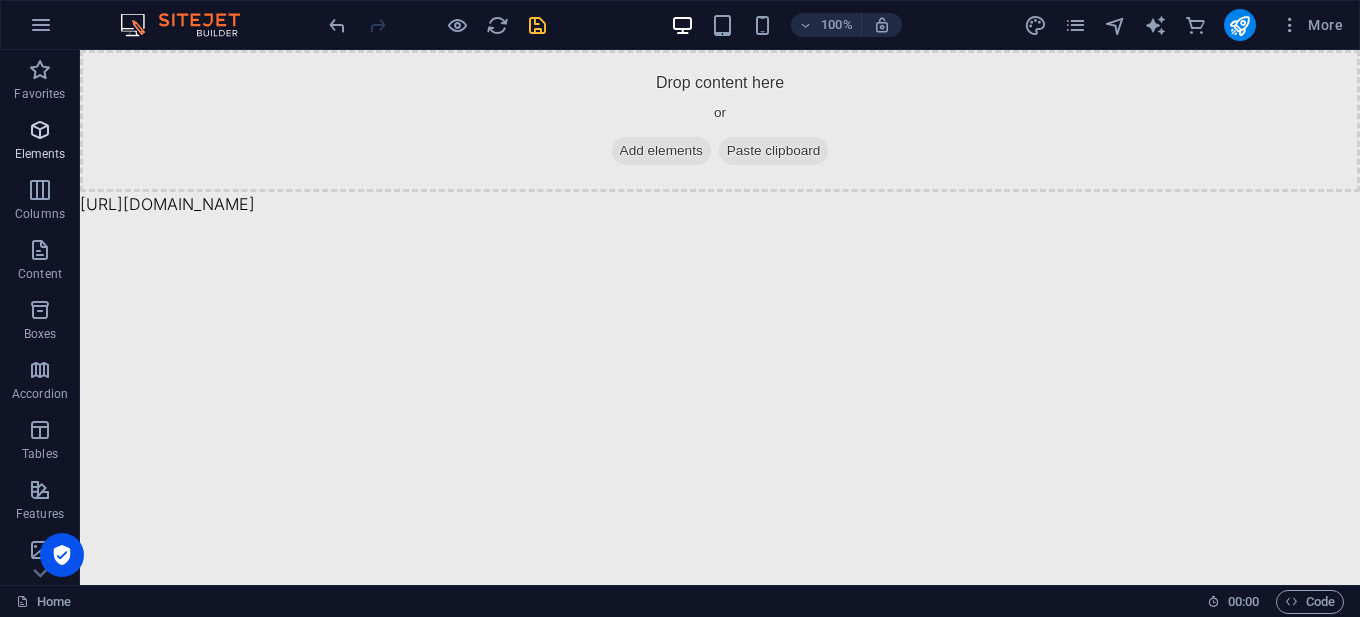 click at bounding box center (40, 130) 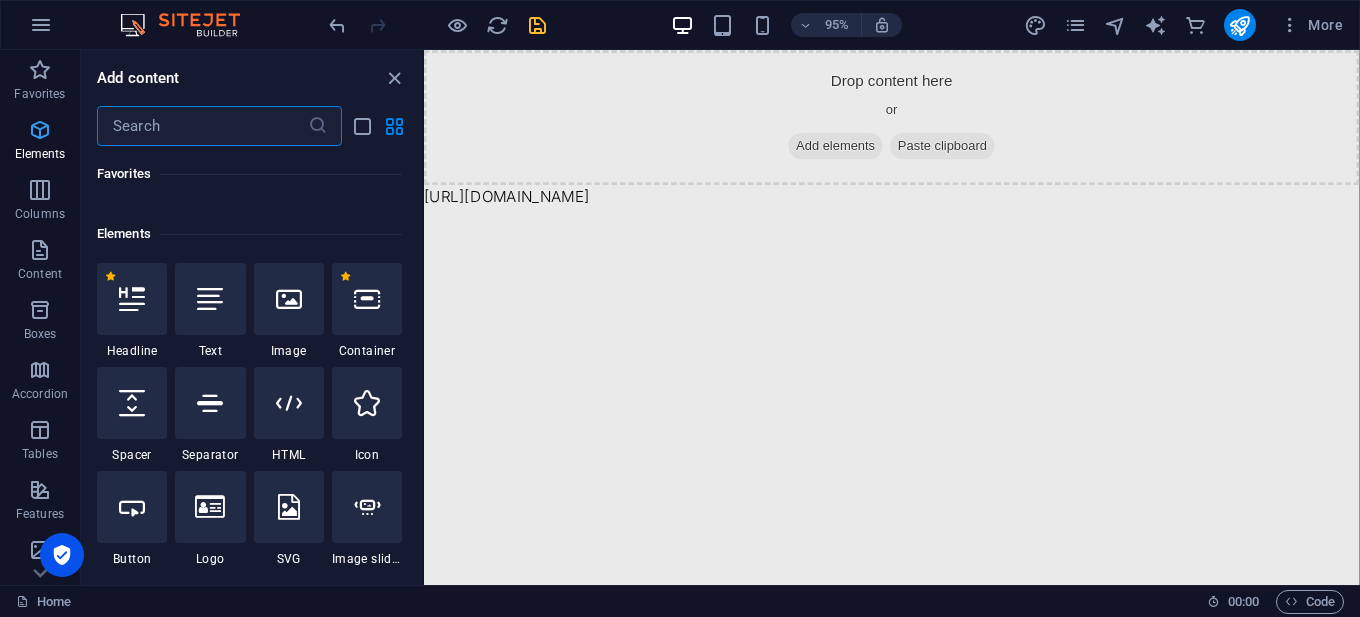 scroll, scrollTop: 213, scrollLeft: 0, axis: vertical 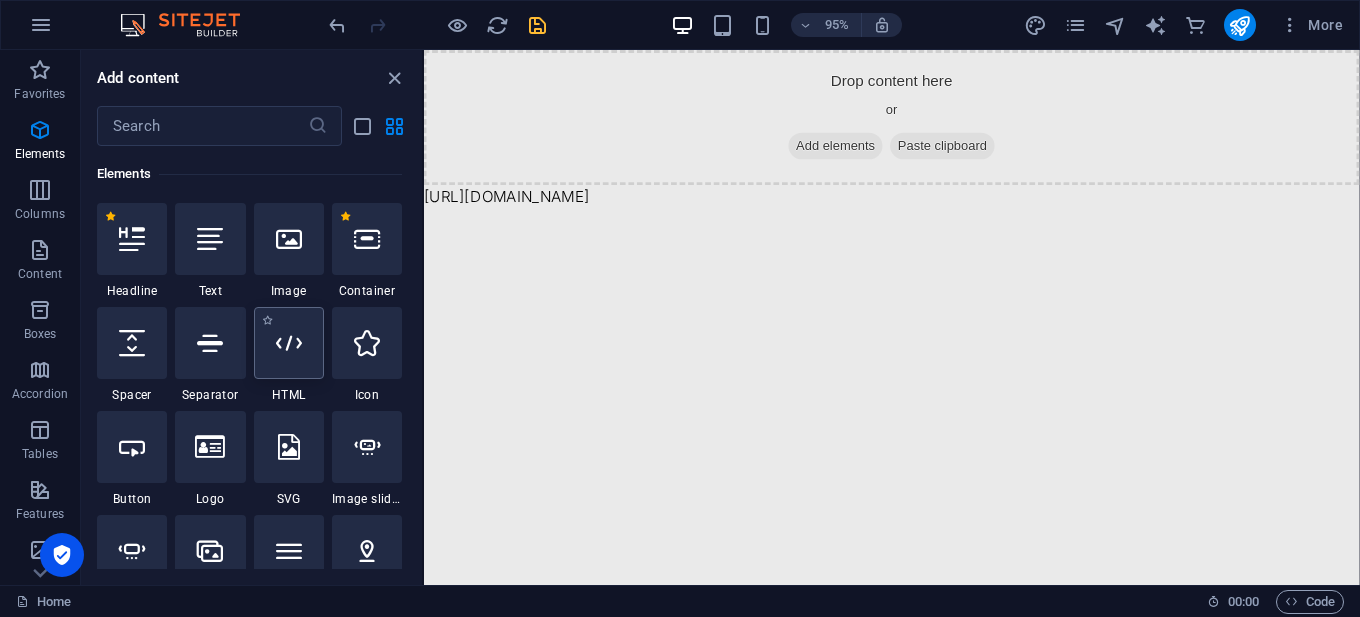 click at bounding box center [289, 343] 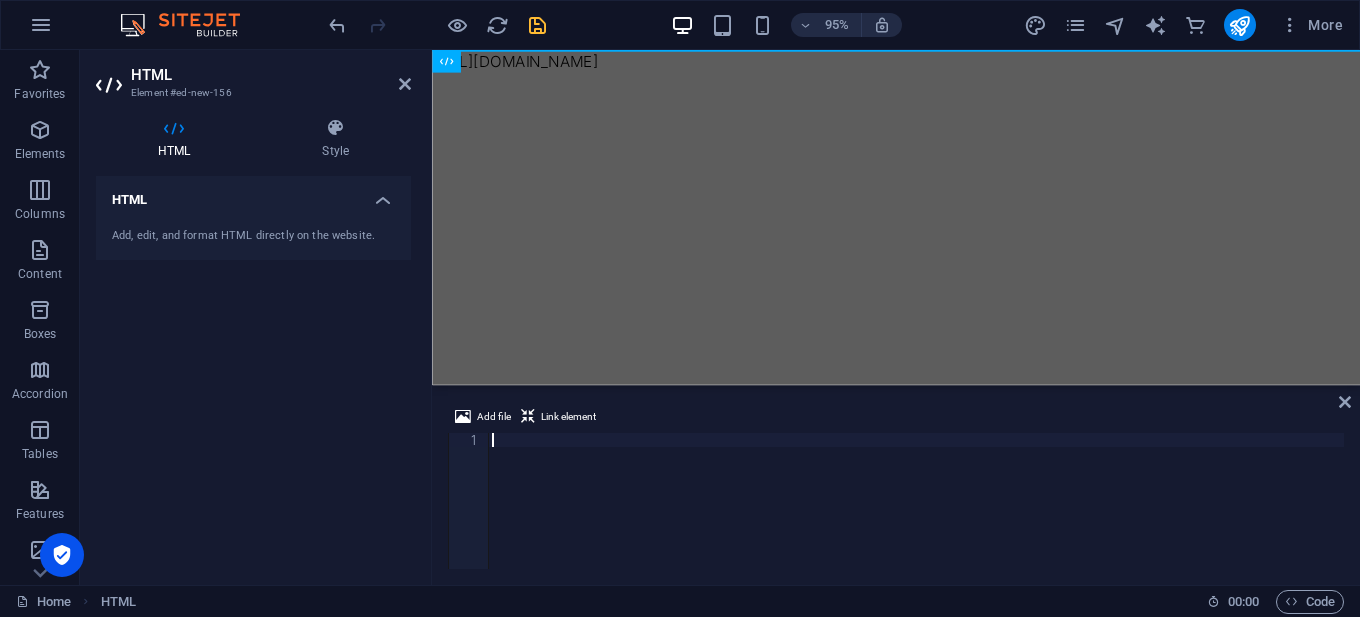 type on "</html>" 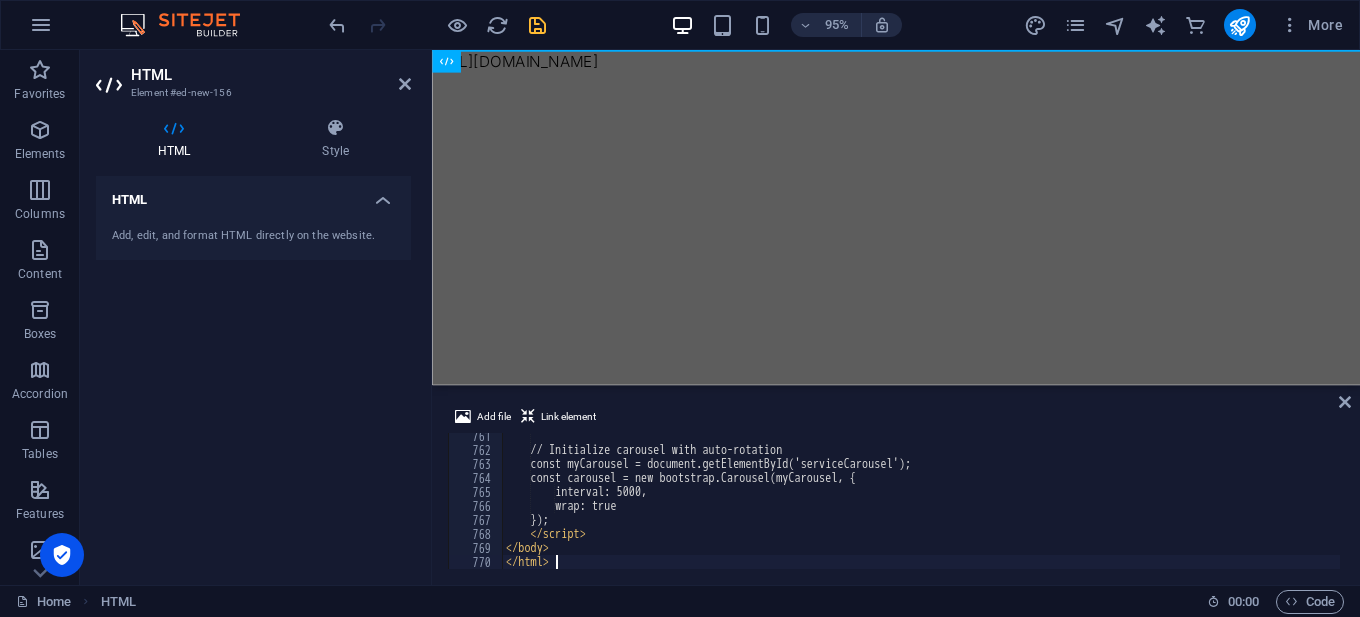 scroll, scrollTop: 10644, scrollLeft: 0, axis: vertical 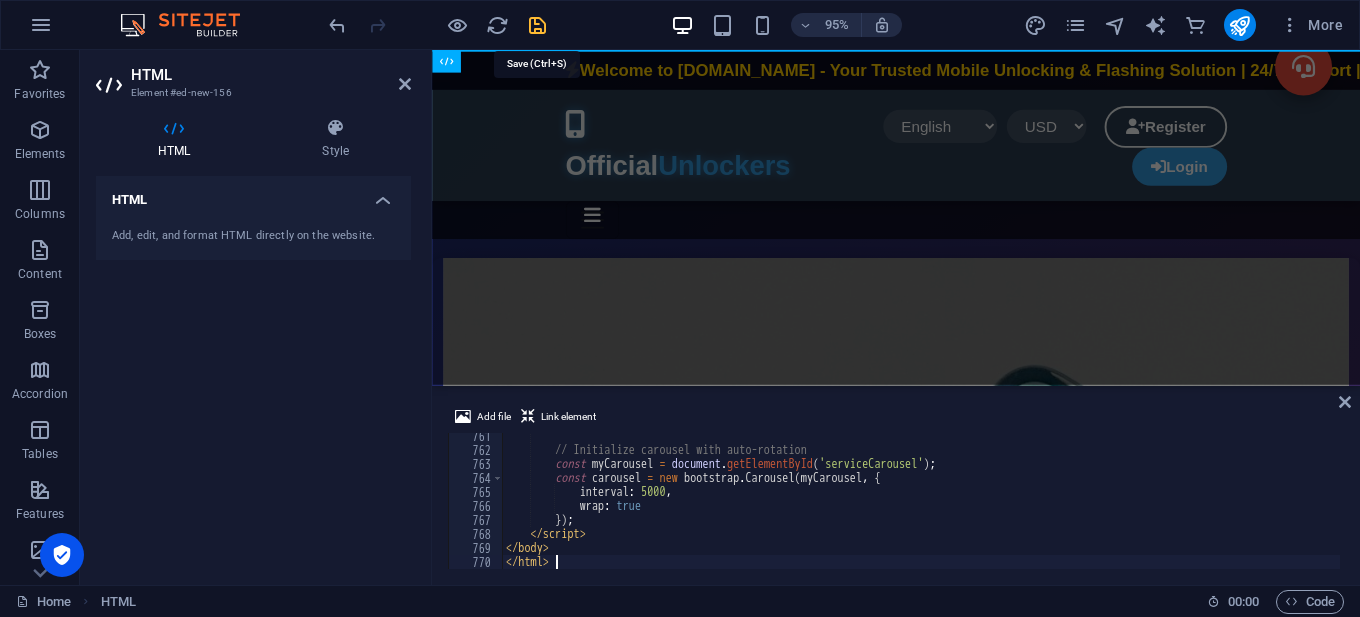 click at bounding box center [537, 25] 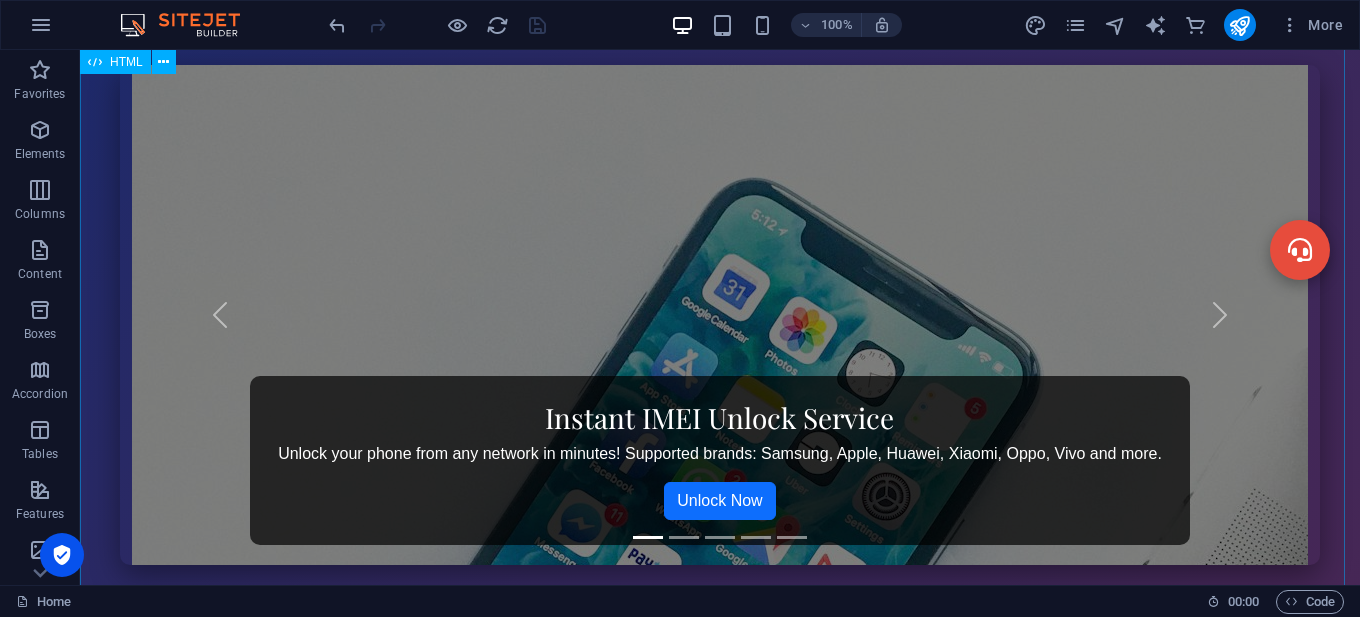 scroll, scrollTop: 0, scrollLeft: 0, axis: both 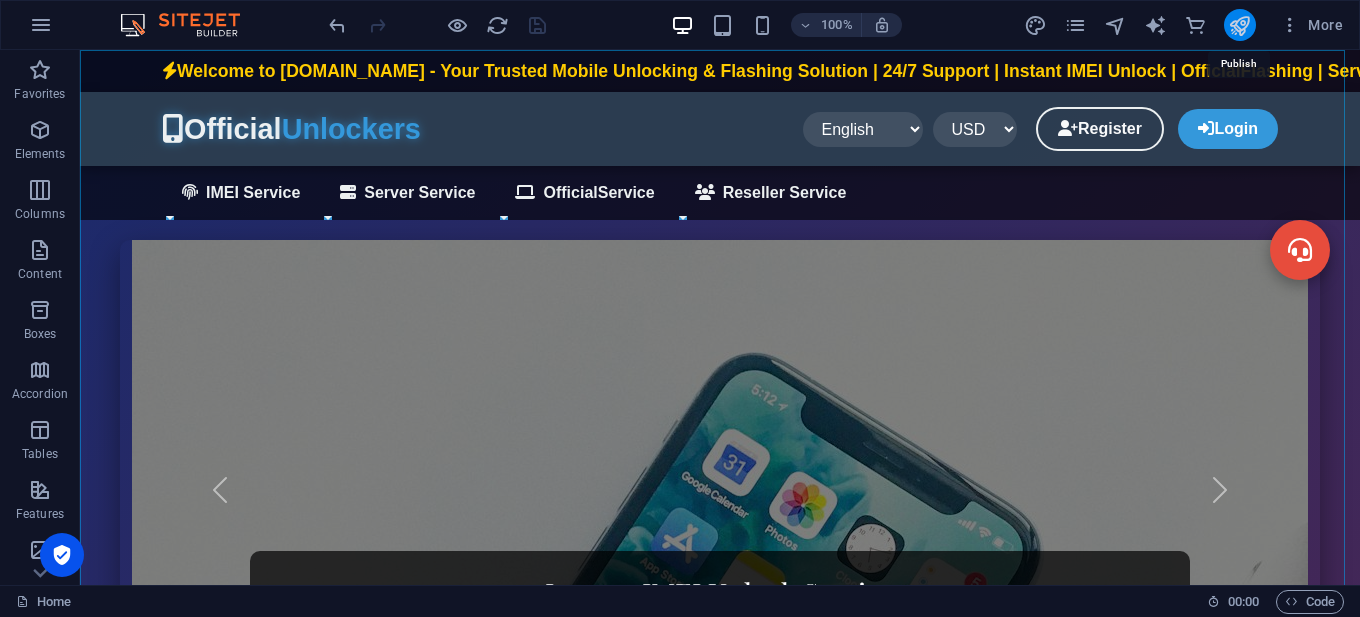 click at bounding box center (1239, 25) 